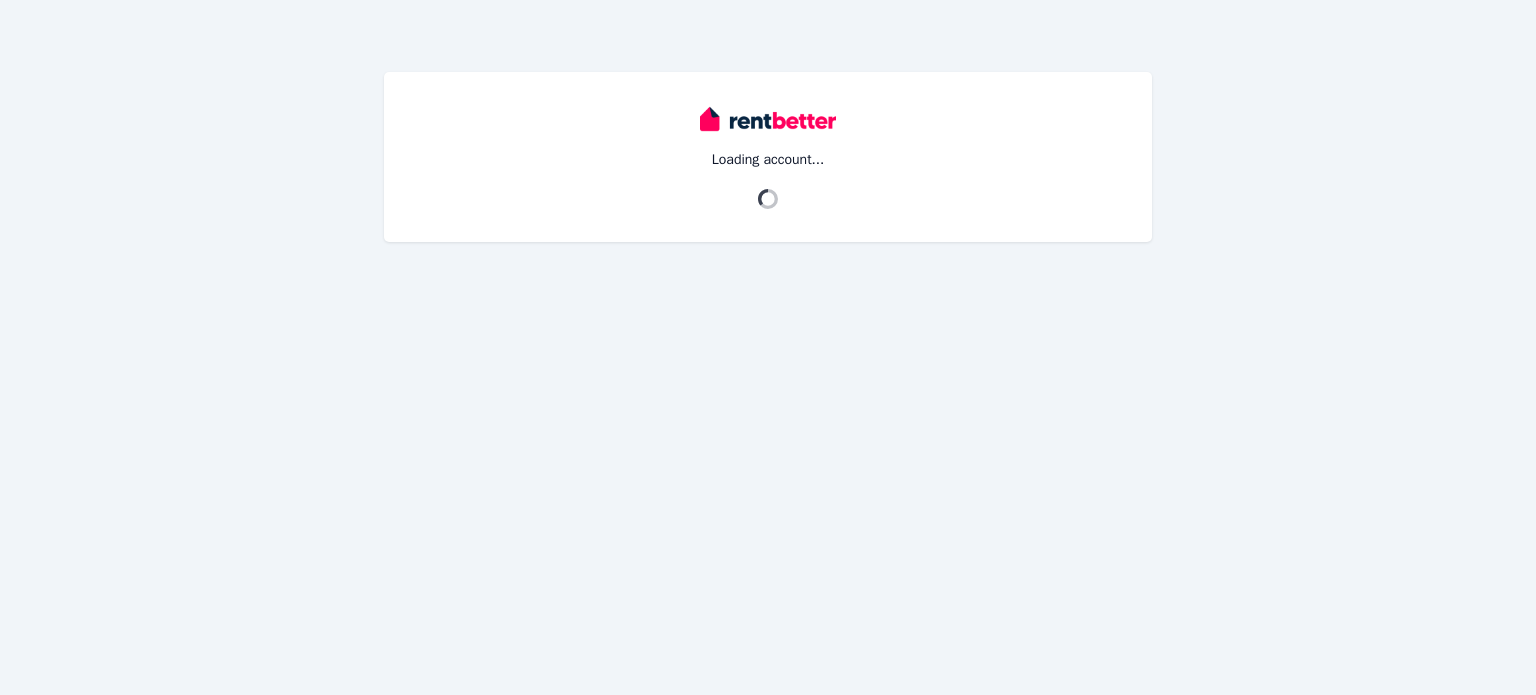 scroll, scrollTop: 0, scrollLeft: 0, axis: both 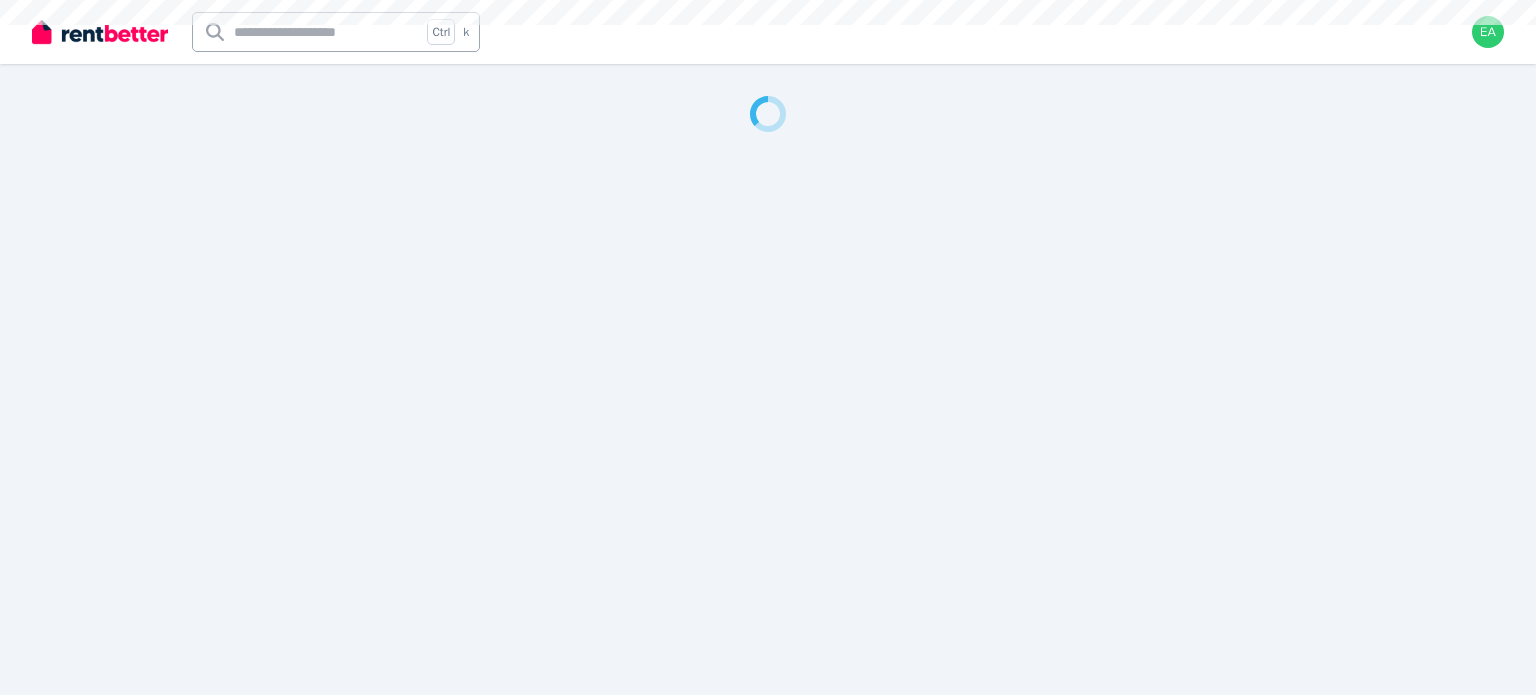 select on "***" 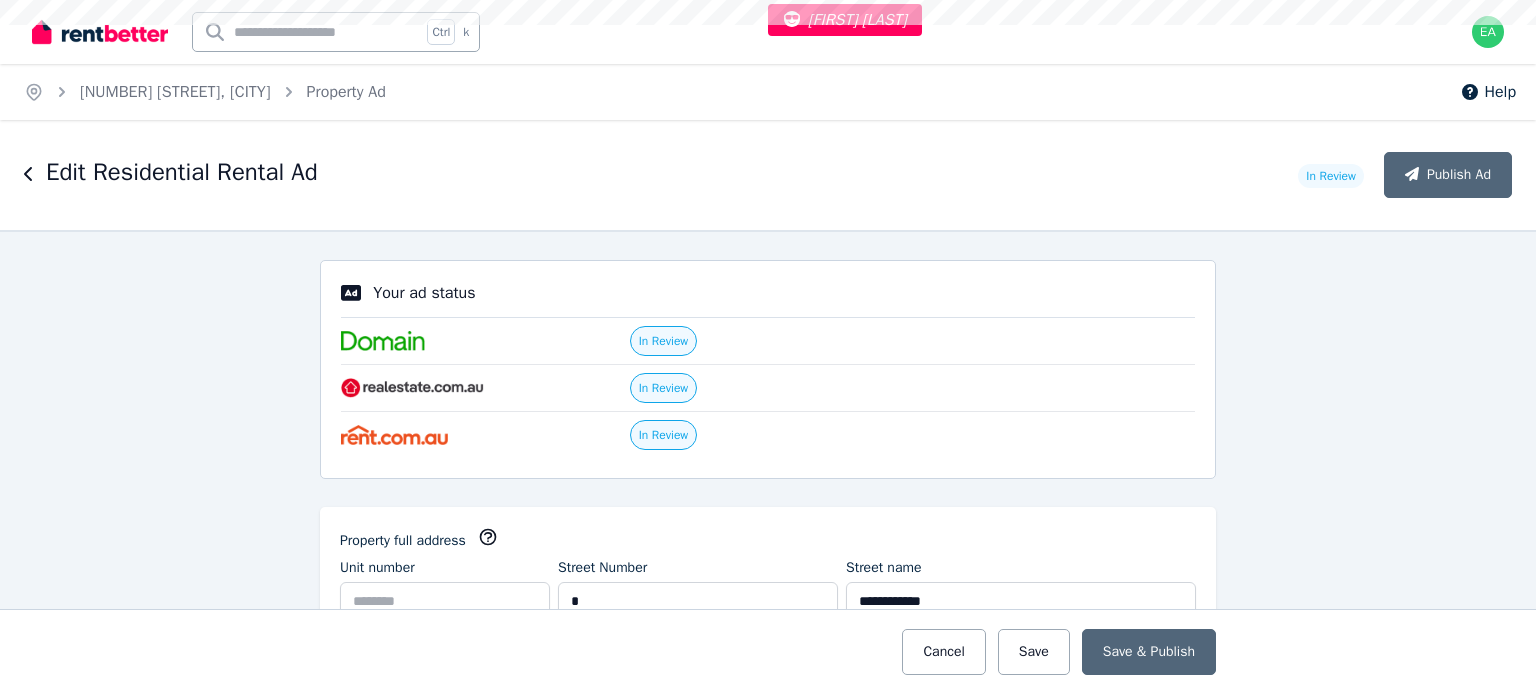 scroll, scrollTop: 0, scrollLeft: 0, axis: both 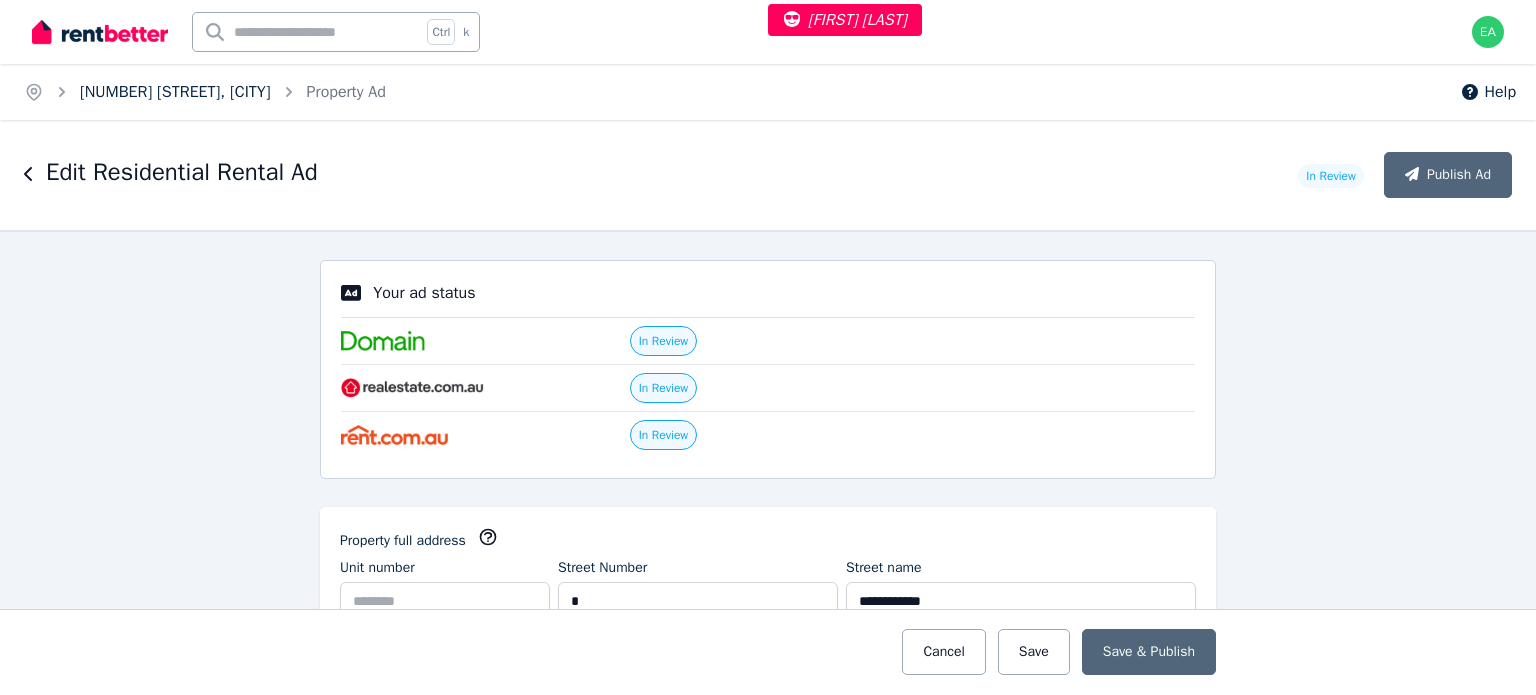 click on "7 Glossop Lane, Ivanhoe" at bounding box center [175, 92] 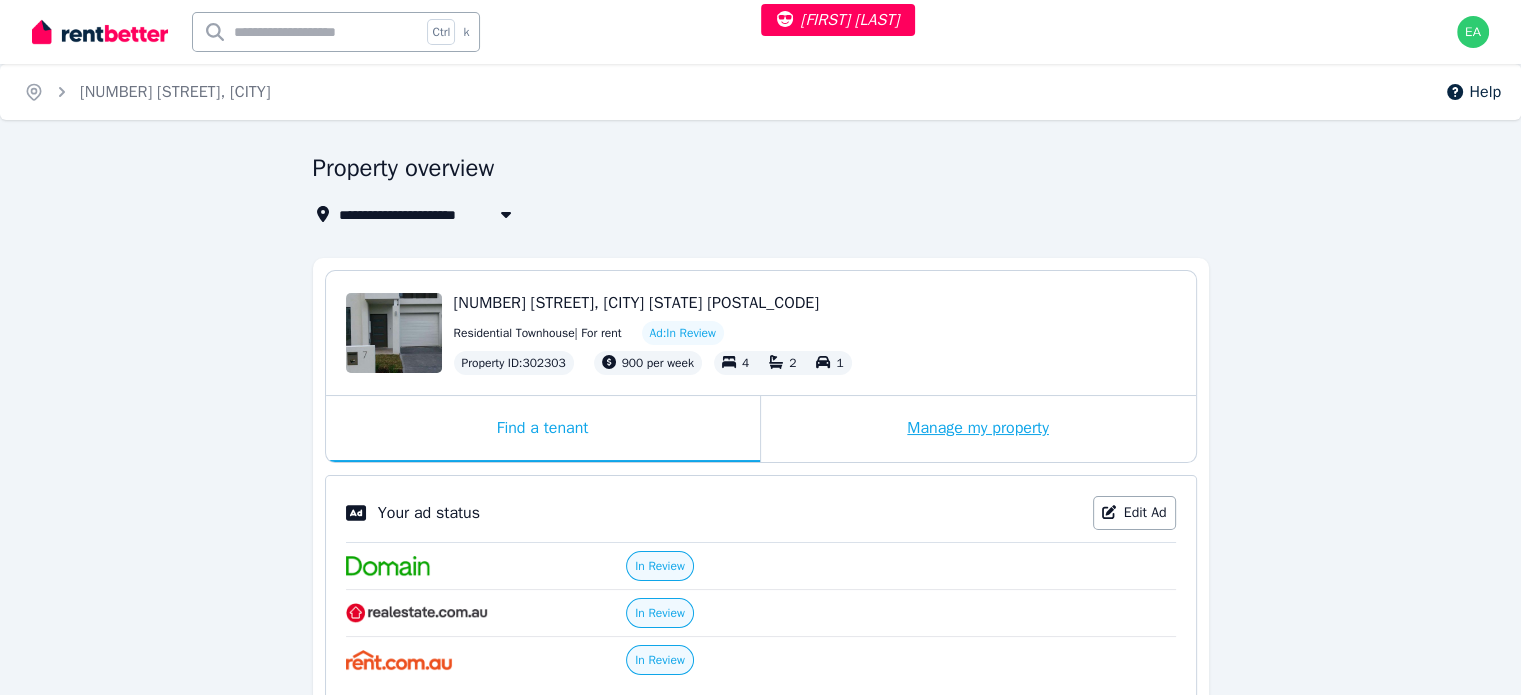 click on "Manage my property" at bounding box center (978, 429) 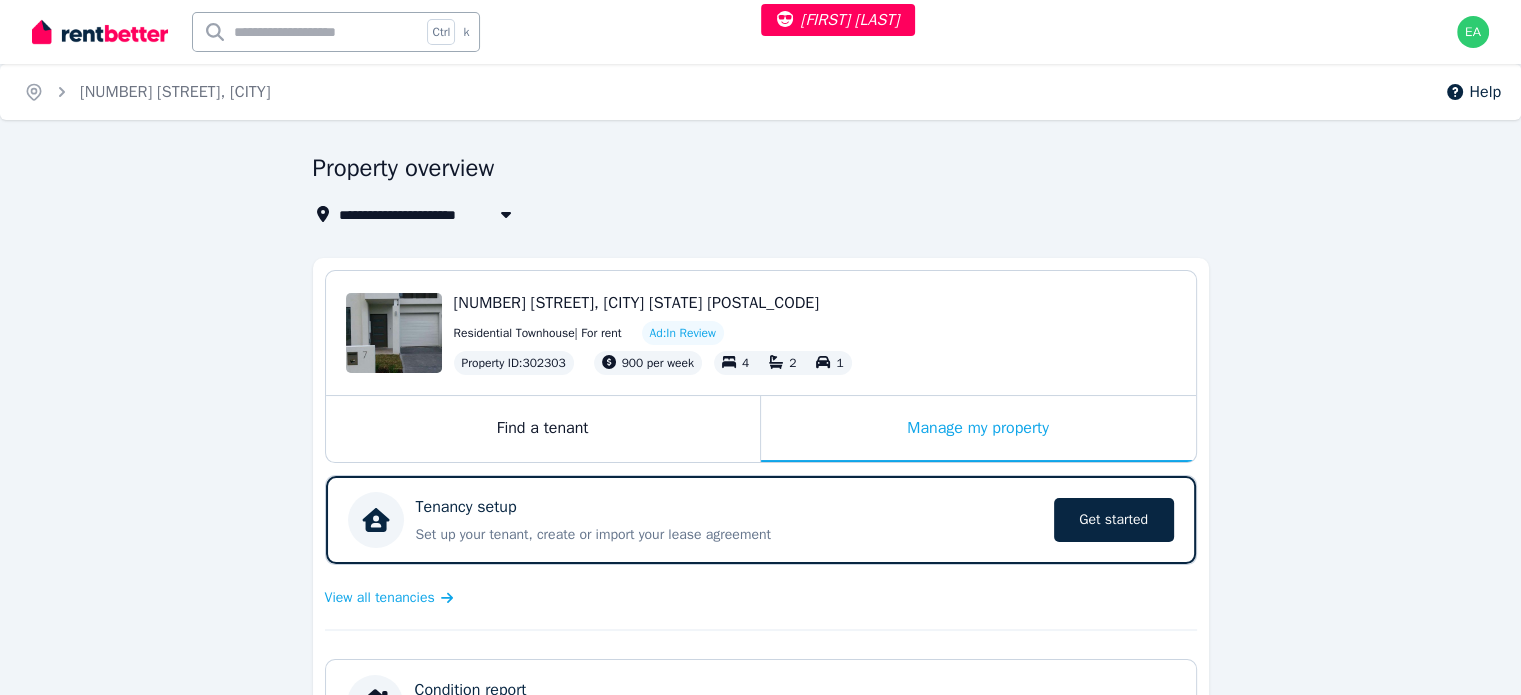 scroll, scrollTop: 400, scrollLeft: 0, axis: vertical 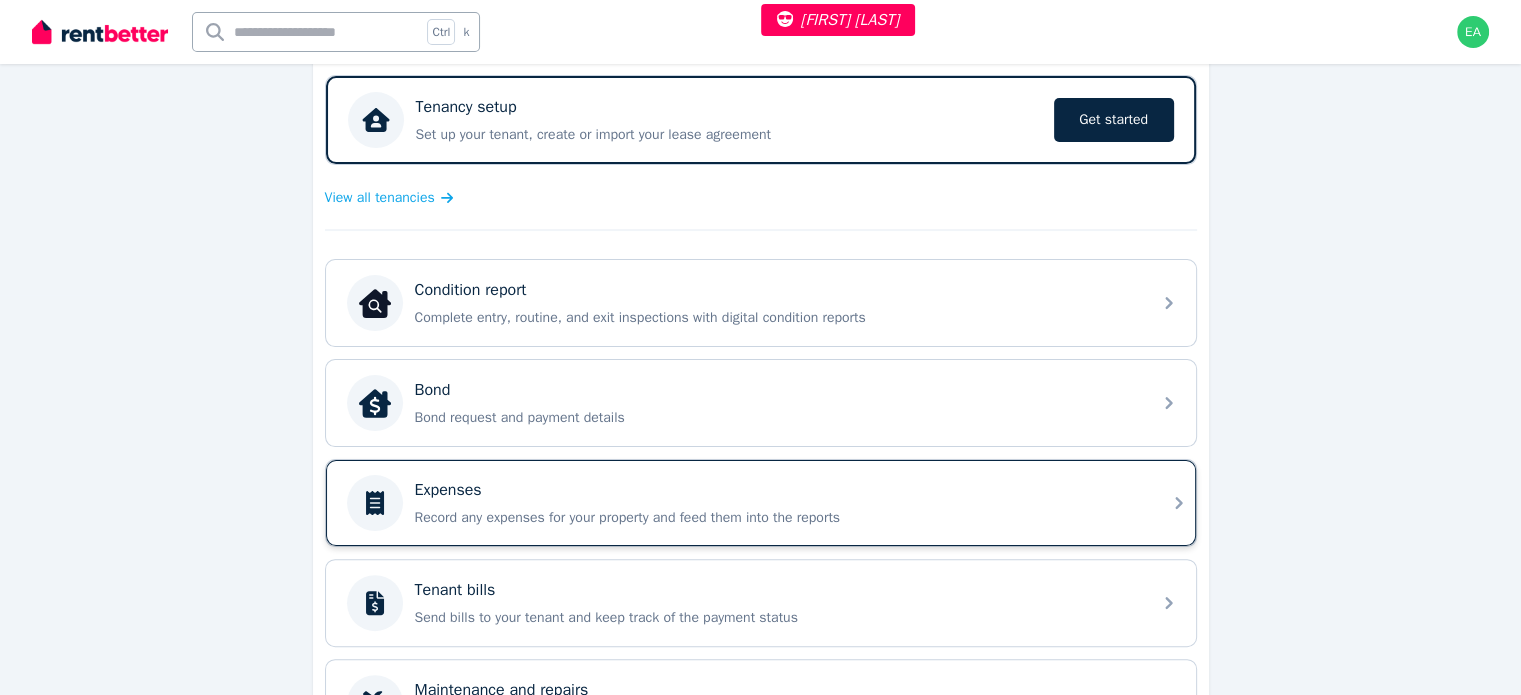 click on "Record any expenses for your property and feed them into the reports" at bounding box center (777, 518) 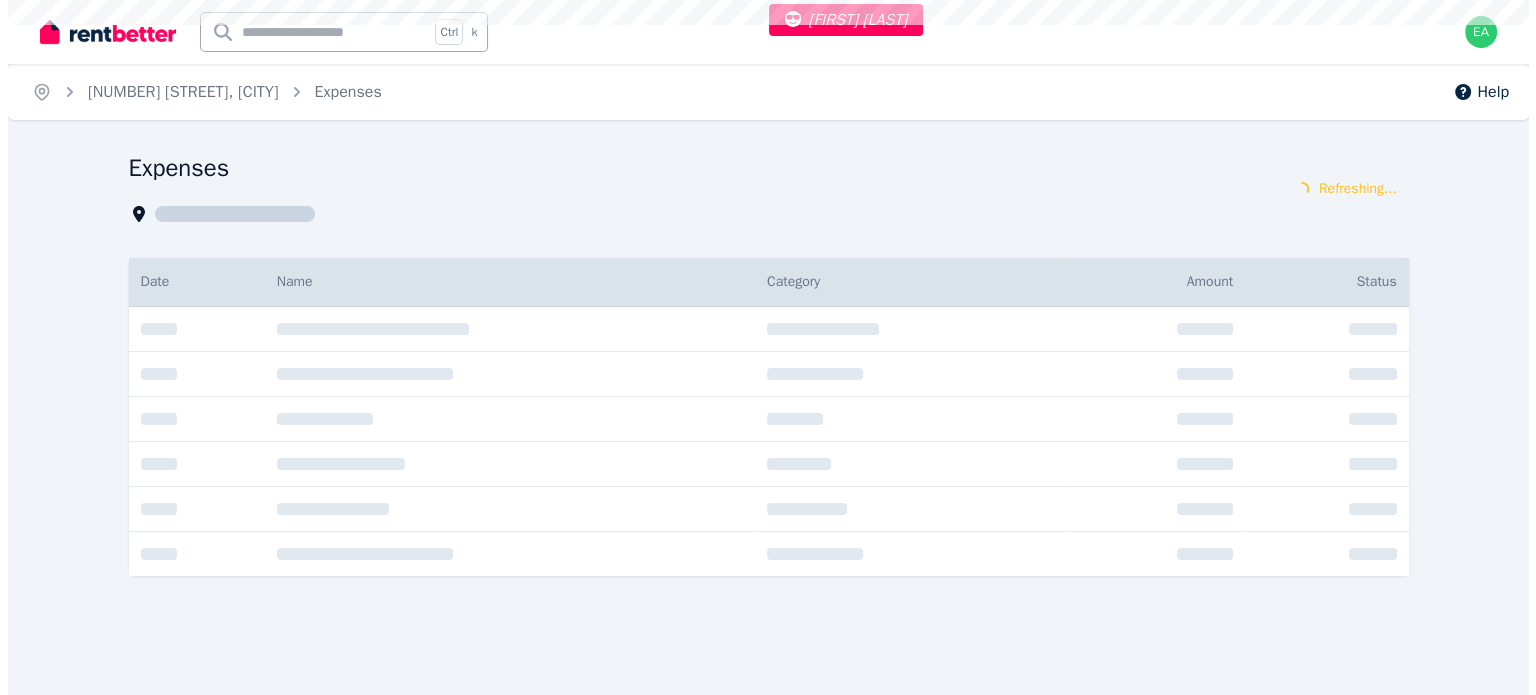 scroll, scrollTop: 0, scrollLeft: 0, axis: both 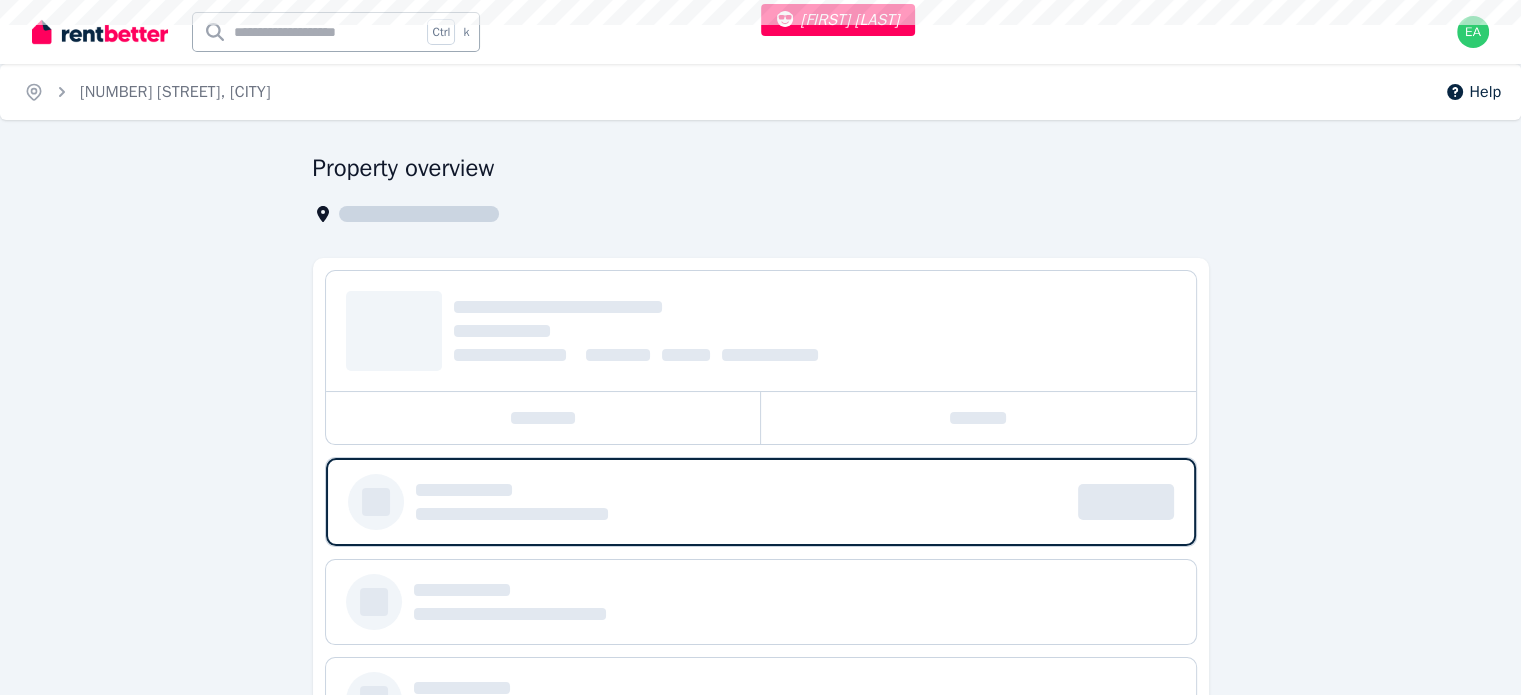 select on "***" 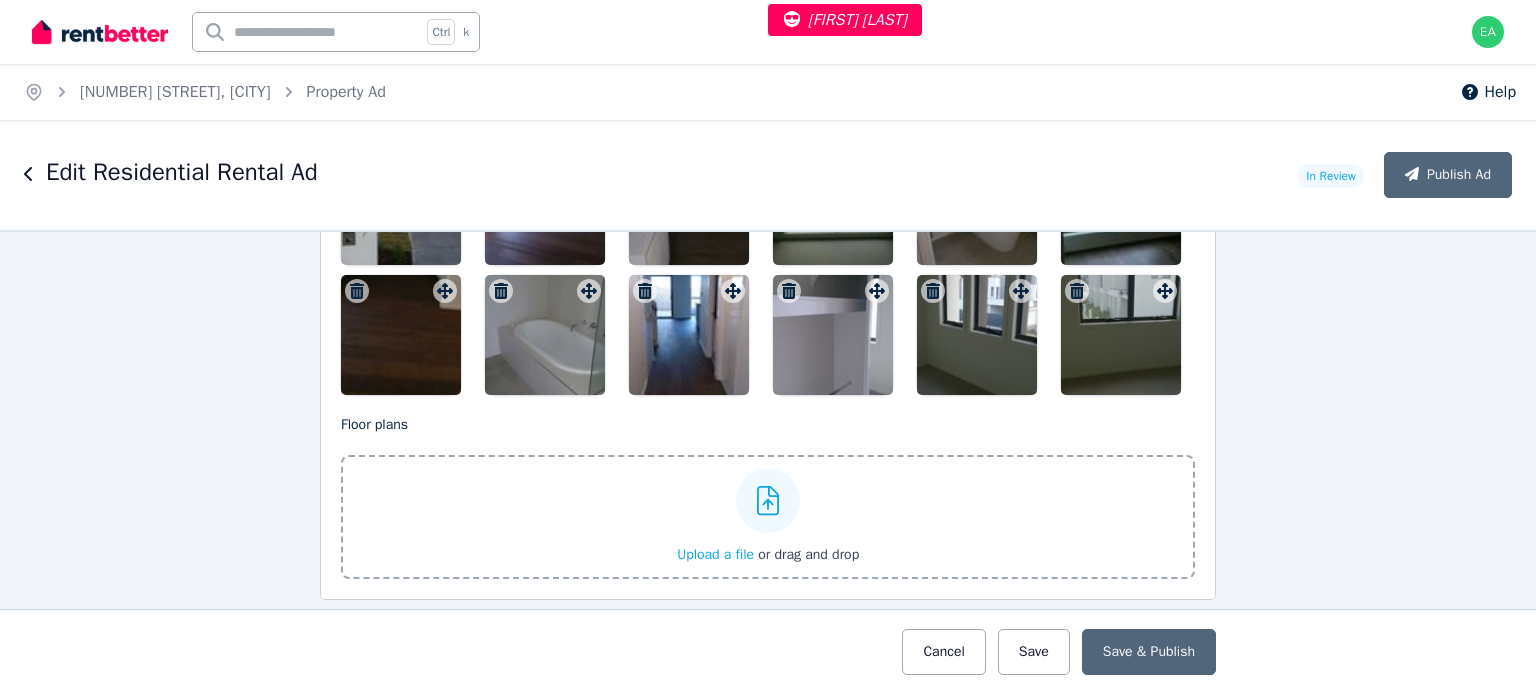 scroll, scrollTop: 2500, scrollLeft: 0, axis: vertical 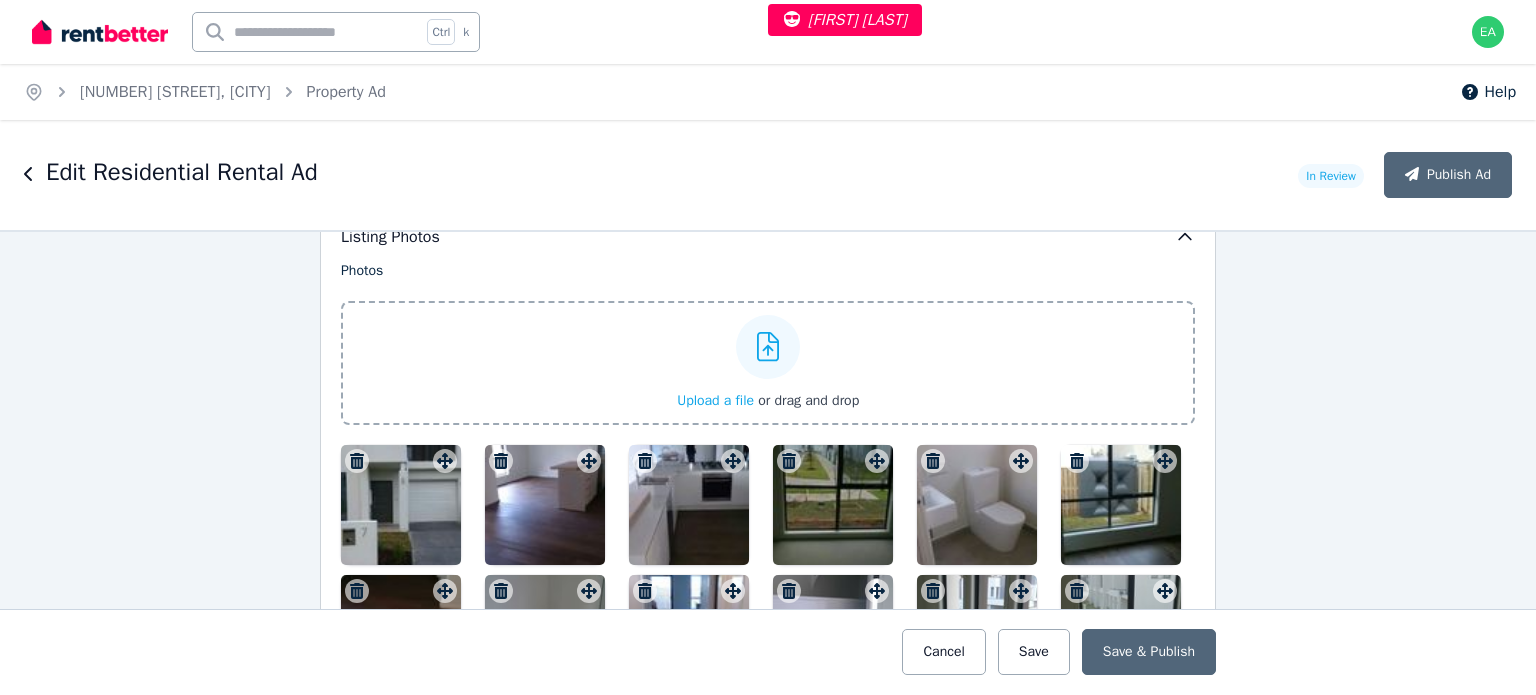 click at bounding box center [401, 505] 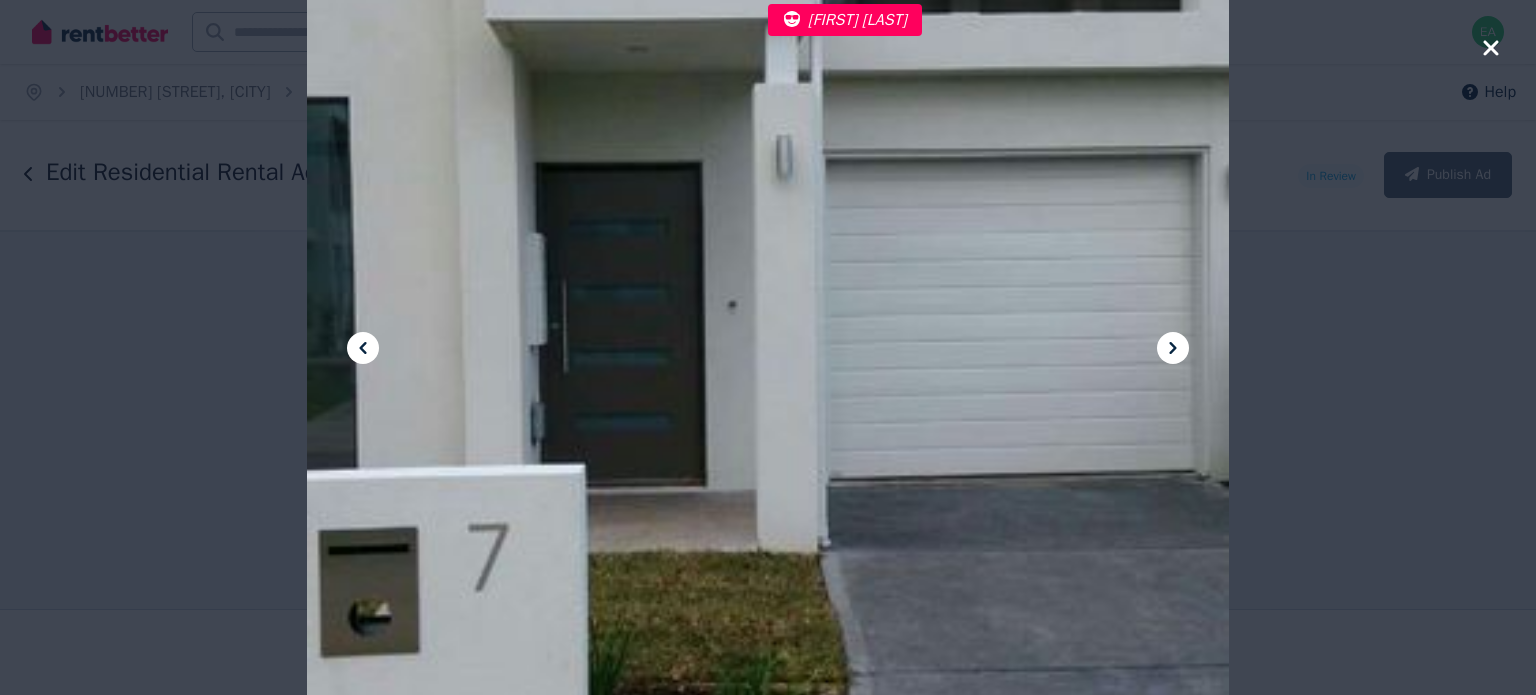 click 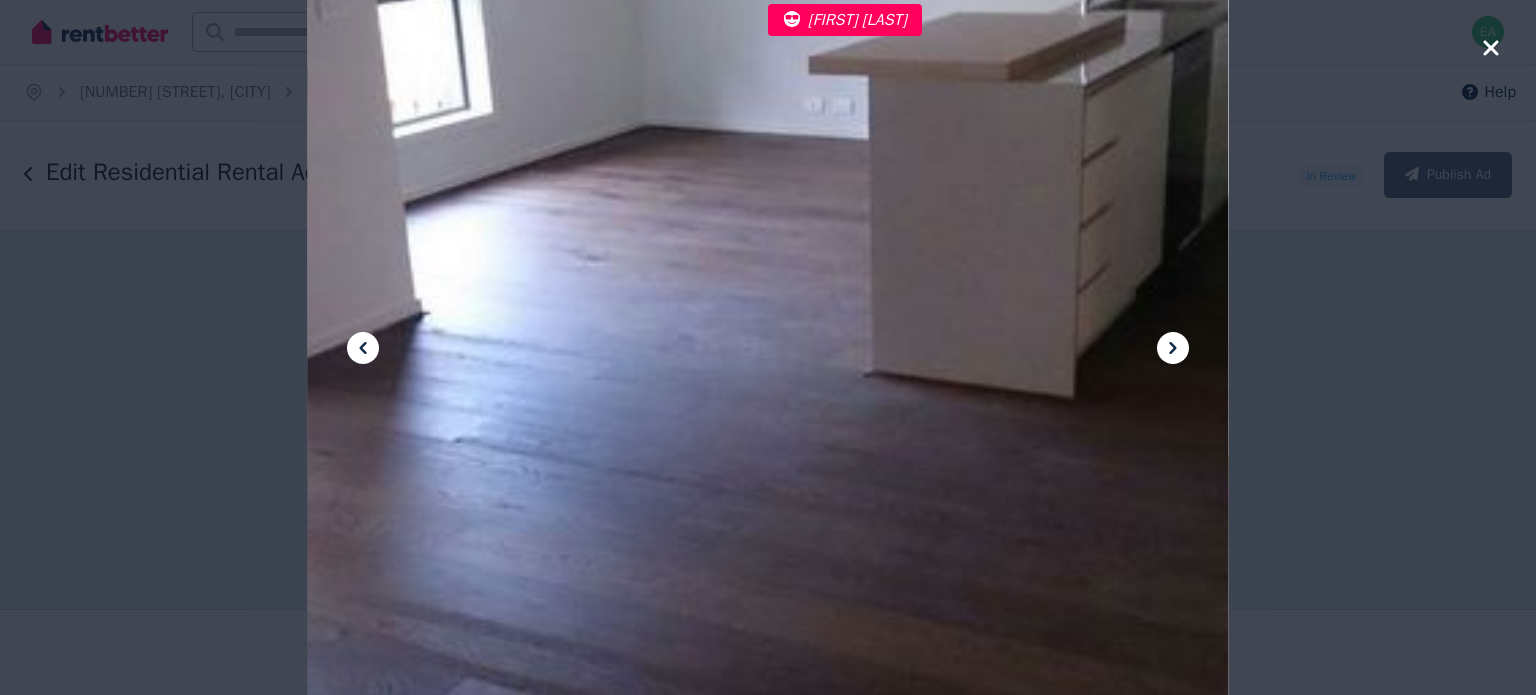 click 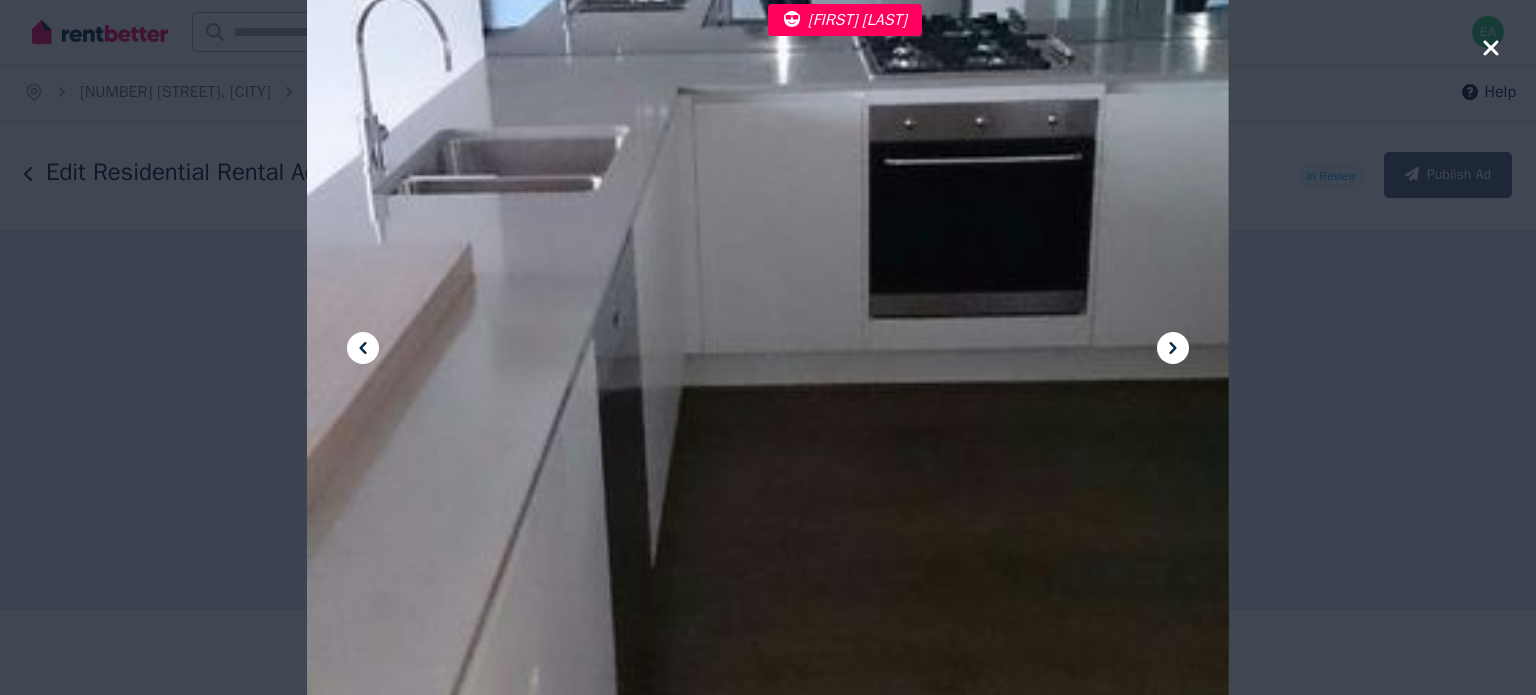 click 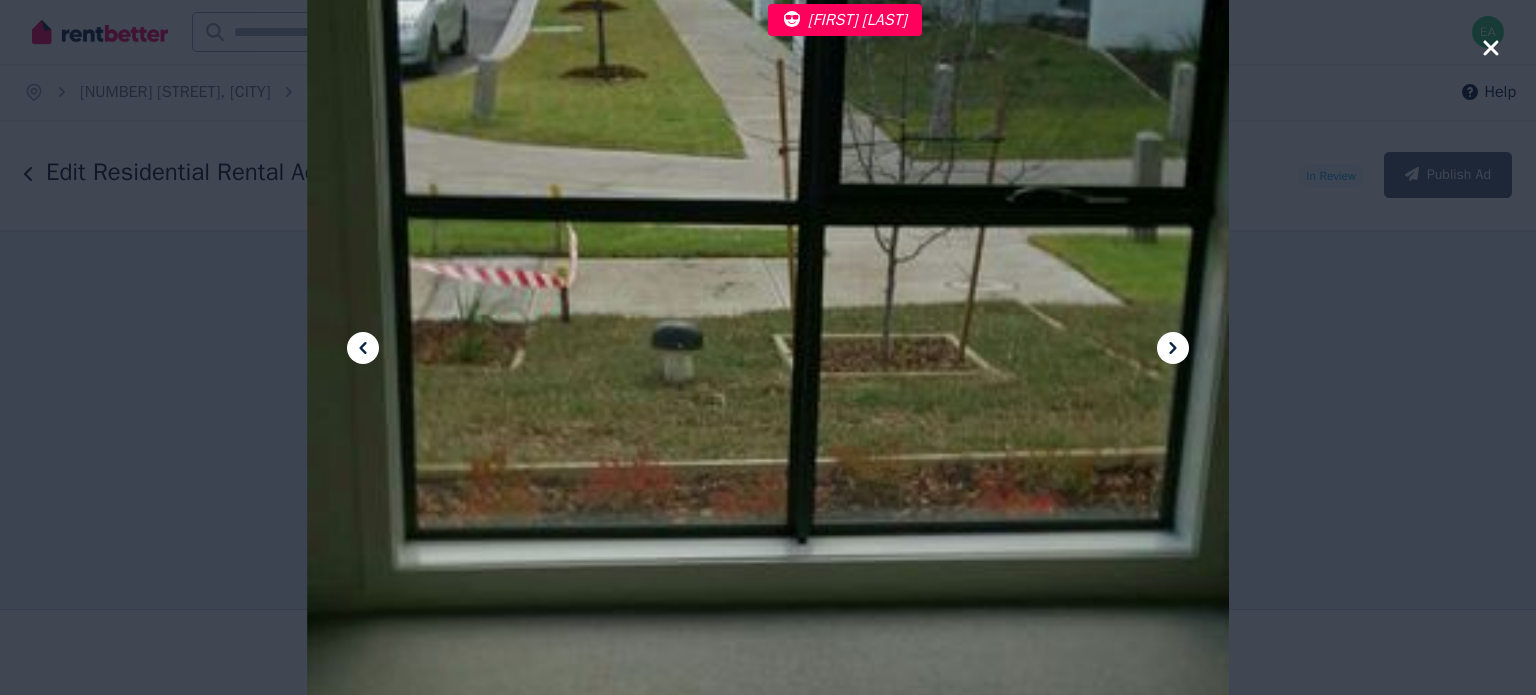click 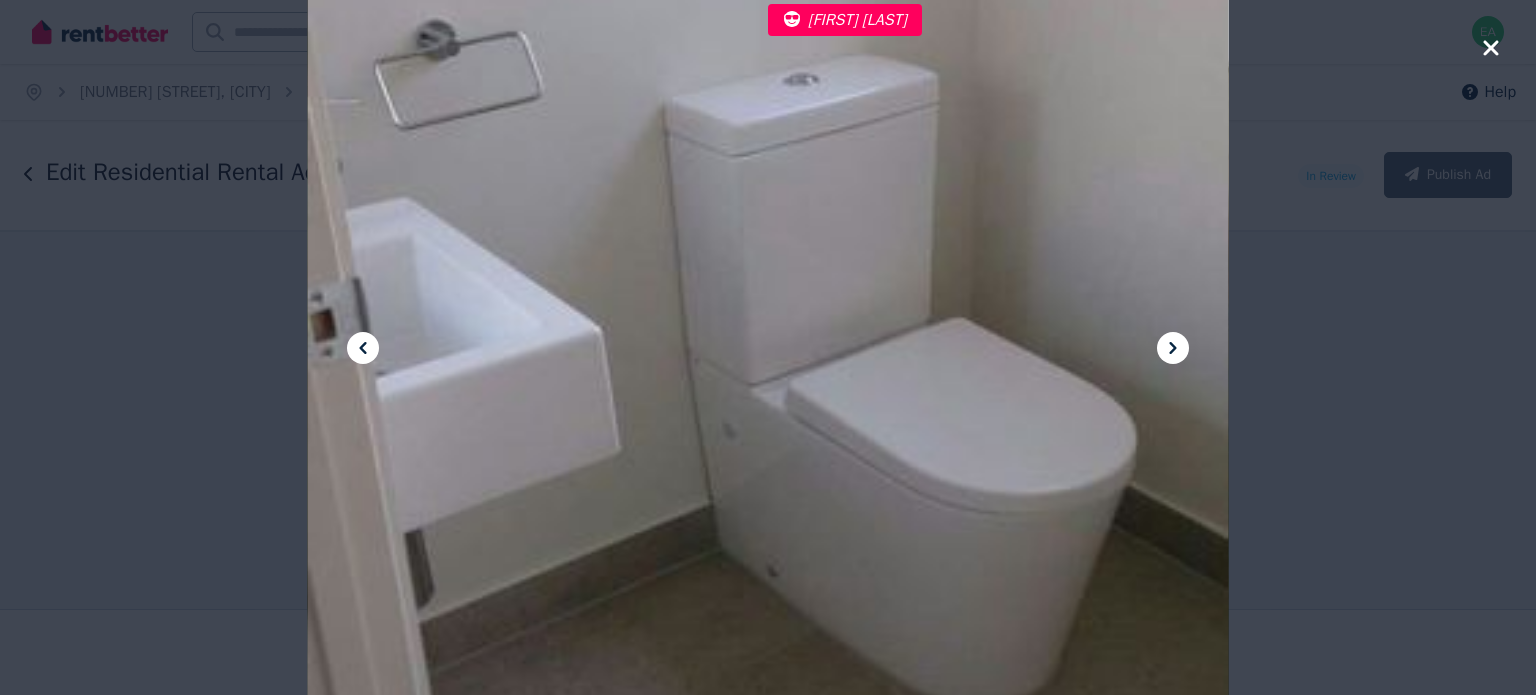 click 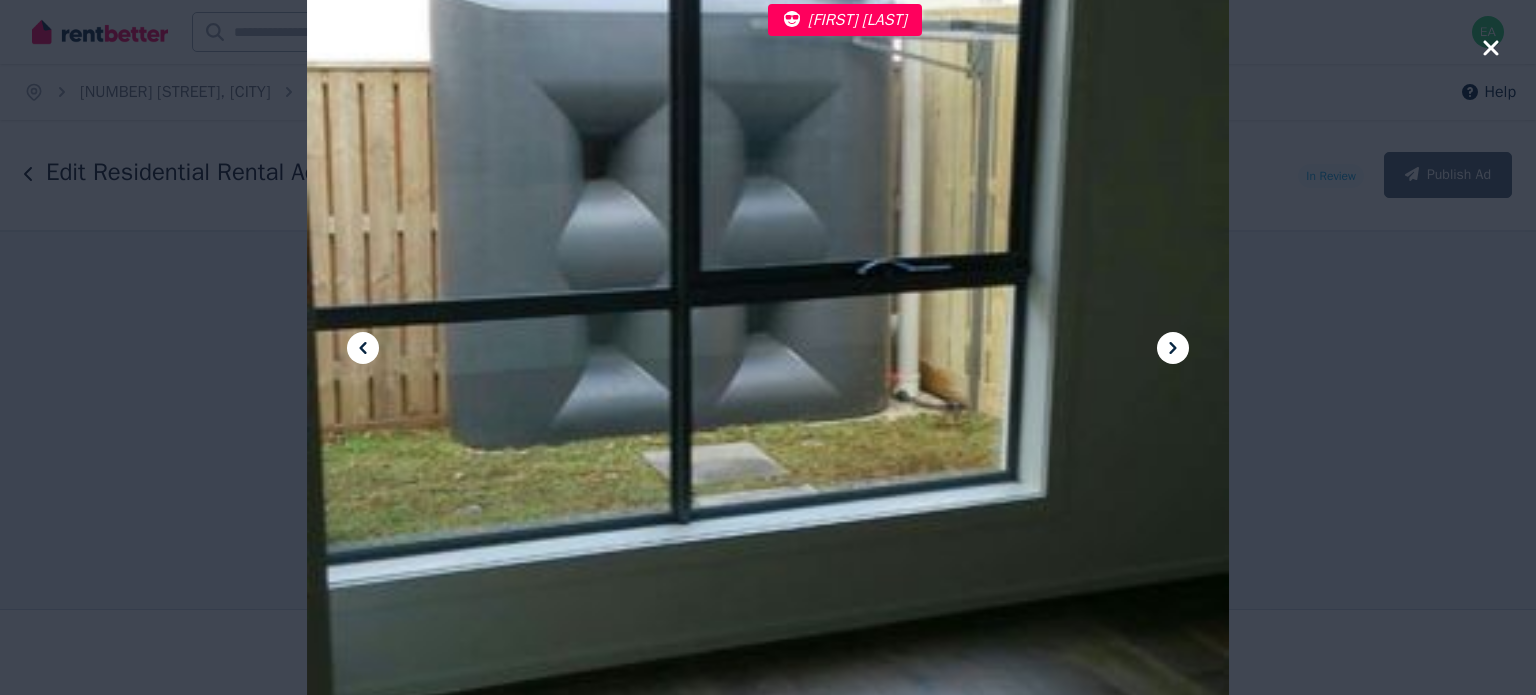 click 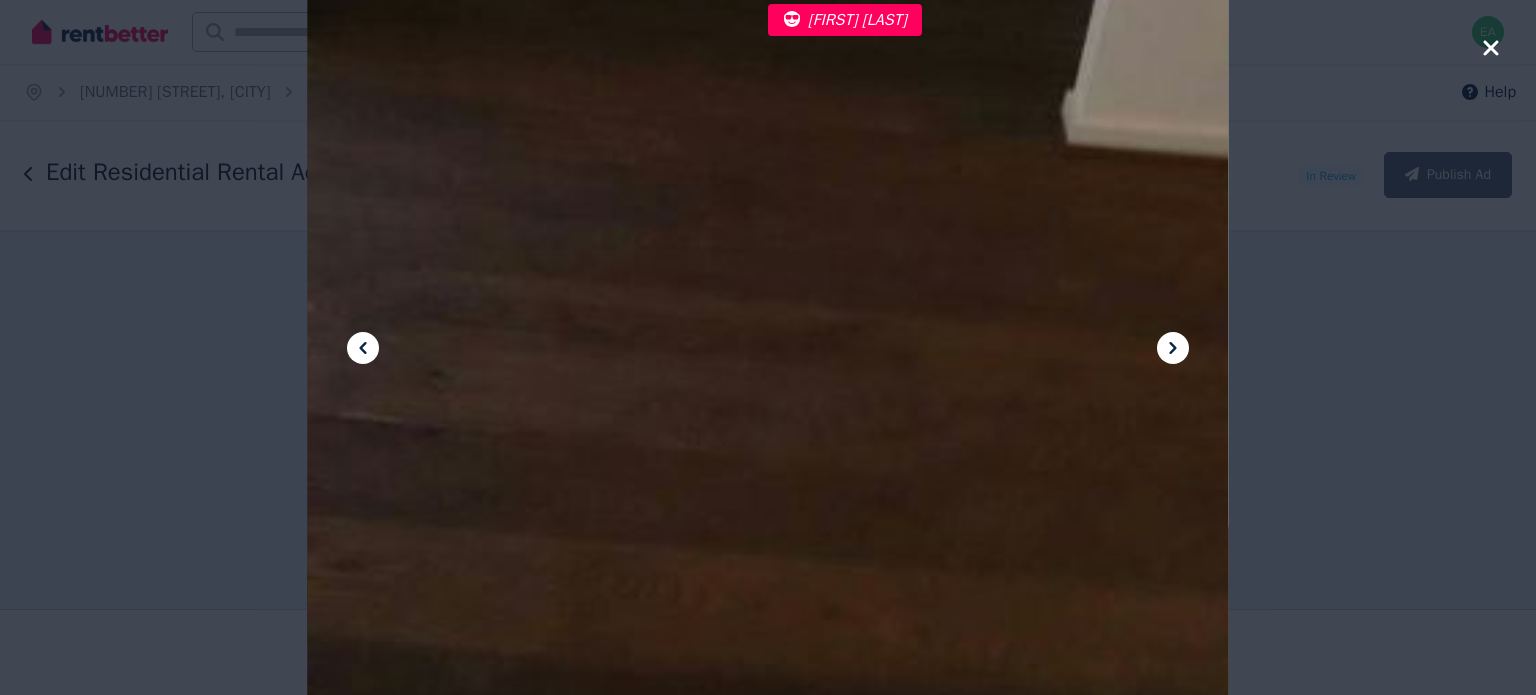 click 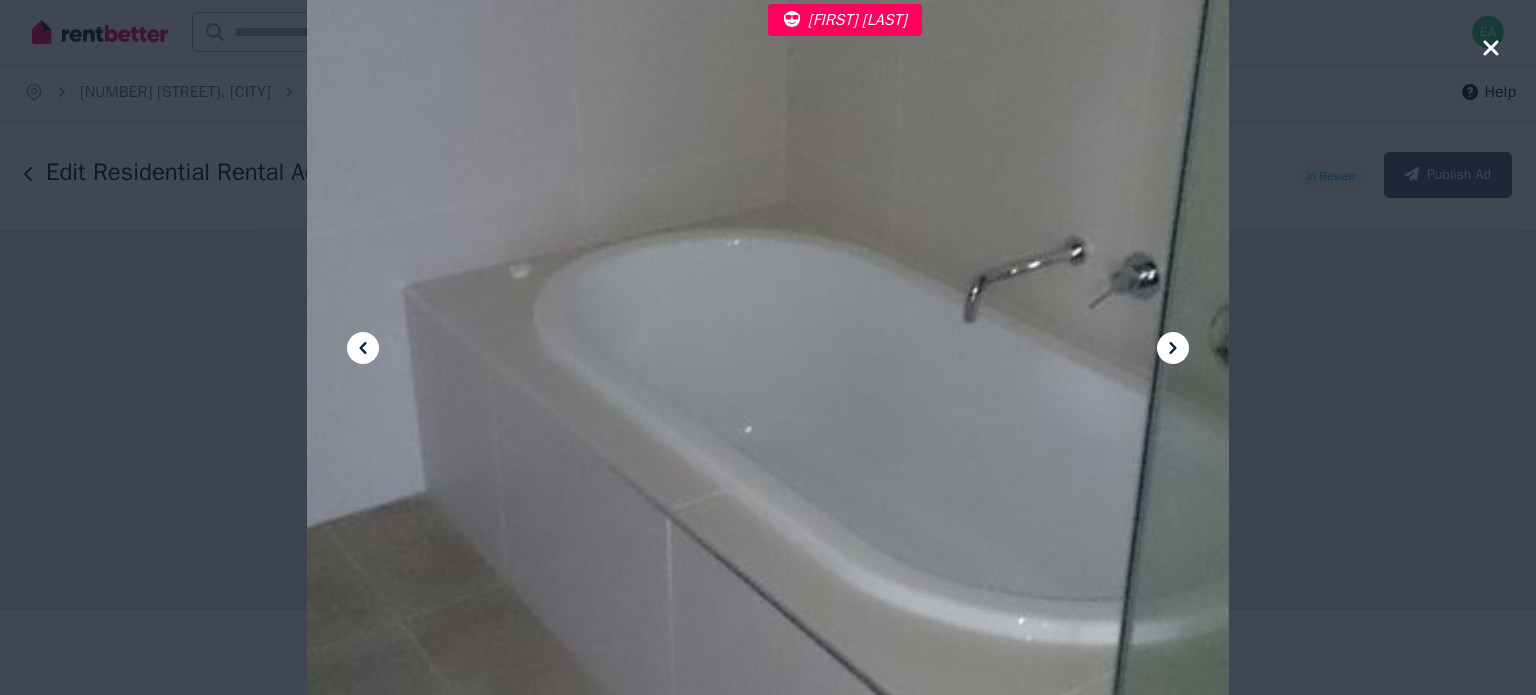 click 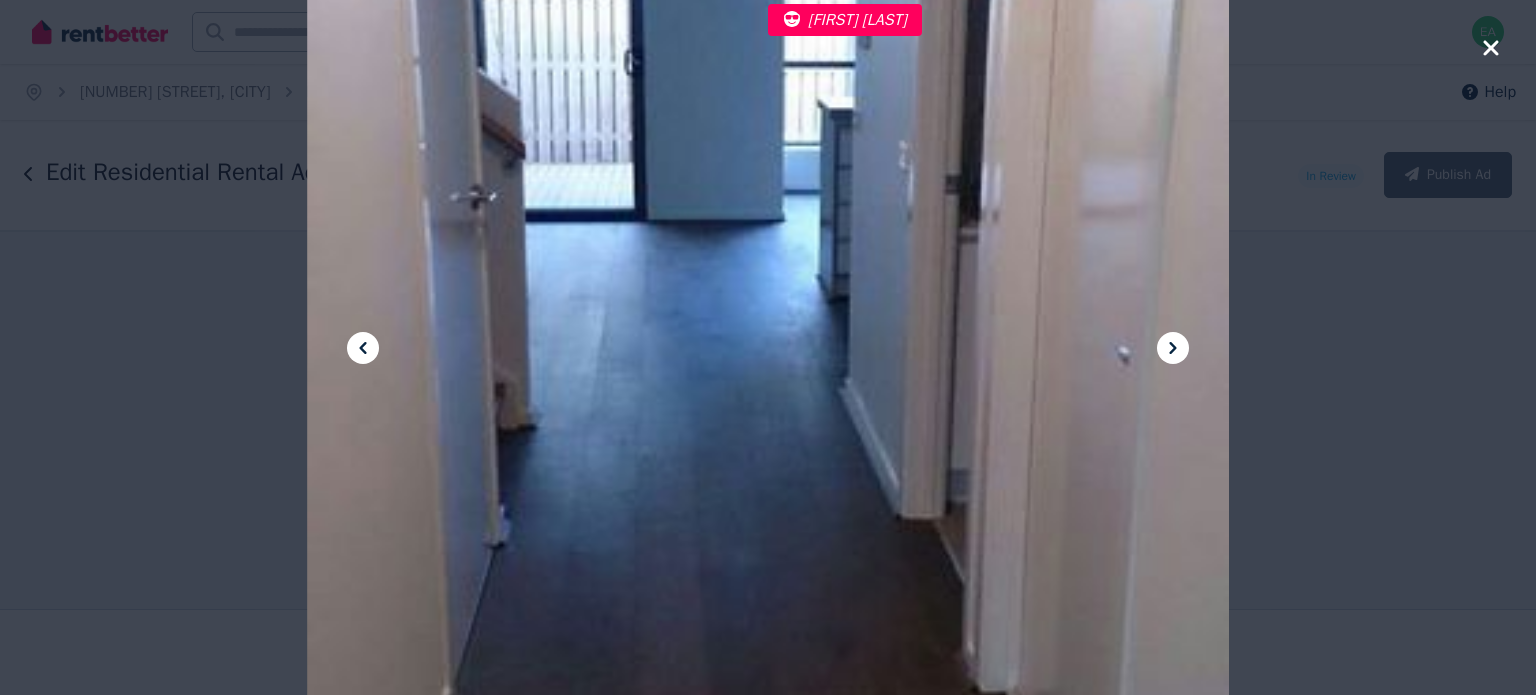 click 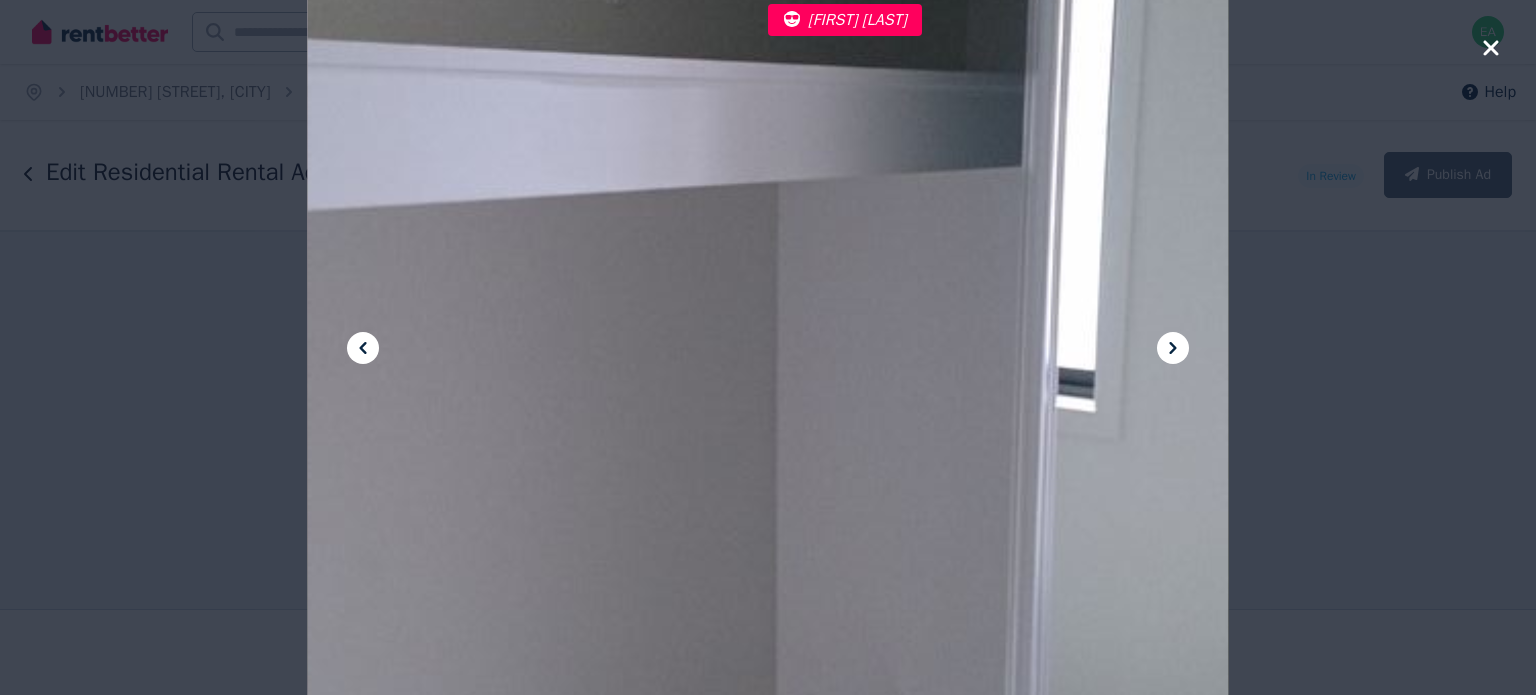 click 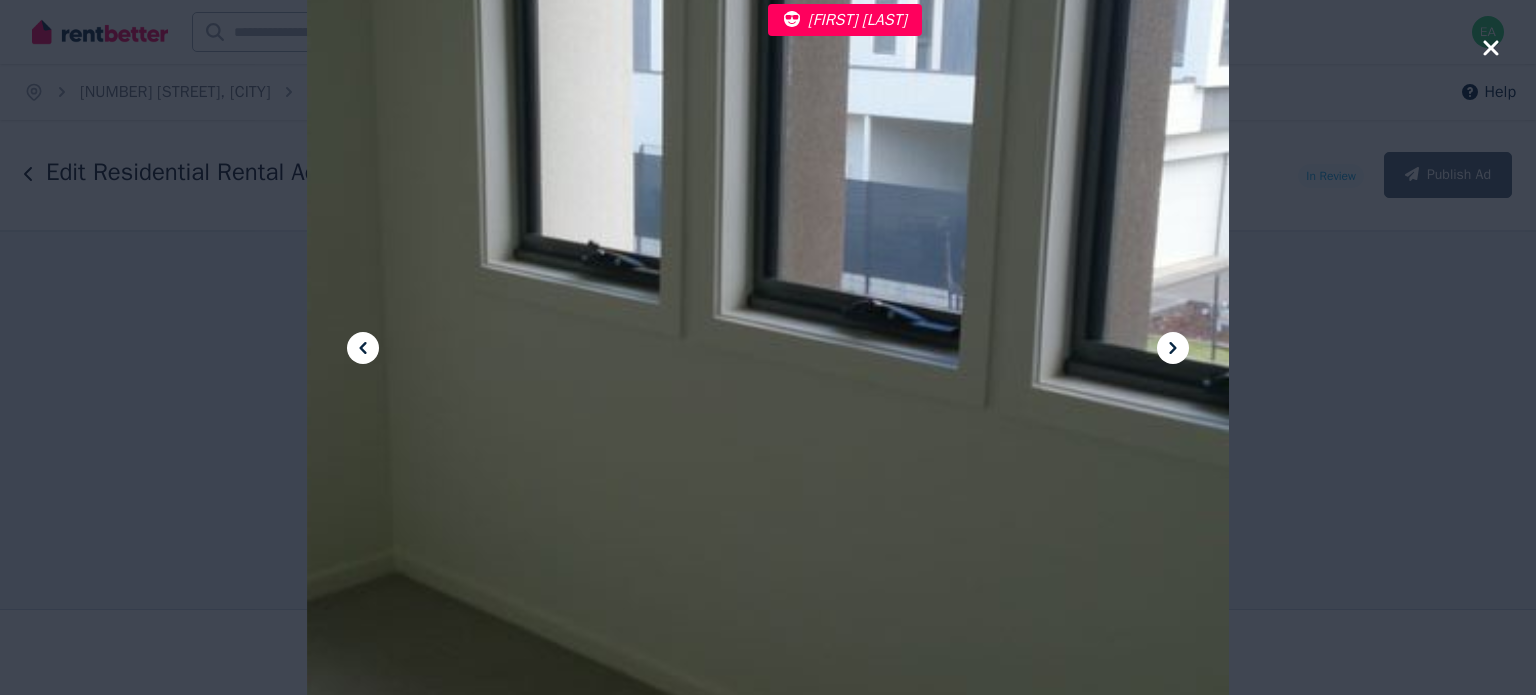 click 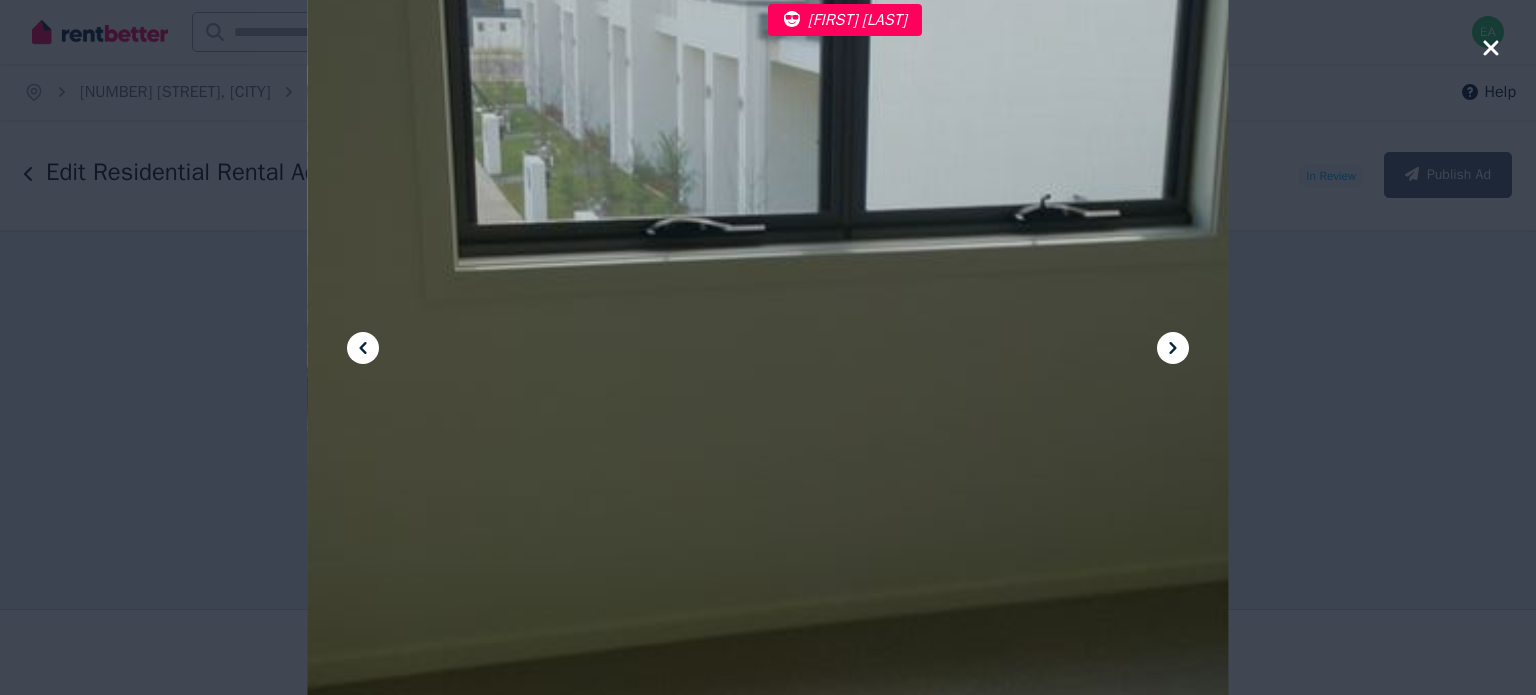 click 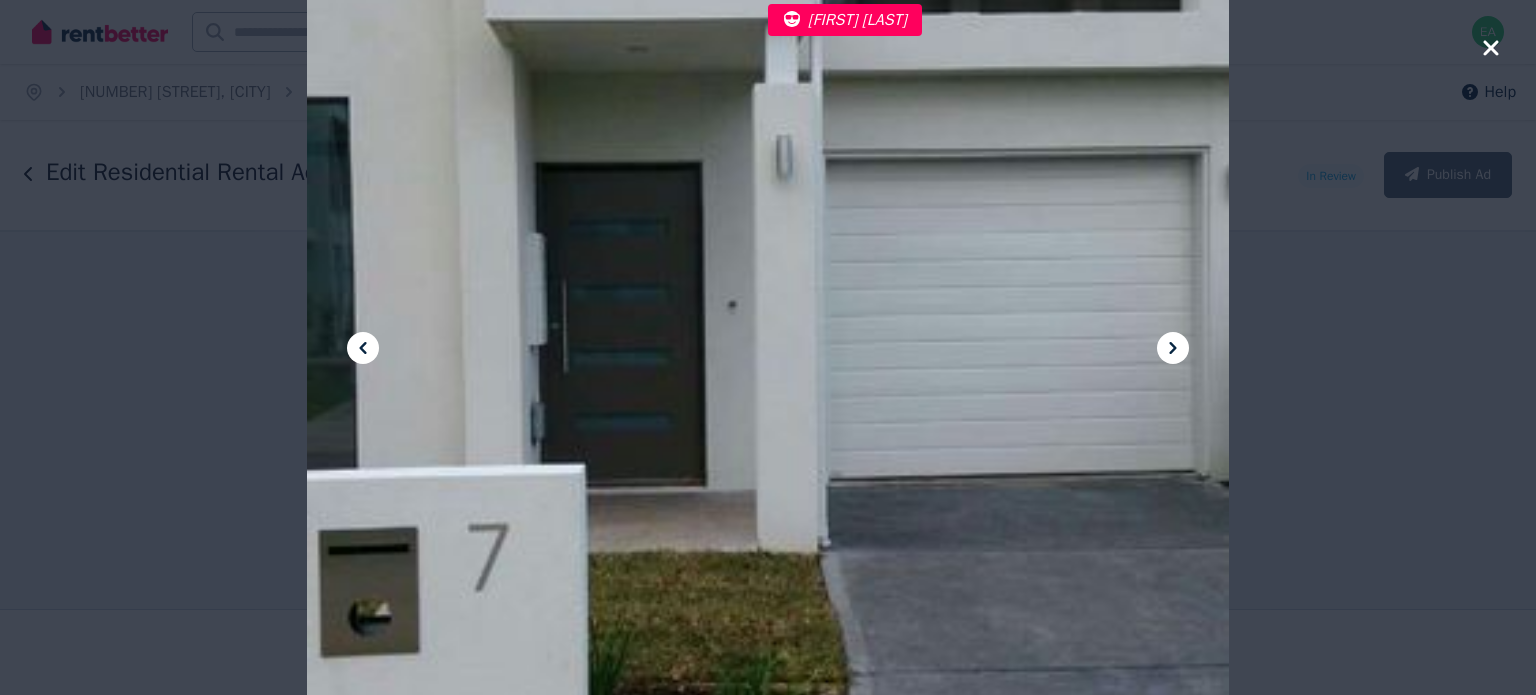 click 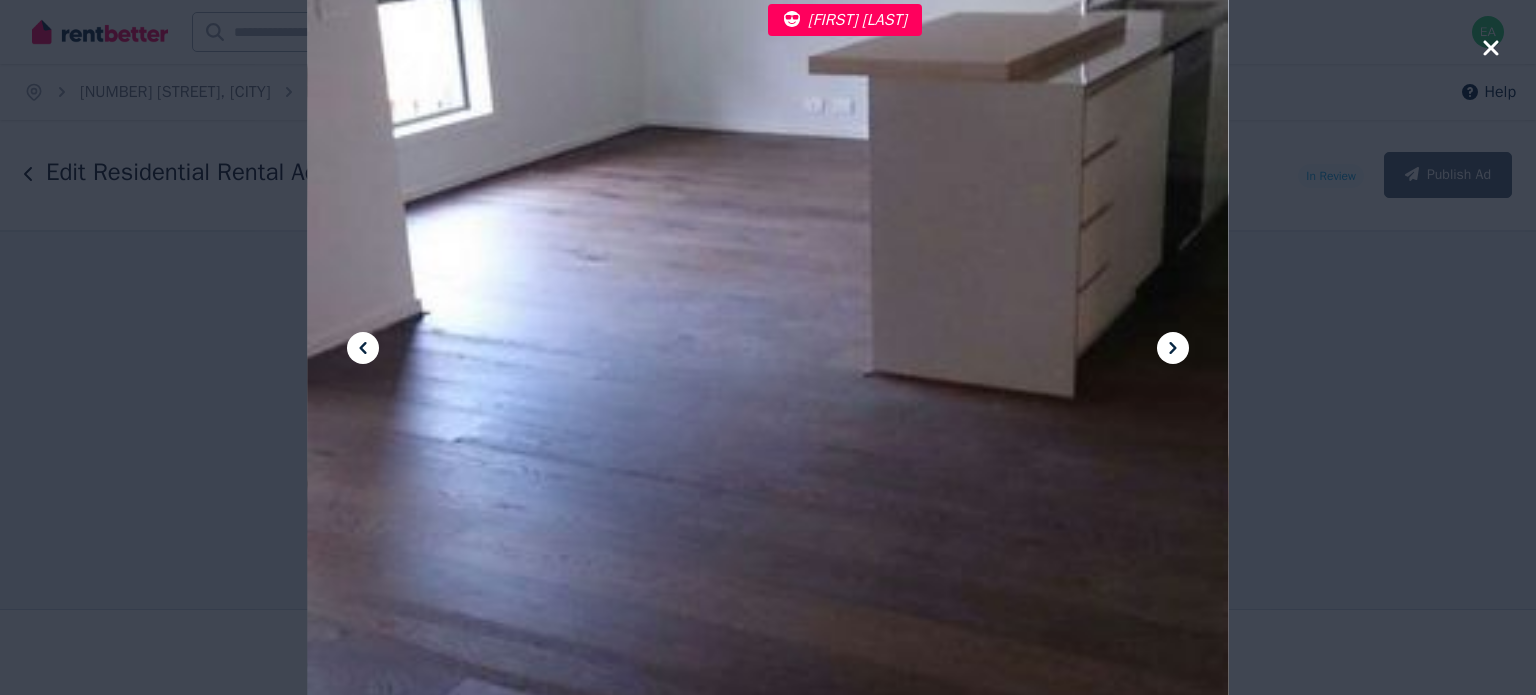 click 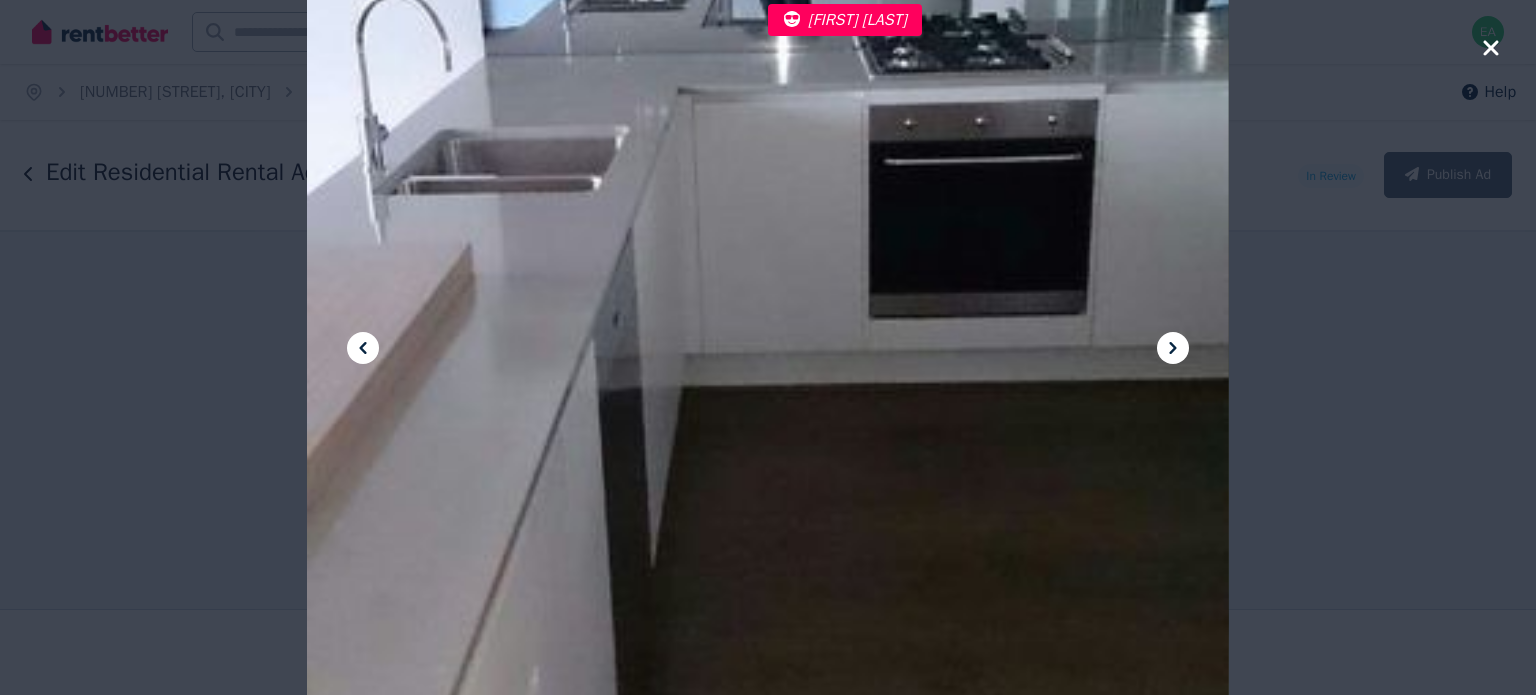 click 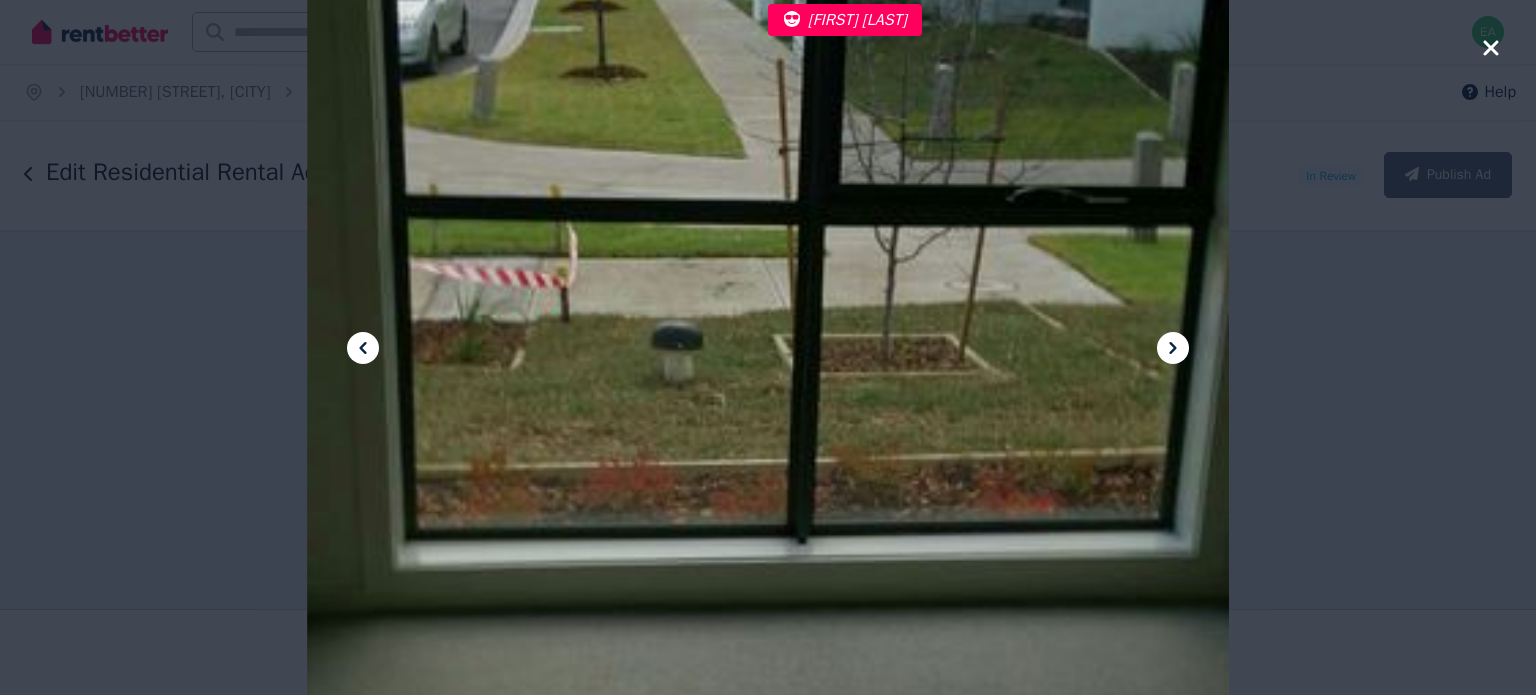 click 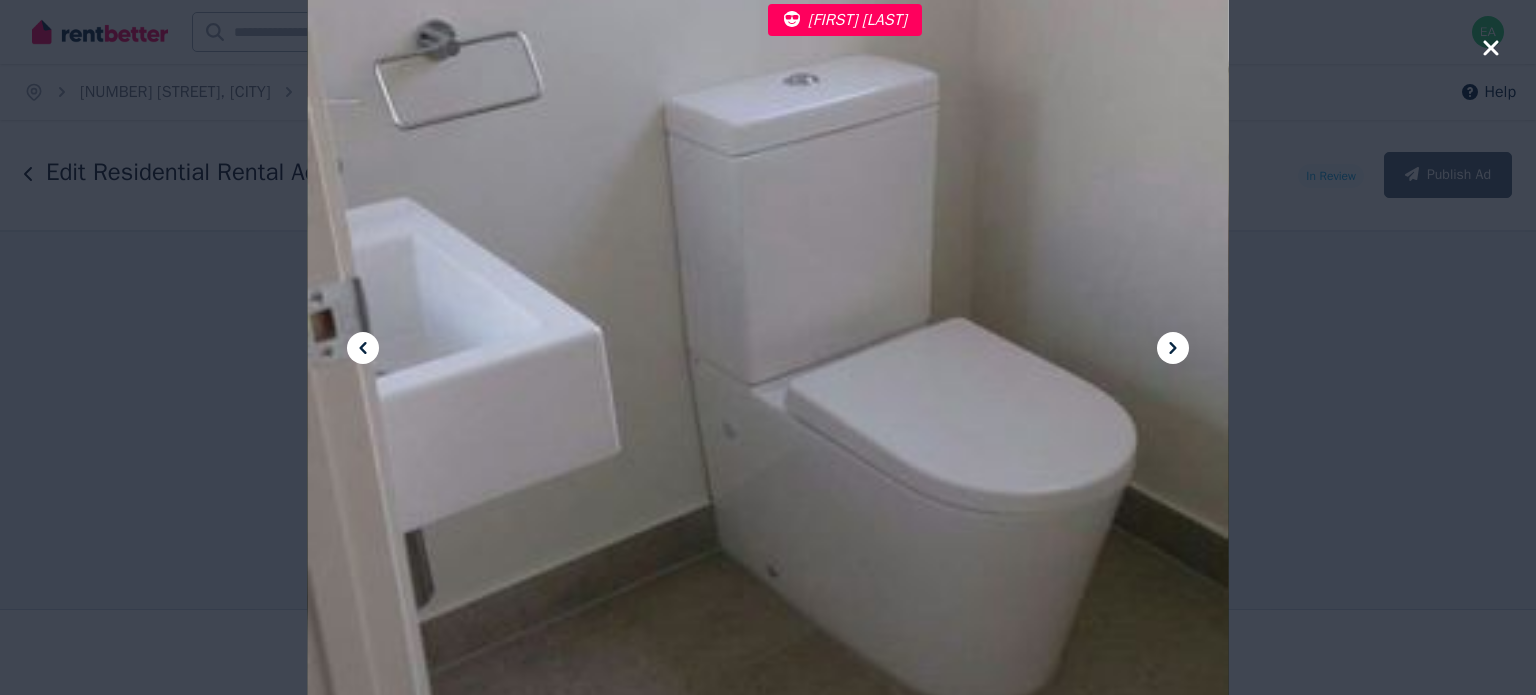 click 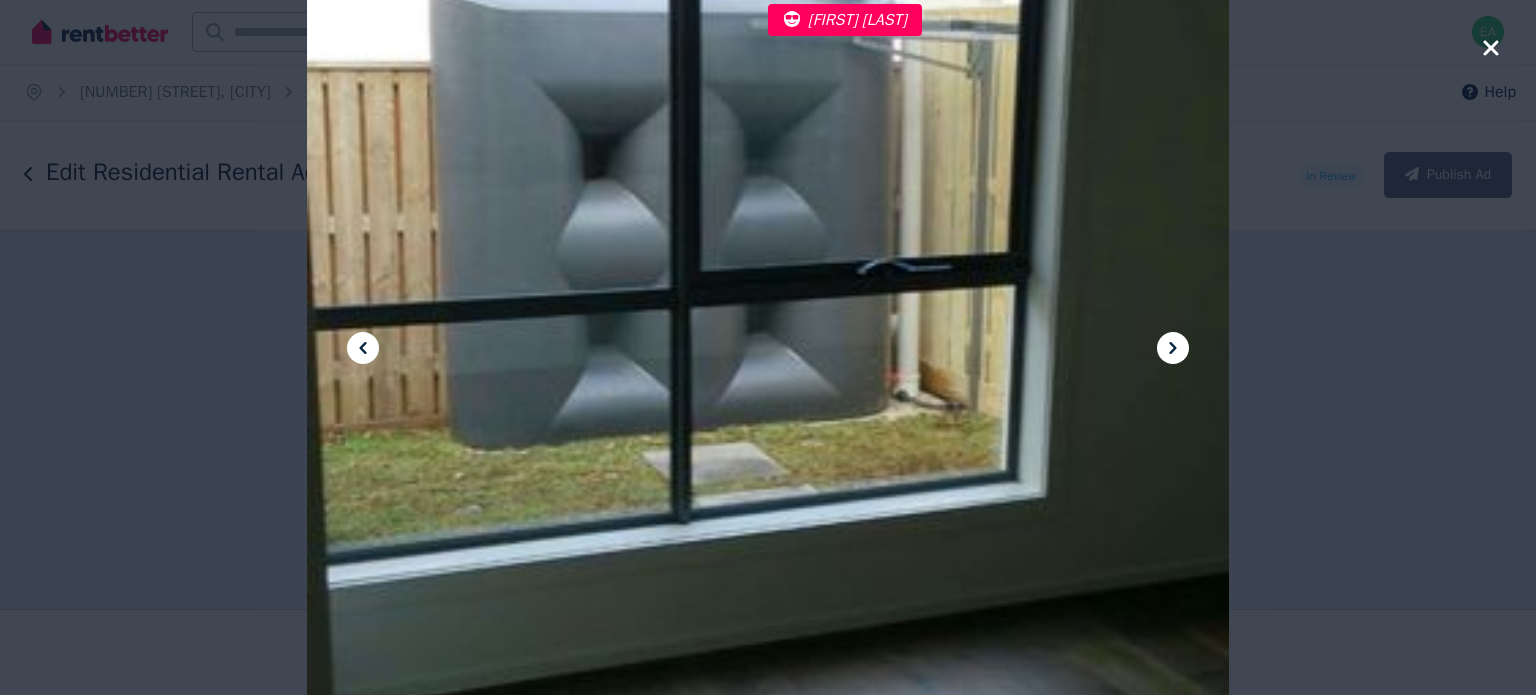 click 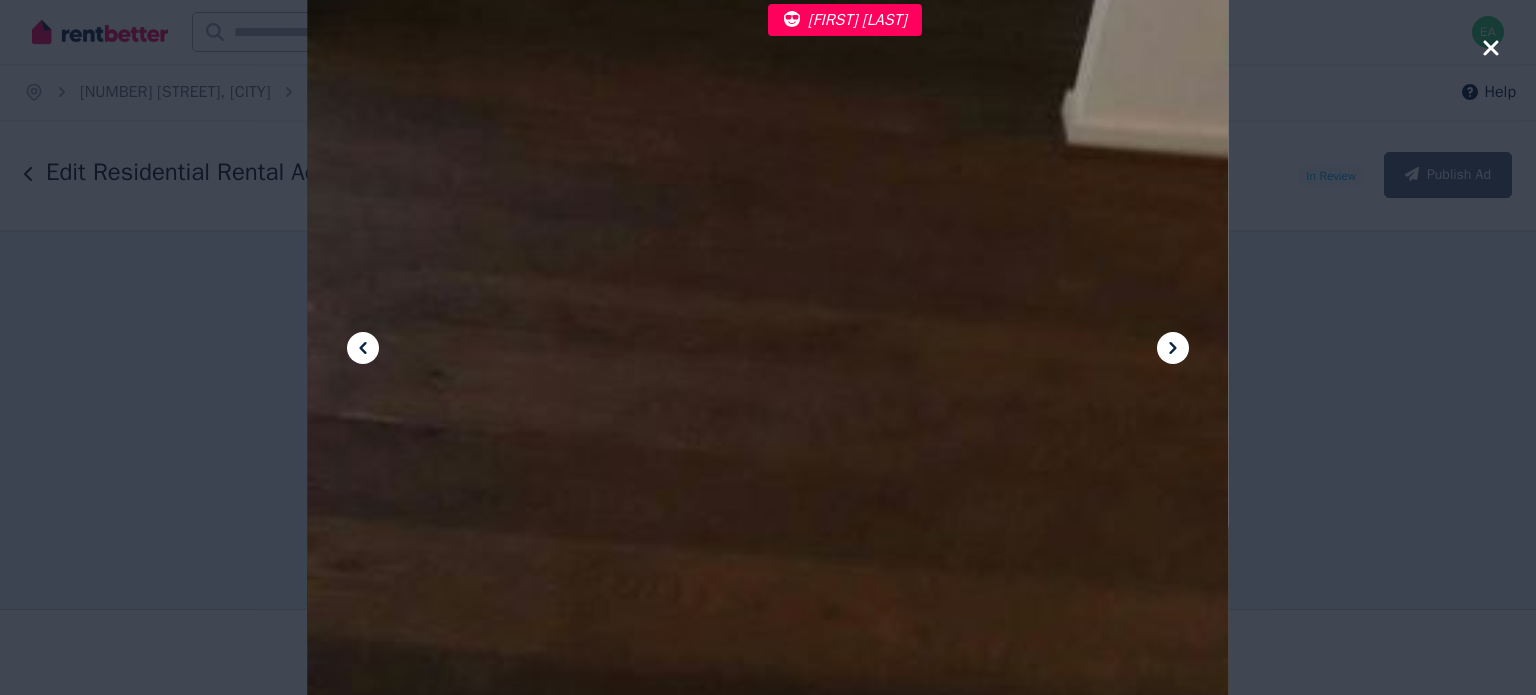 click 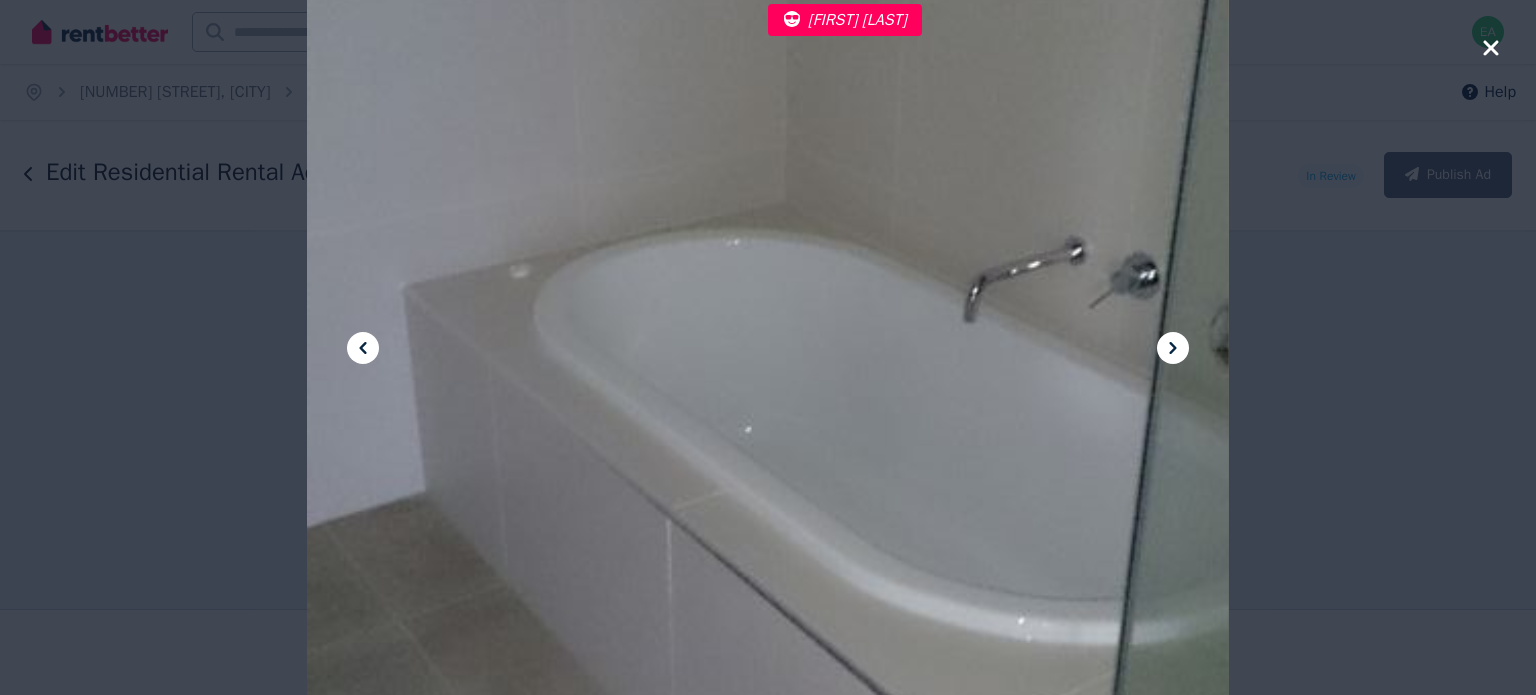 click 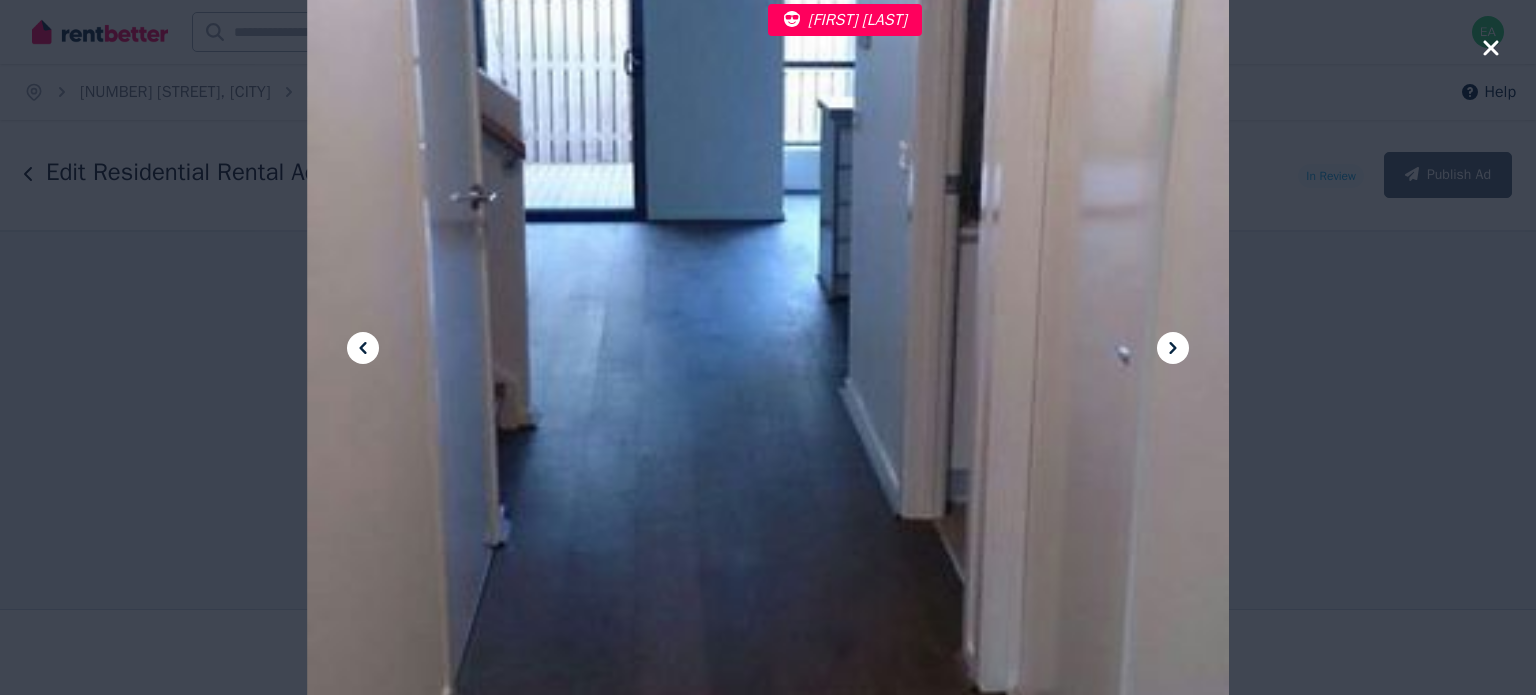 click 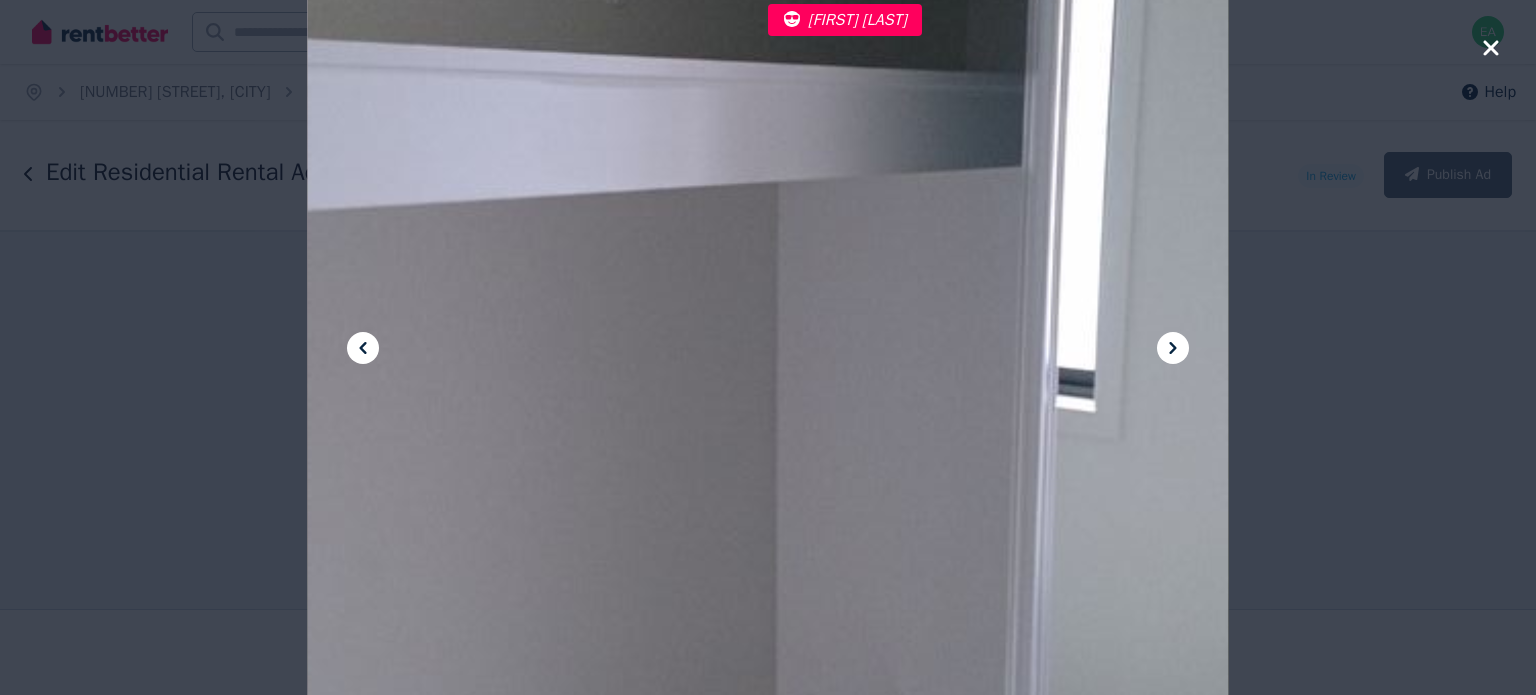 click 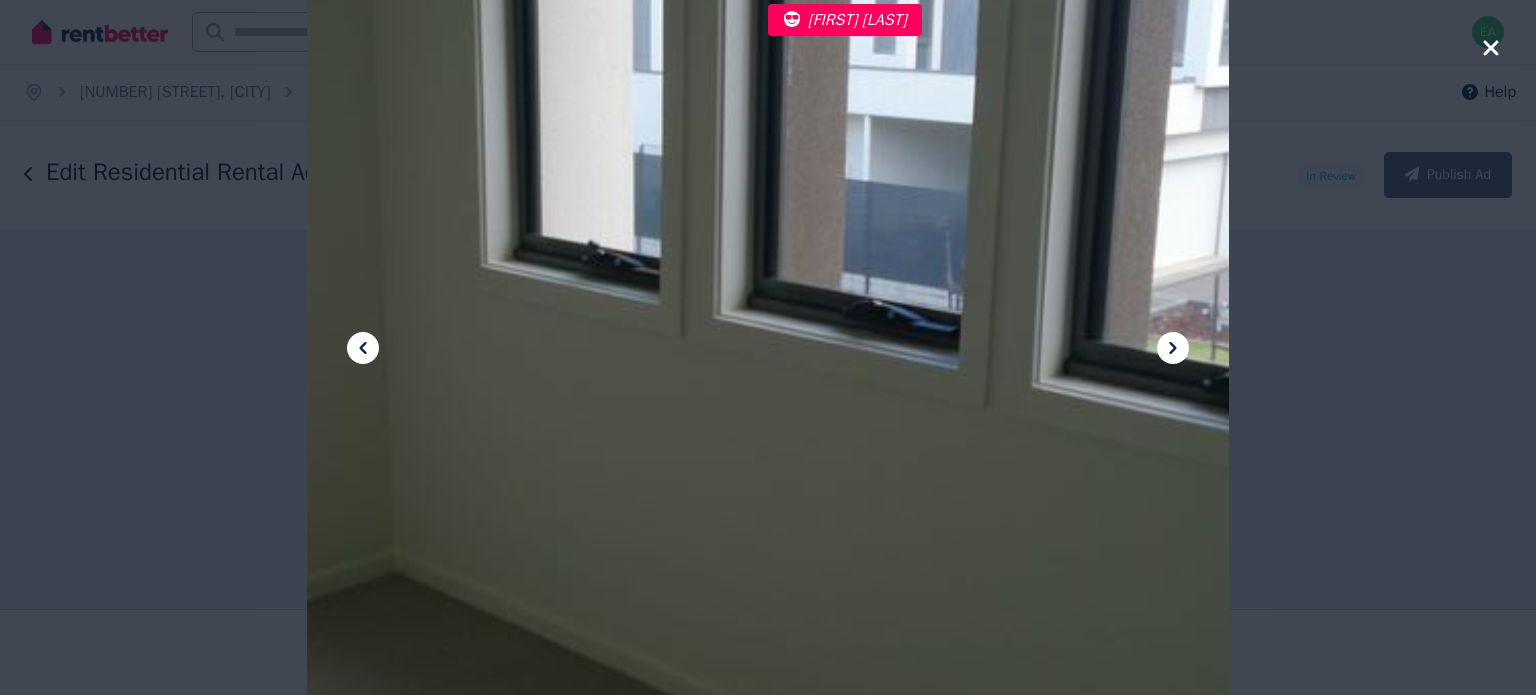 click 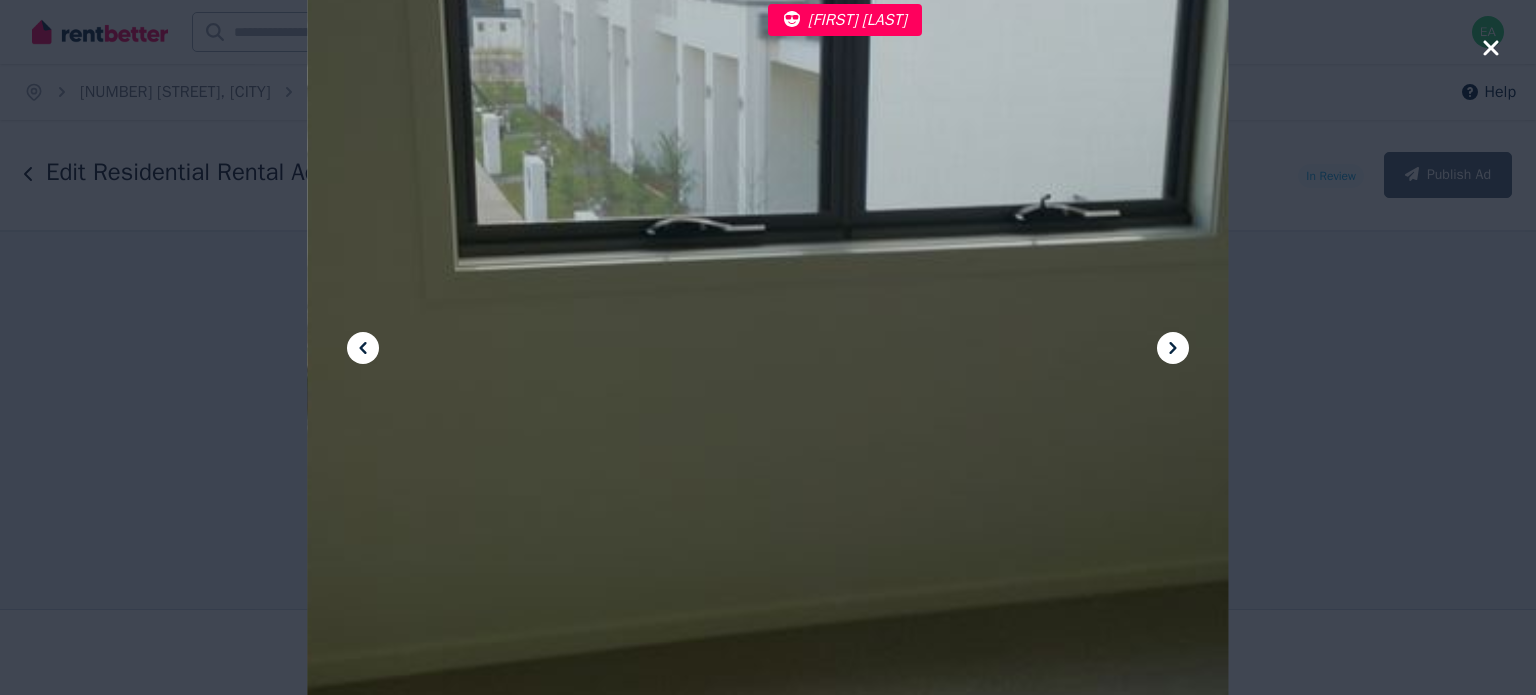 click 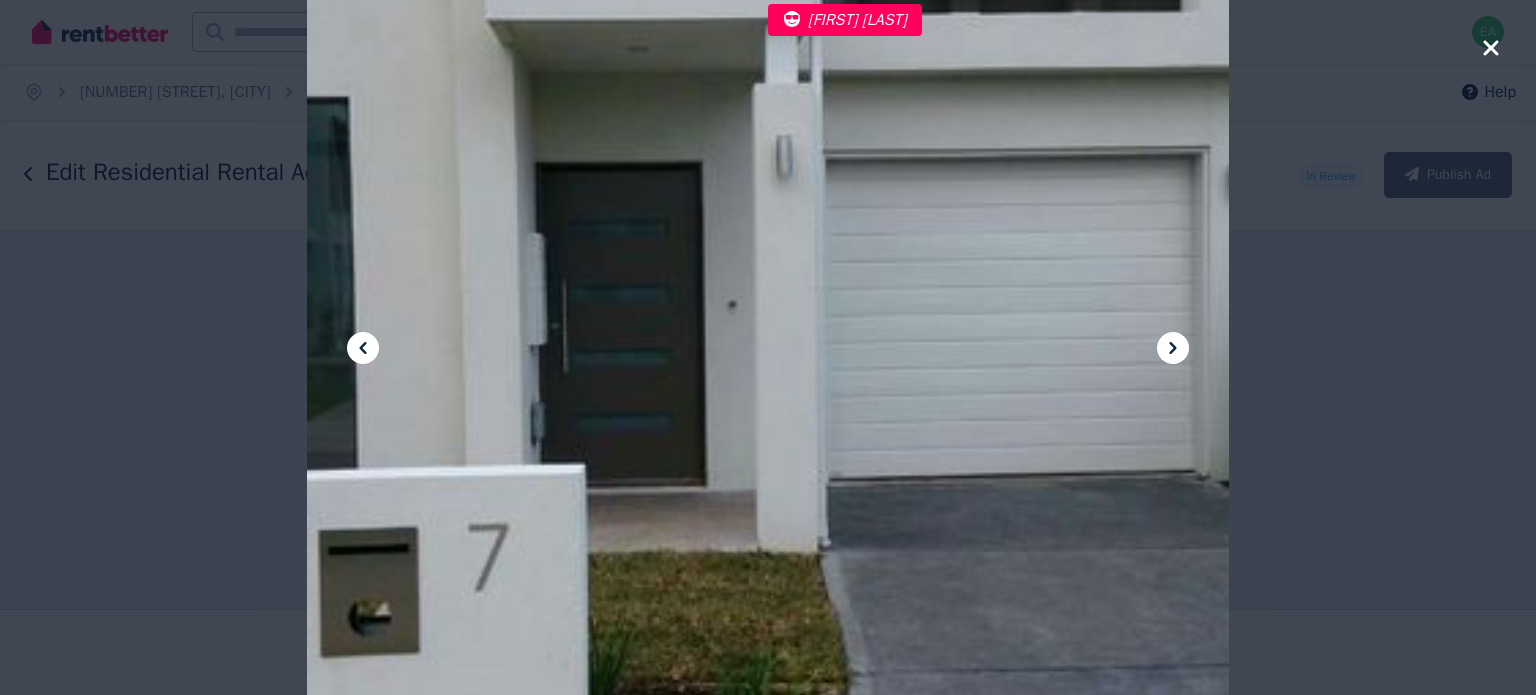click 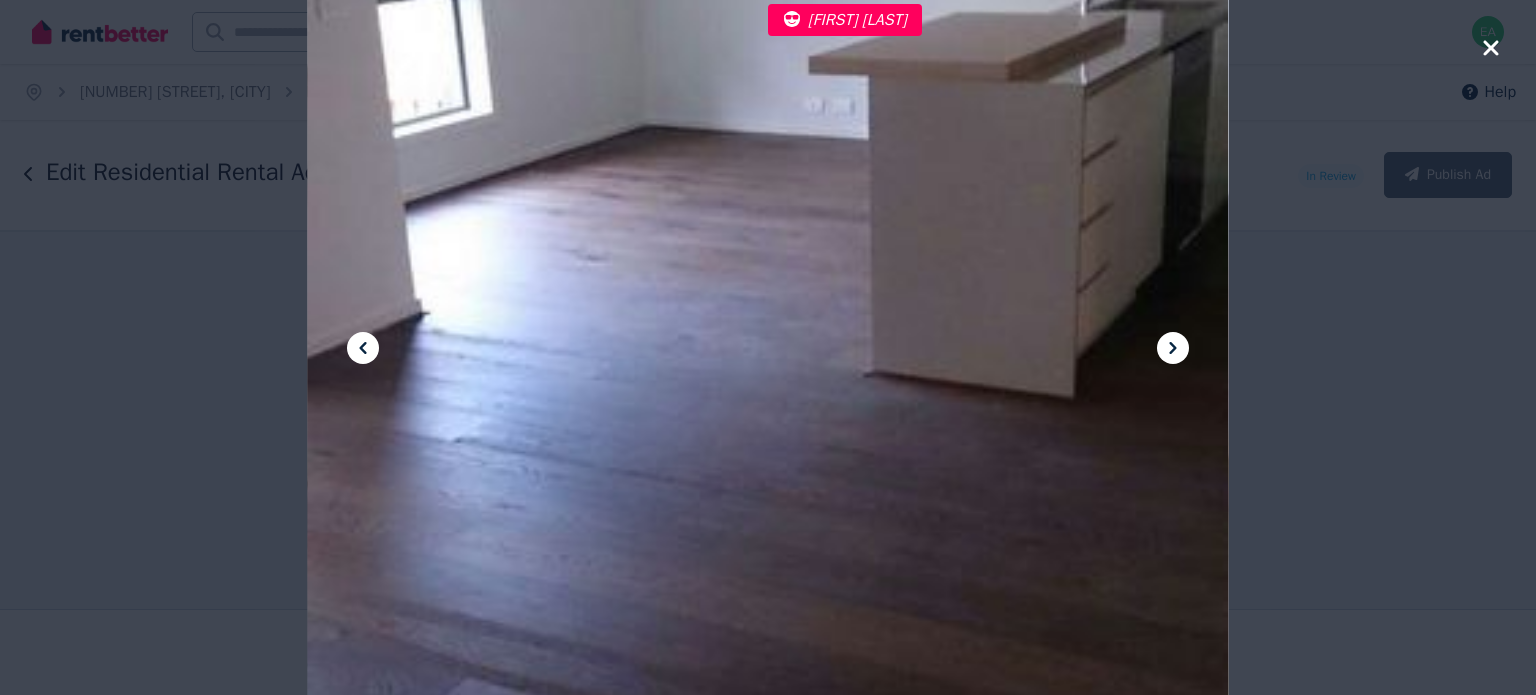 click 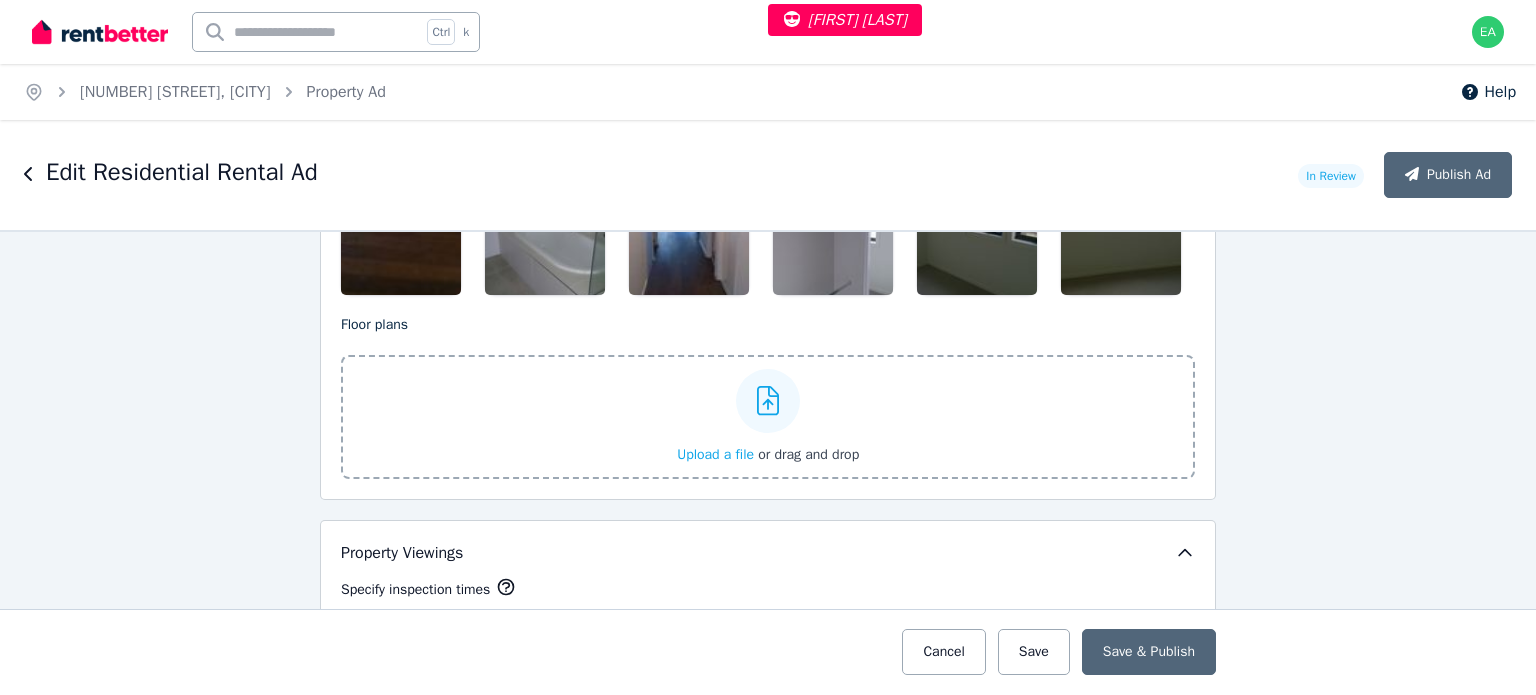 scroll, scrollTop: 2600, scrollLeft: 0, axis: vertical 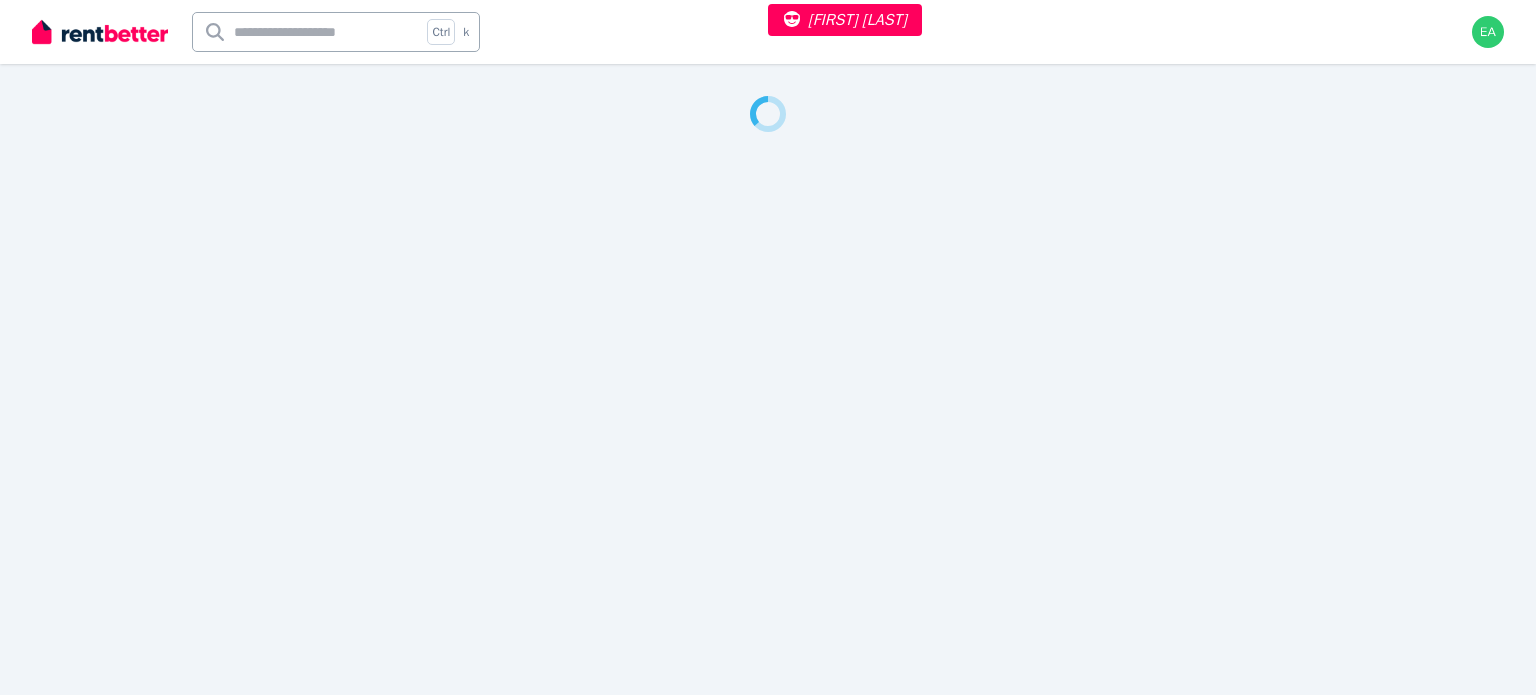 select on "***" 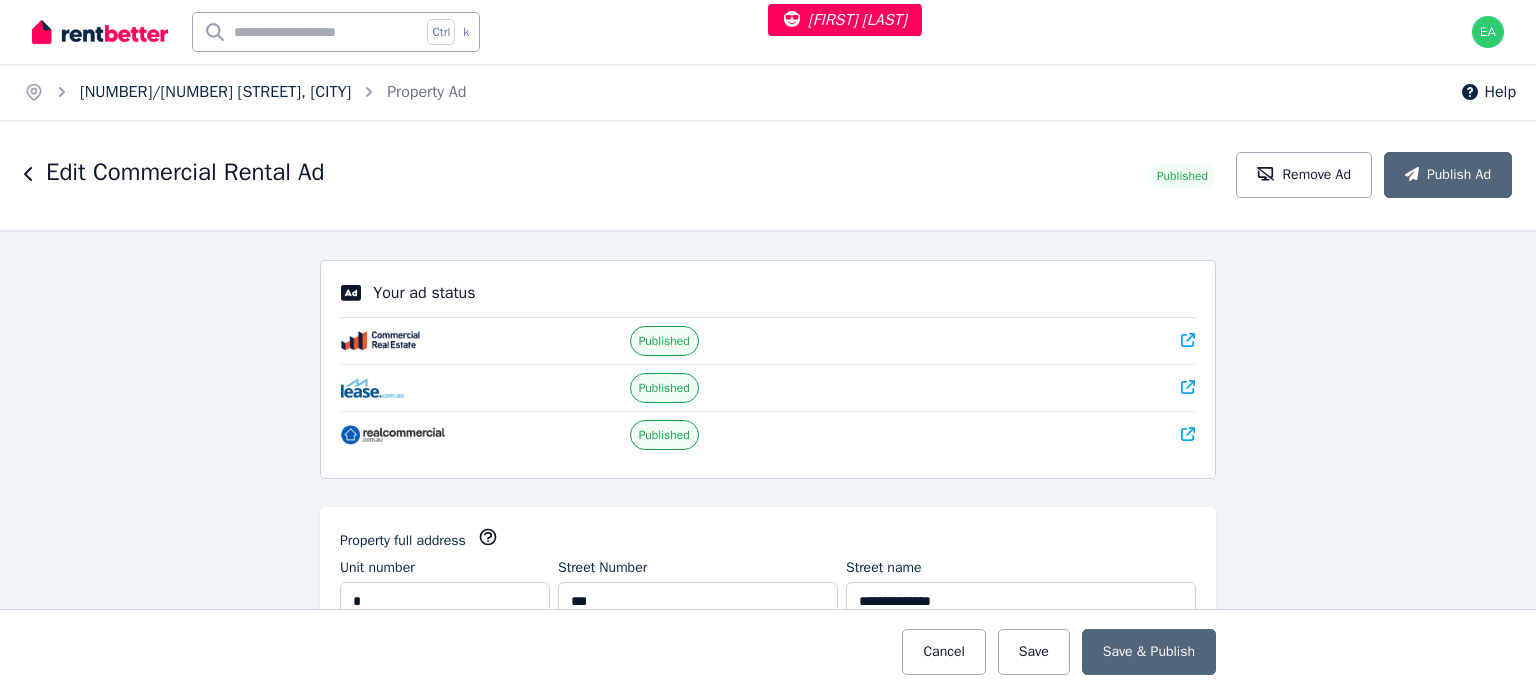 click on "1/271 William Street, Melbourne" at bounding box center [215, 92] 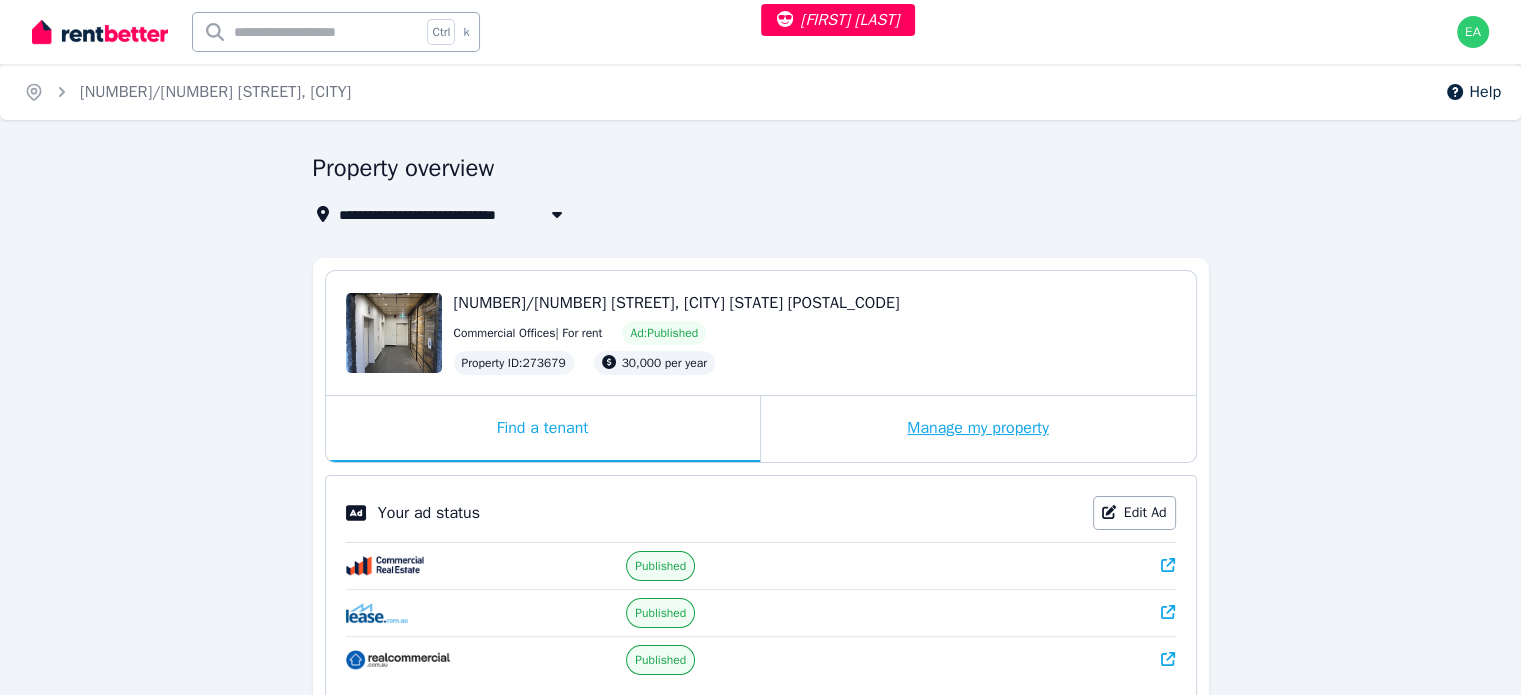 click on "Manage my property" at bounding box center [978, 429] 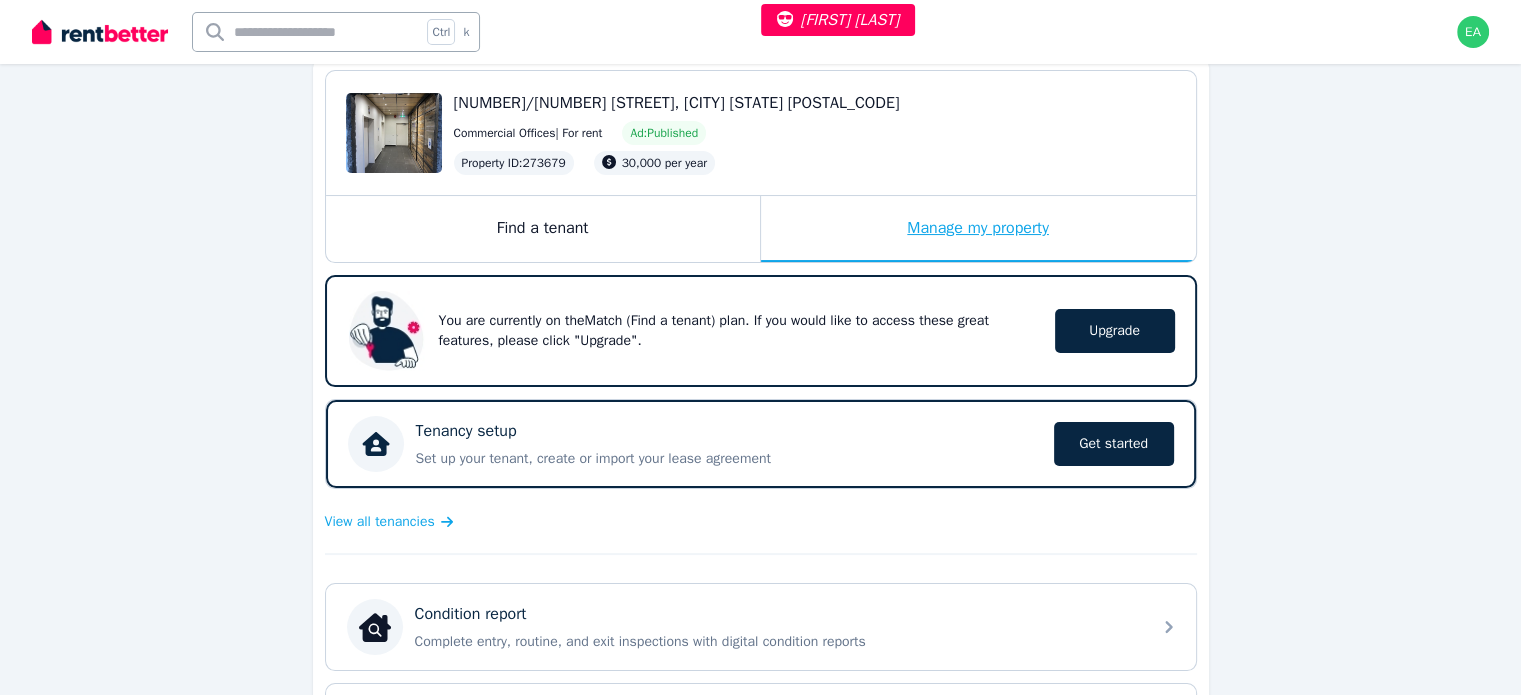 scroll, scrollTop: 400, scrollLeft: 0, axis: vertical 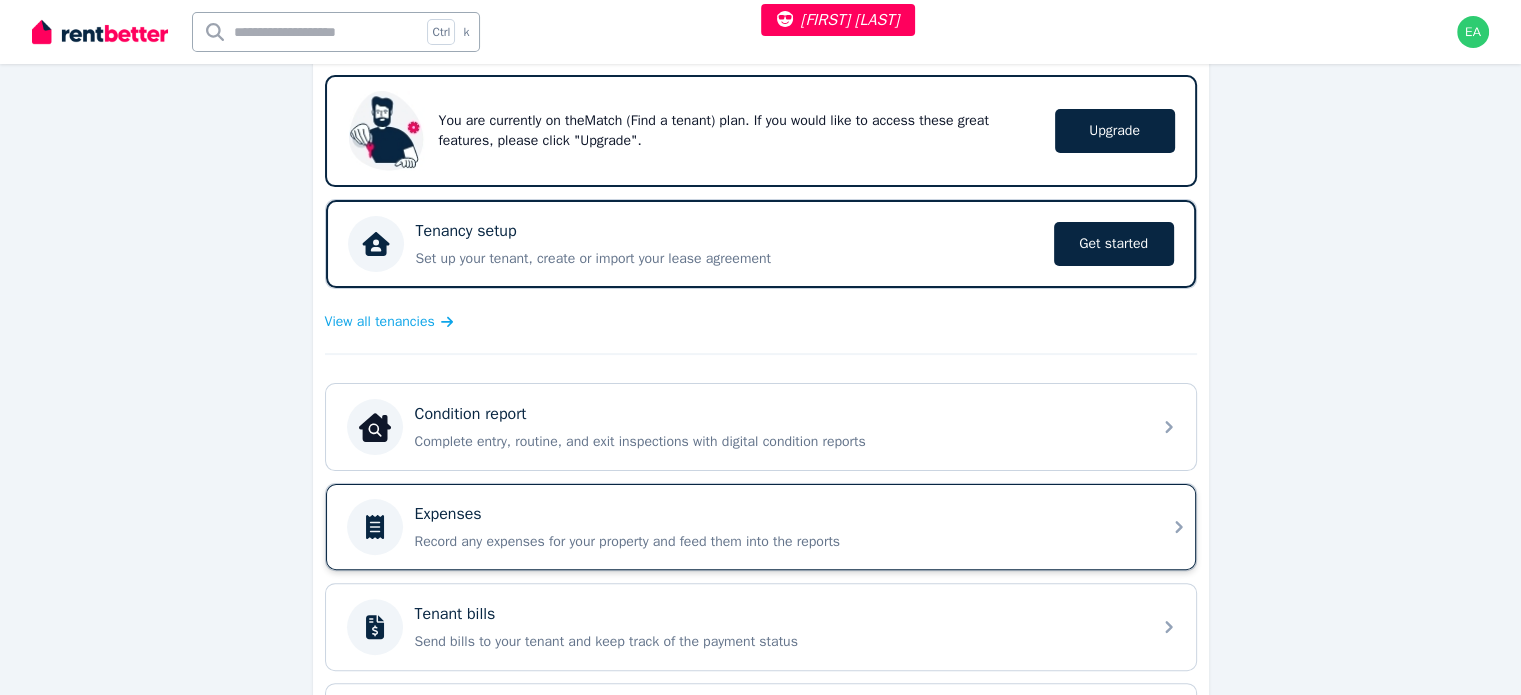 click on "Record any expenses for your property and feed them into the reports" at bounding box center [777, 542] 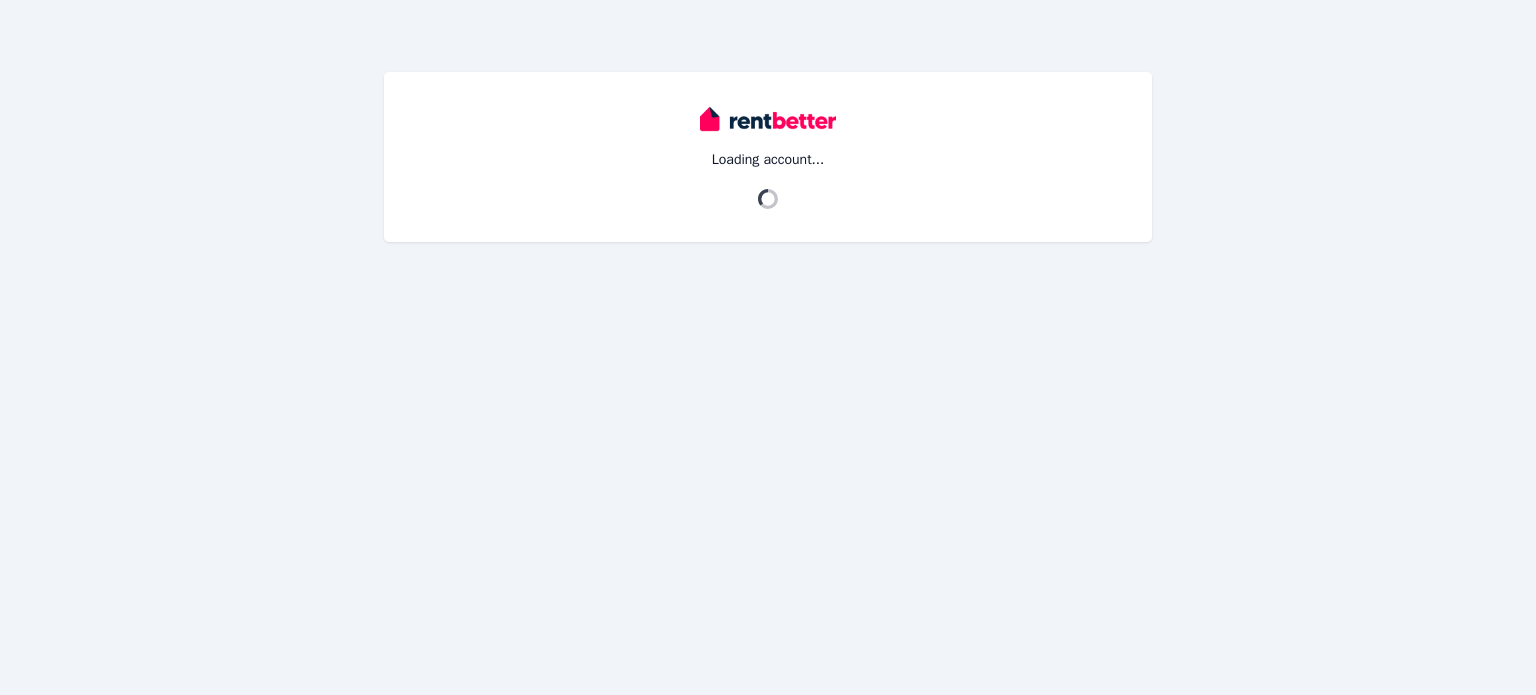 scroll, scrollTop: 0, scrollLeft: 0, axis: both 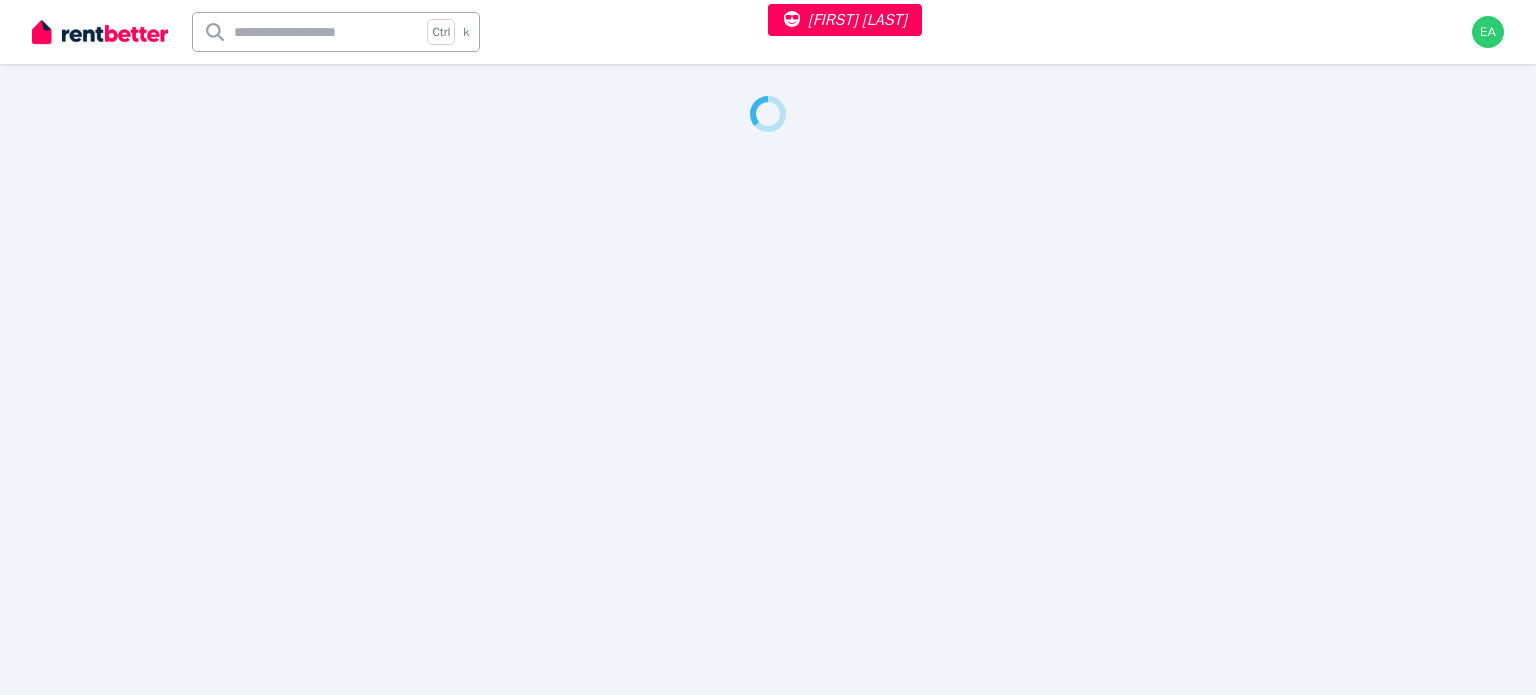 select on "***" 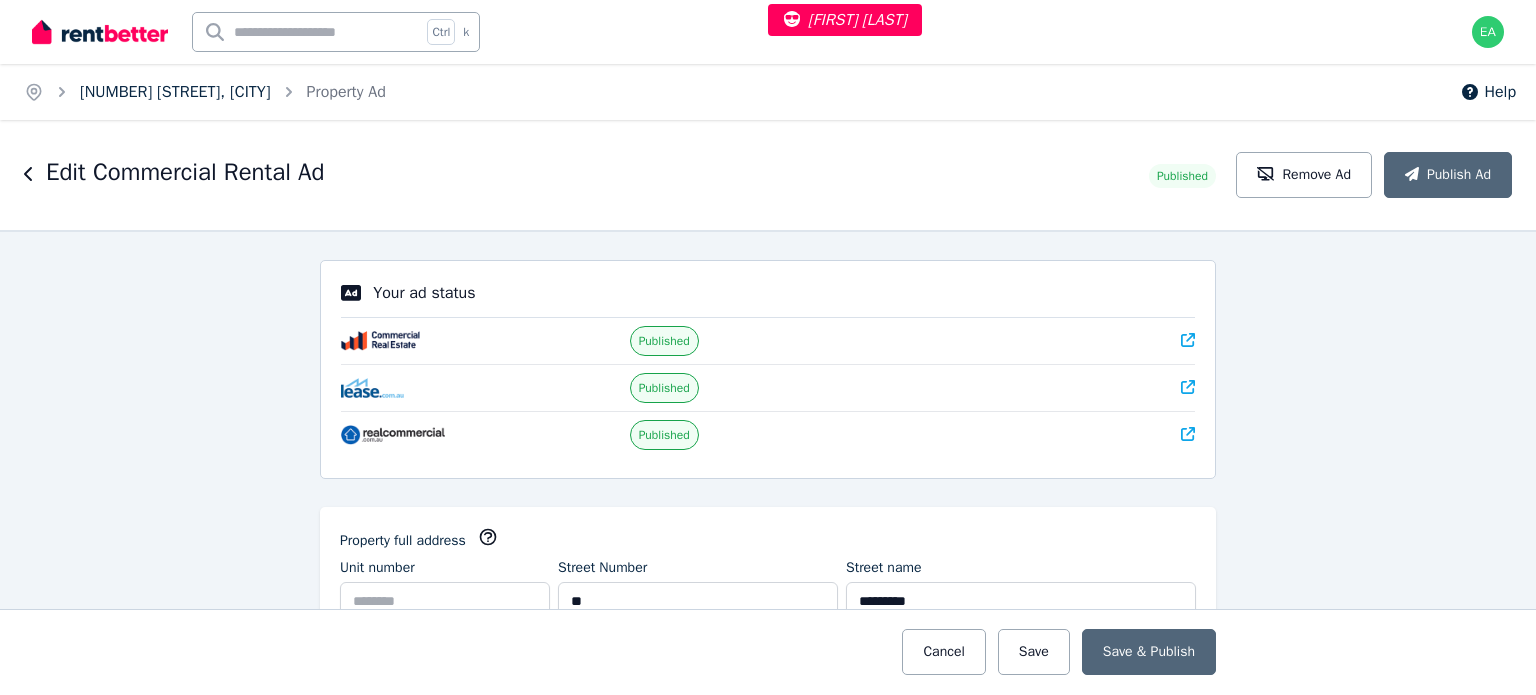 click on "17 Bolton St, Newcastle" at bounding box center [175, 92] 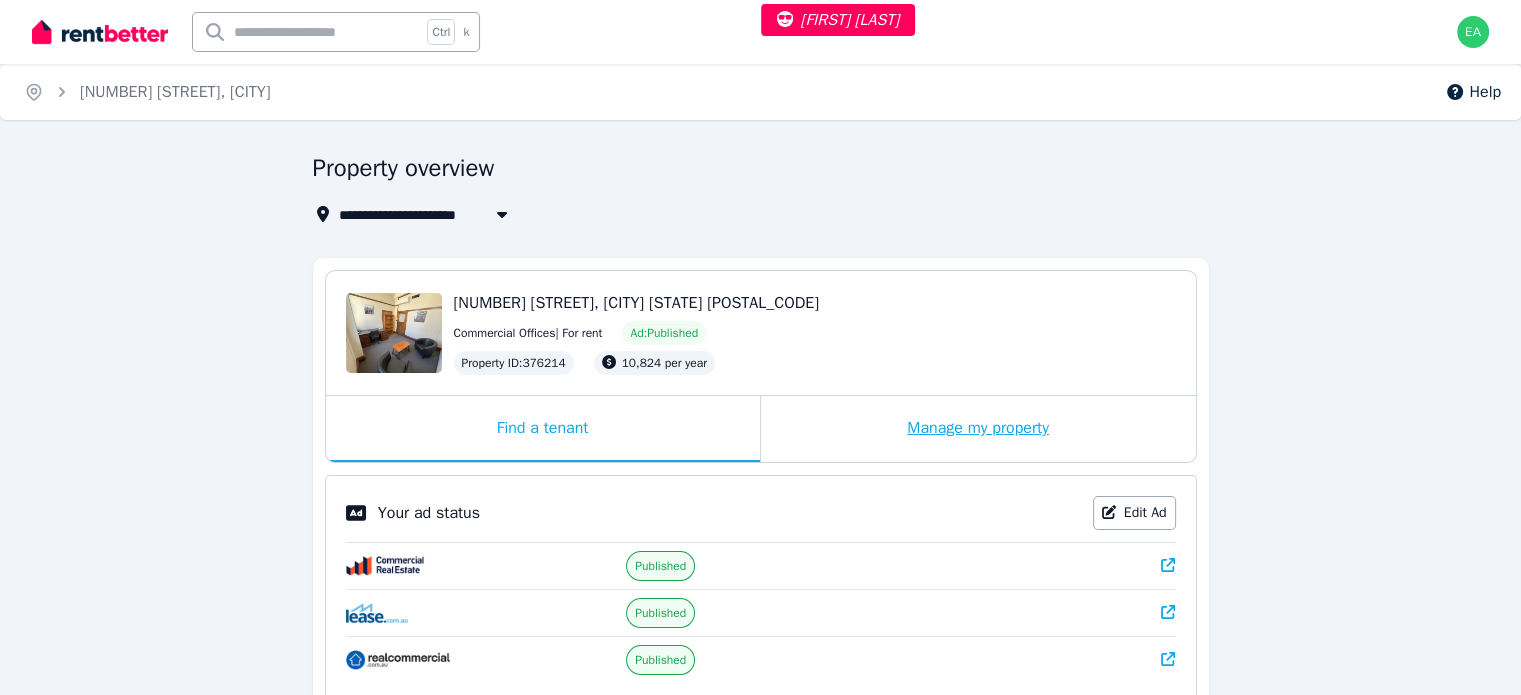 click on "Manage my property" at bounding box center [978, 429] 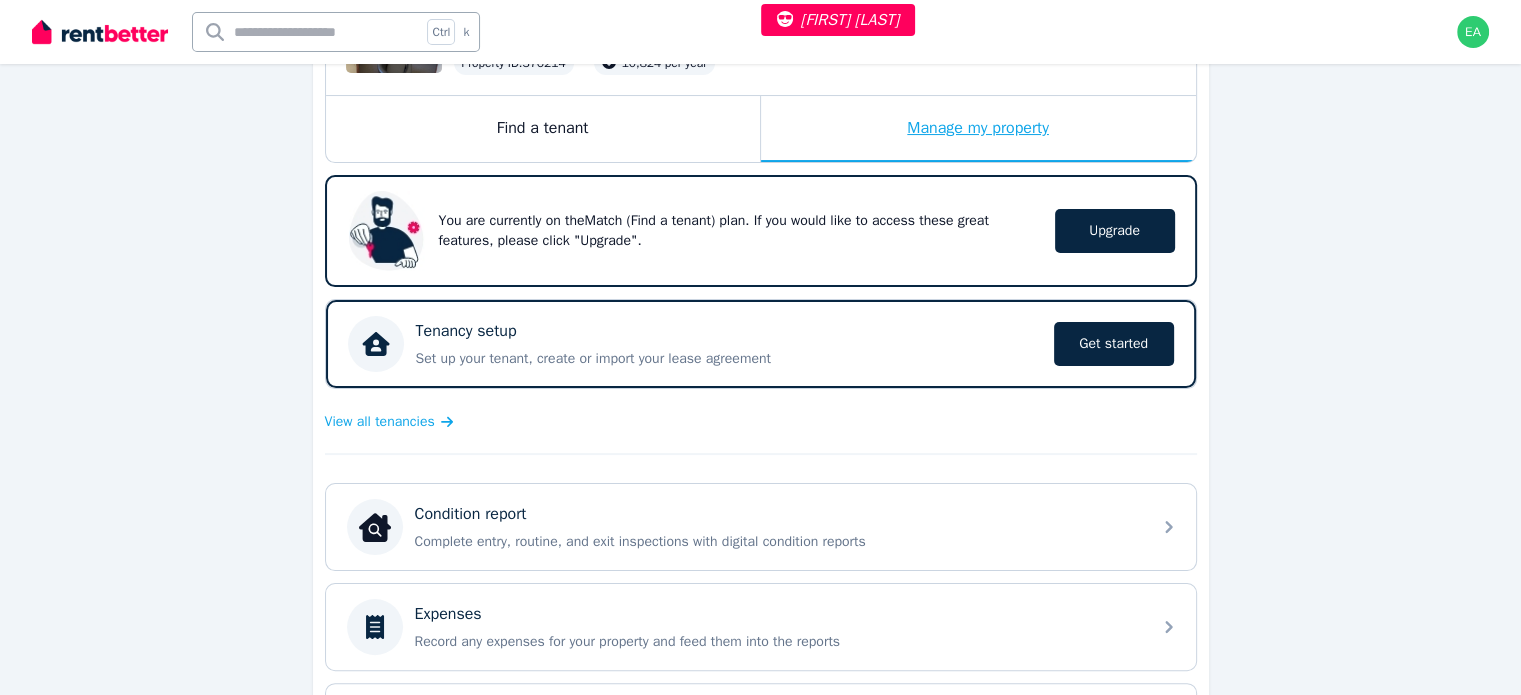 scroll, scrollTop: 400, scrollLeft: 0, axis: vertical 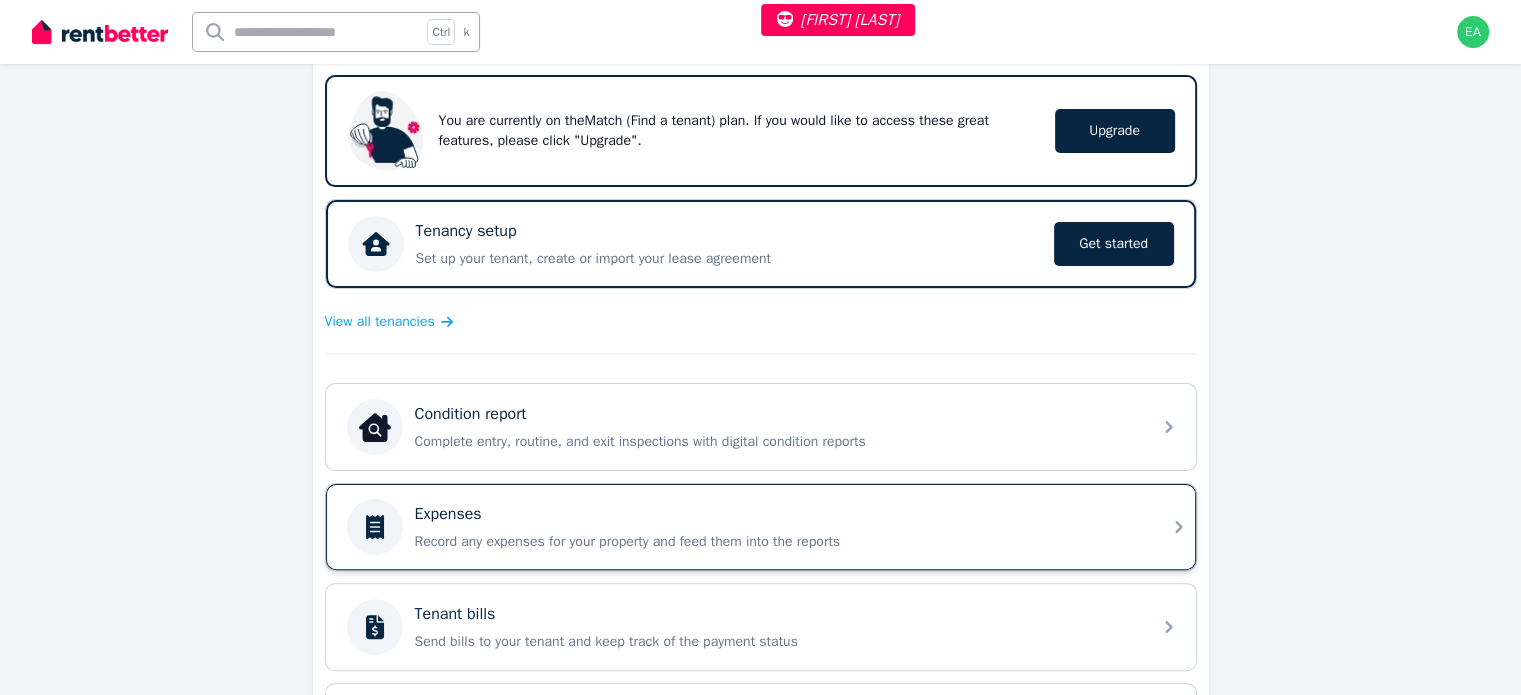 click on "Record any expenses for your property and feed them into the reports" at bounding box center (777, 542) 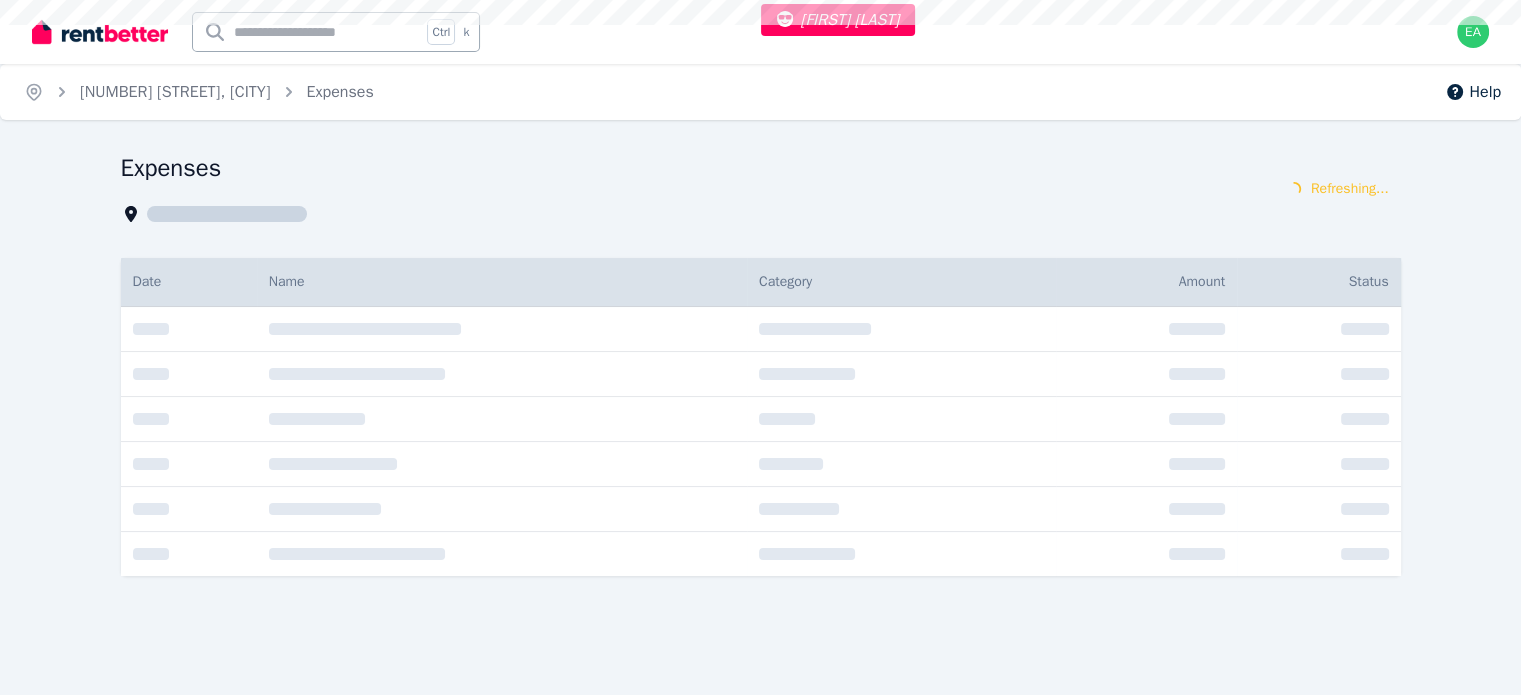 scroll, scrollTop: 0, scrollLeft: 0, axis: both 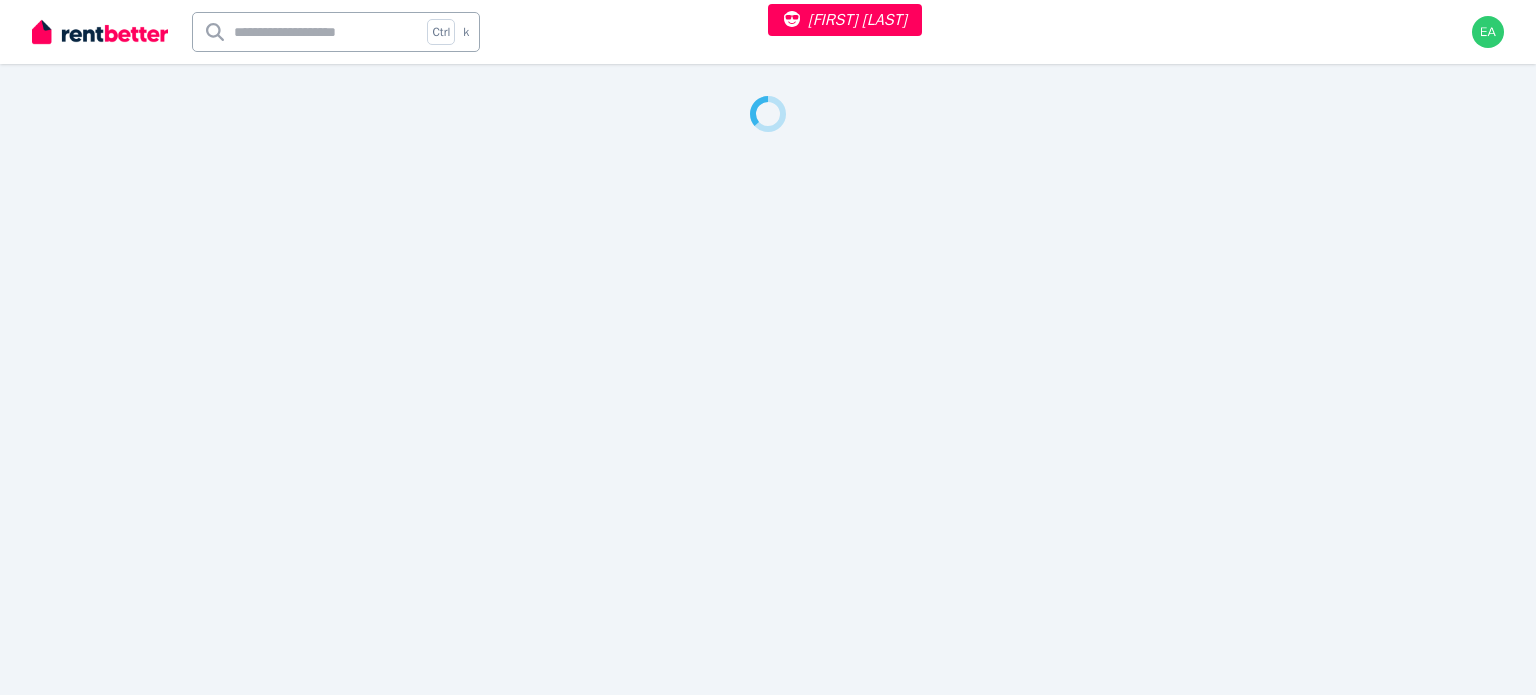 select on "***" 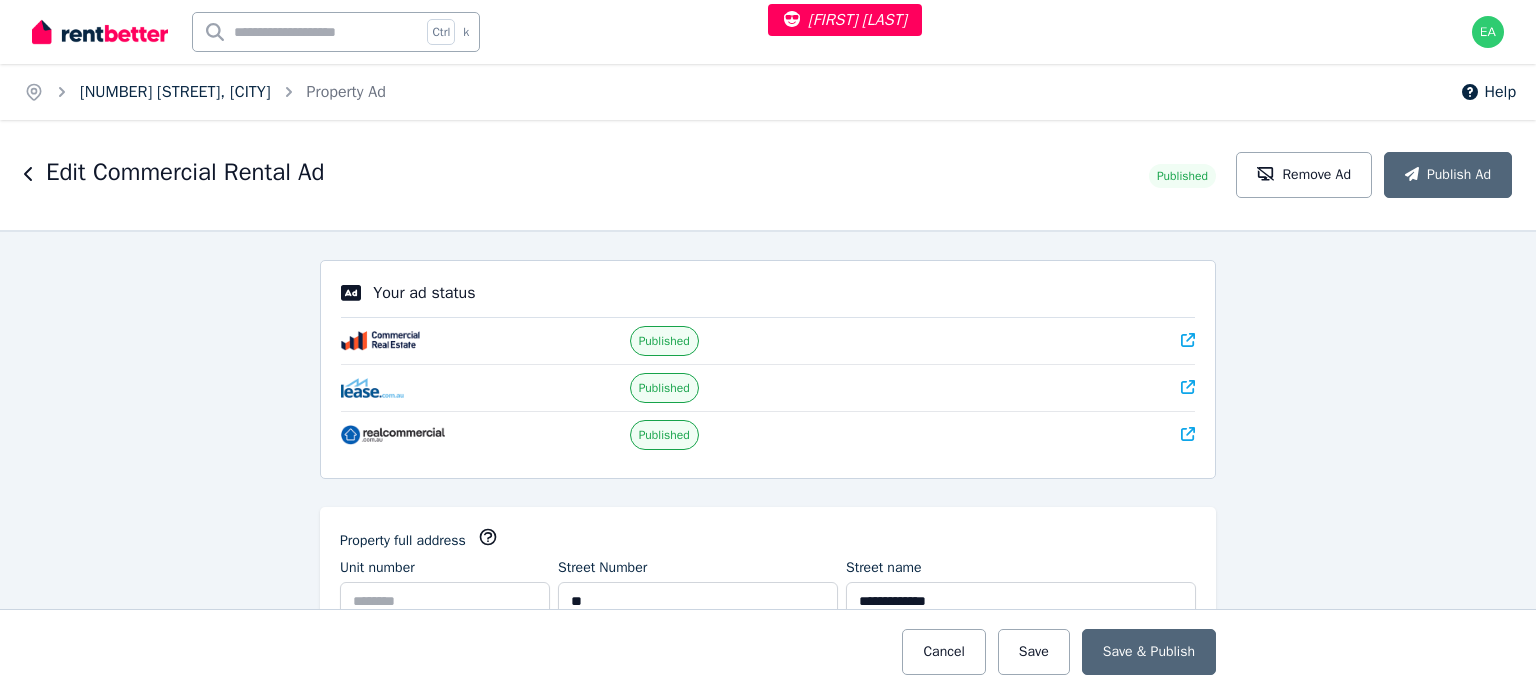 click on "17 Bolton Street, Newcastle" at bounding box center (175, 92) 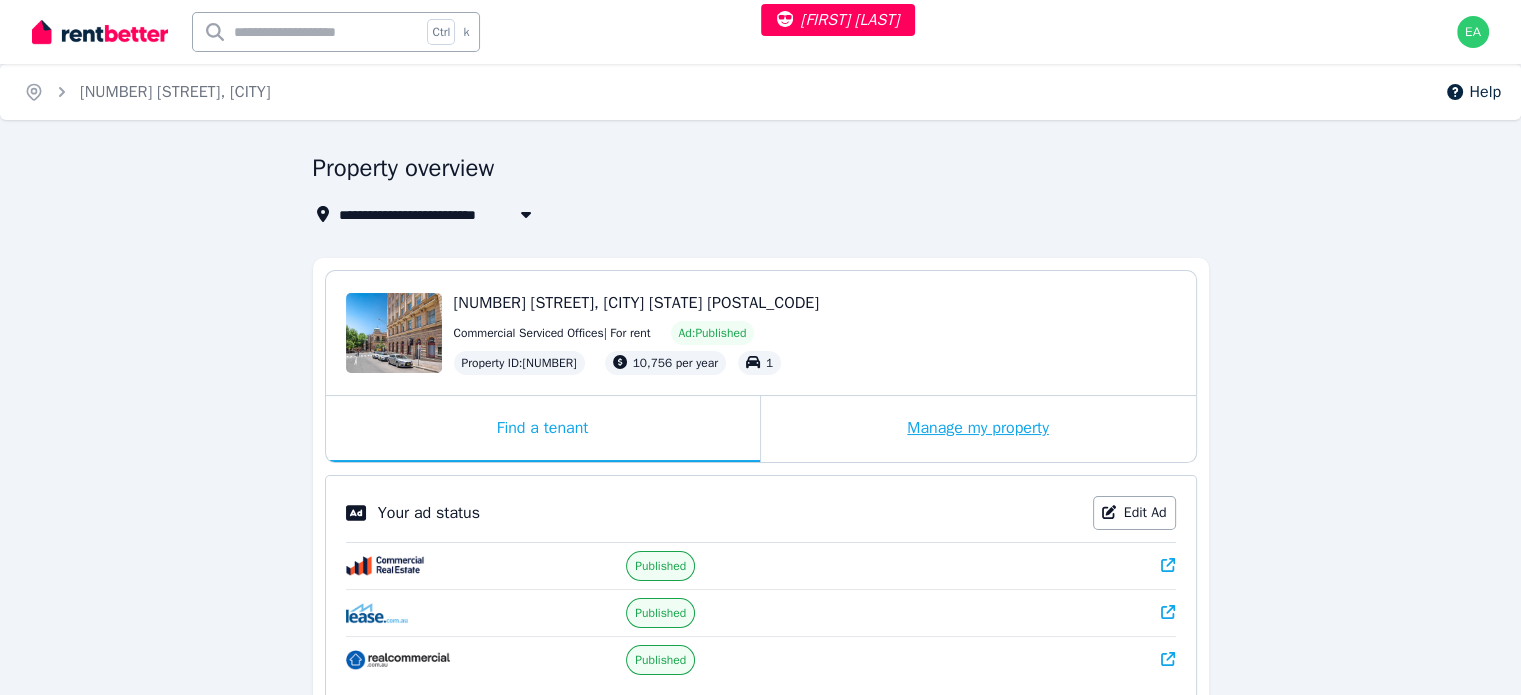 click on "Manage my property" at bounding box center (978, 429) 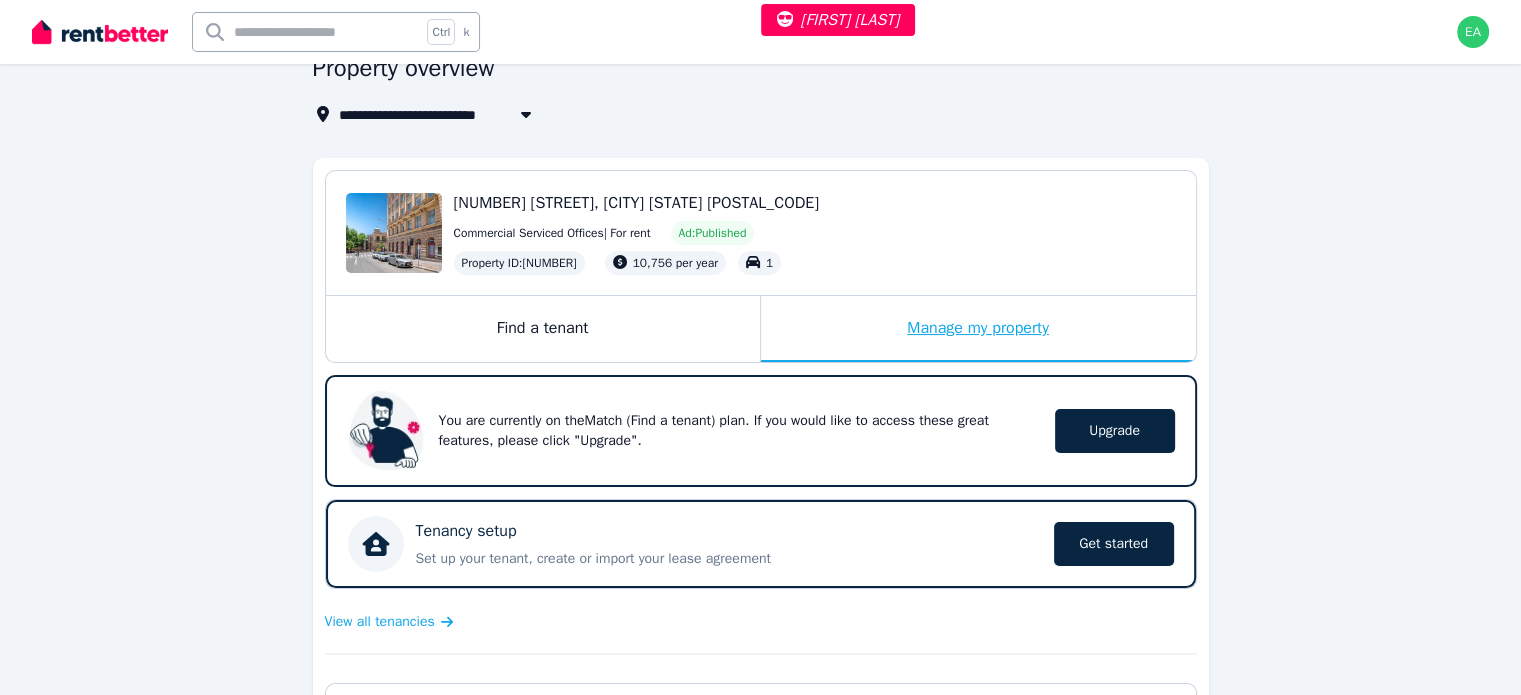 scroll, scrollTop: 500, scrollLeft: 0, axis: vertical 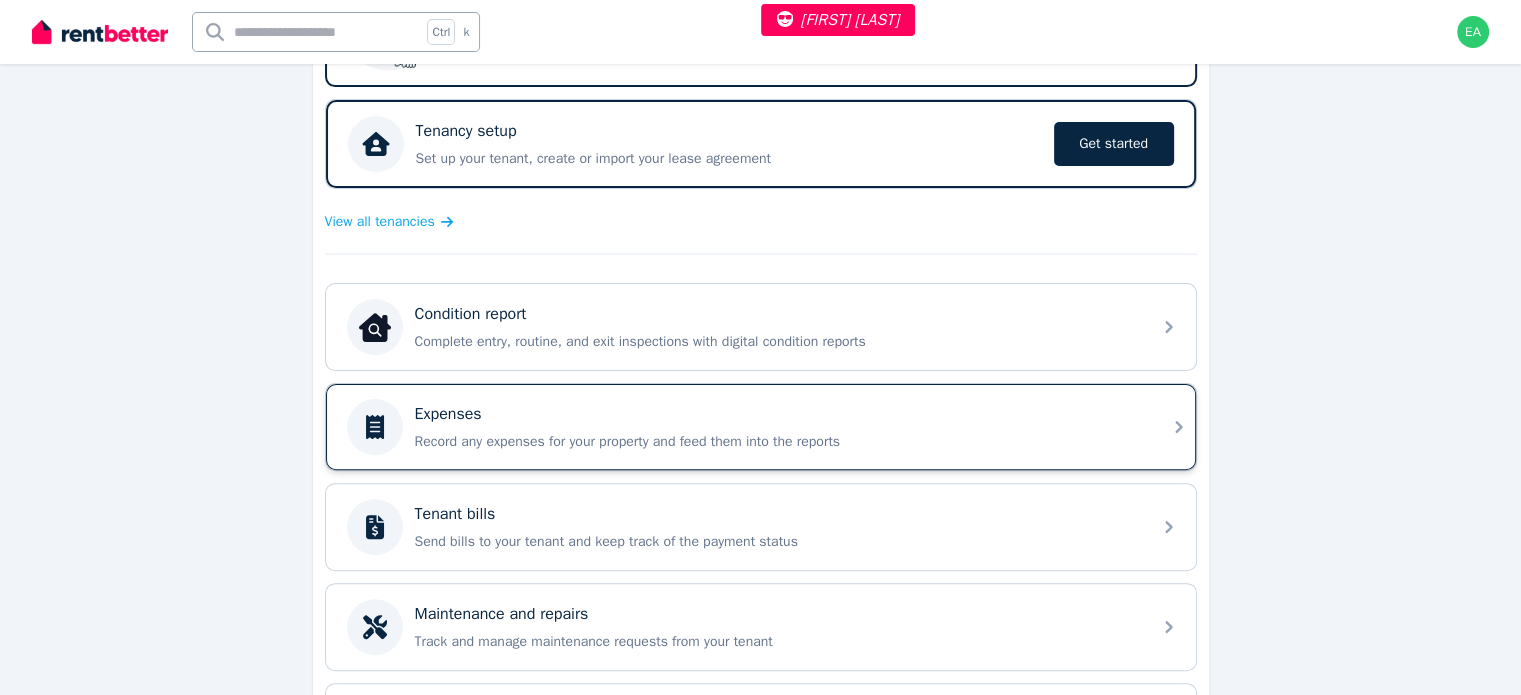 click on "Record any expenses for your property and feed them into the reports" at bounding box center (777, 442) 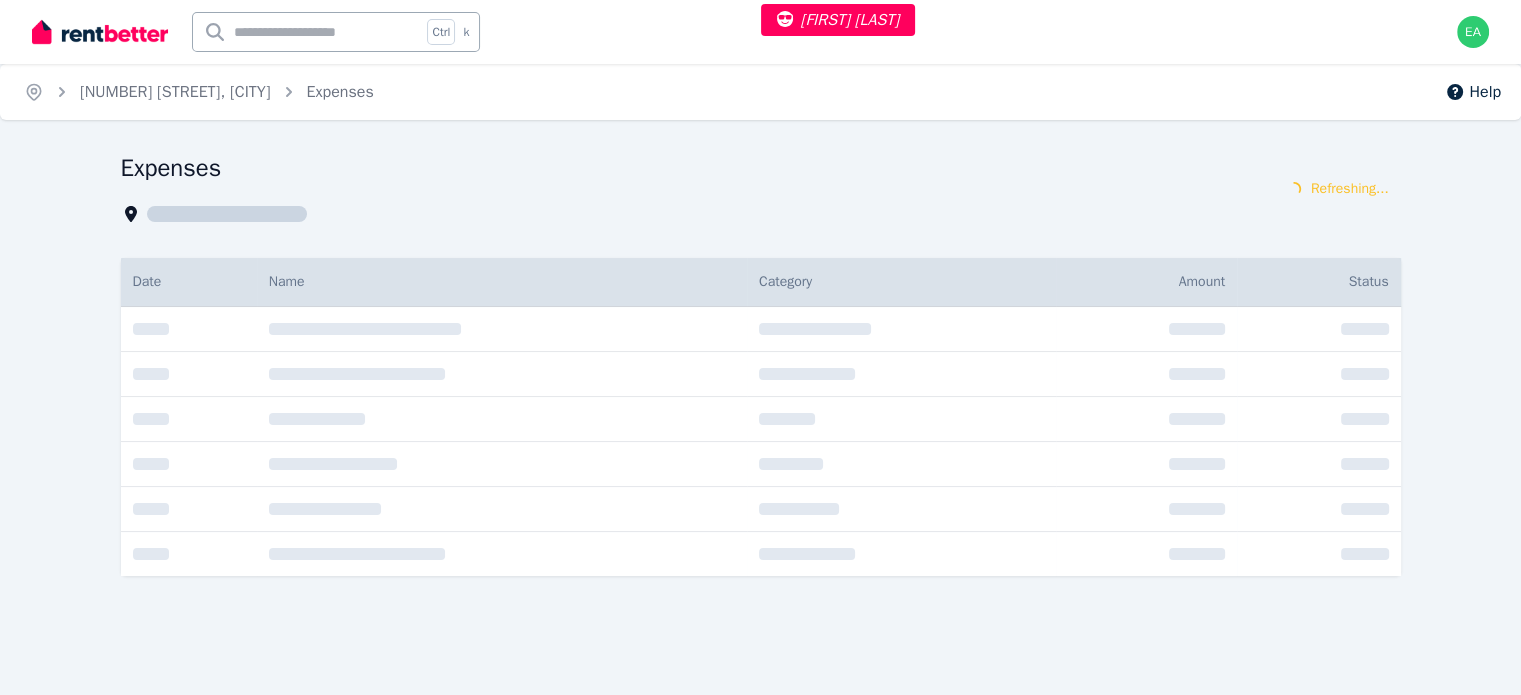 scroll, scrollTop: 0, scrollLeft: 0, axis: both 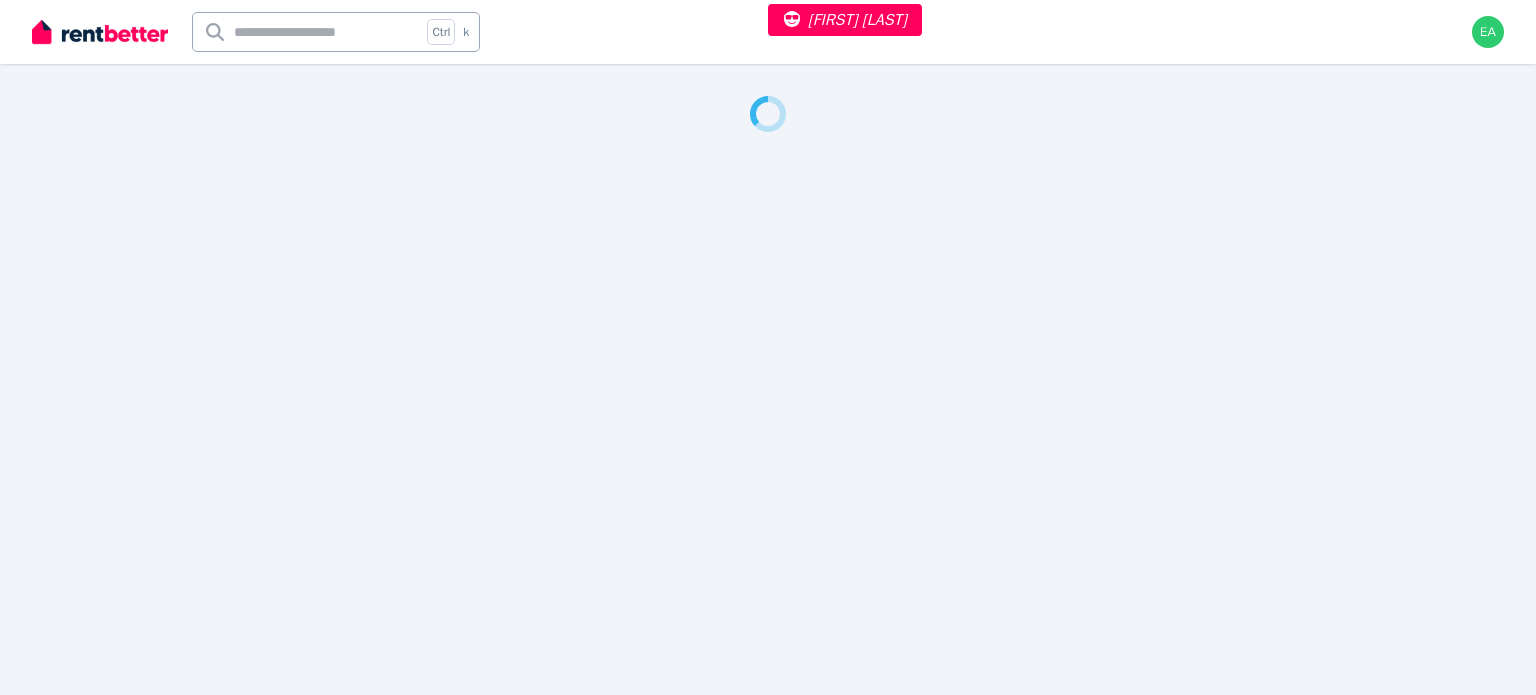 select on "**" 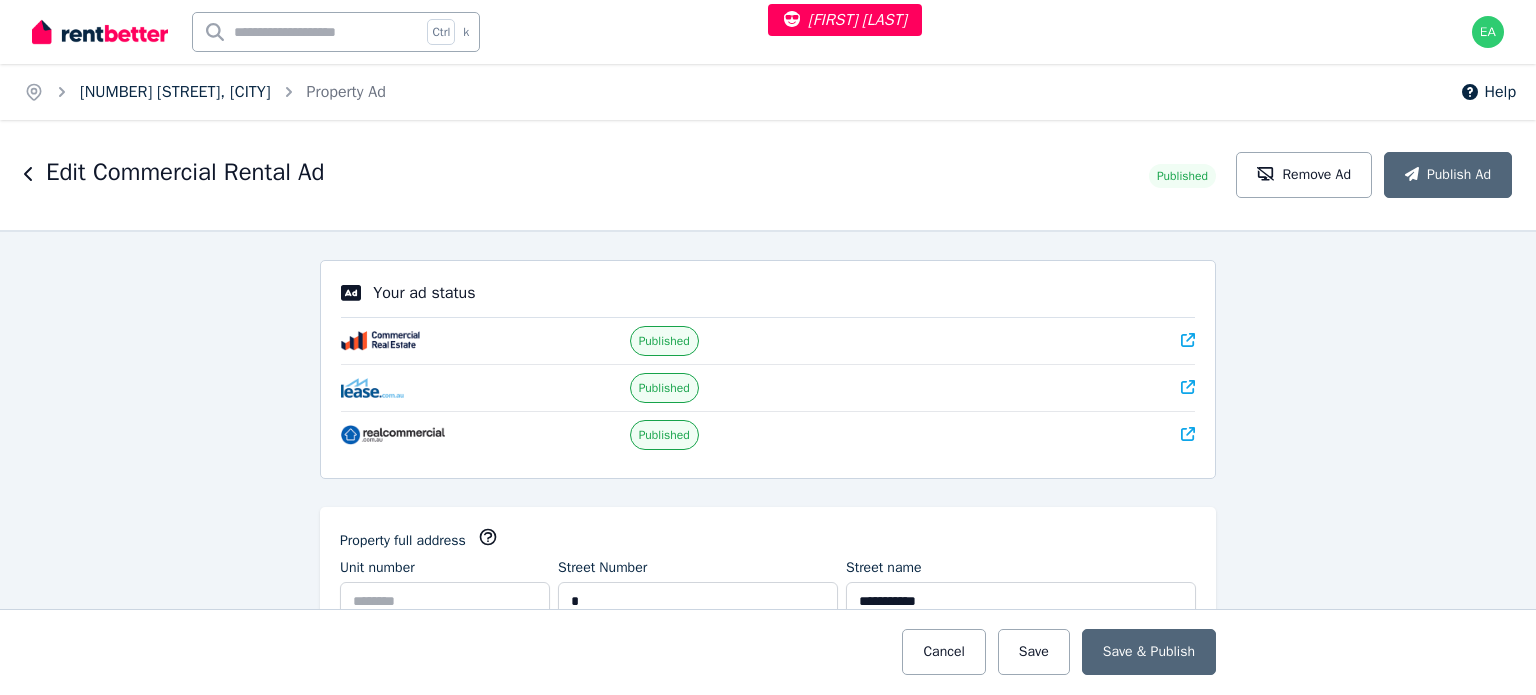 click on "[NUMBER] [STREET], [CITY]" at bounding box center [175, 92] 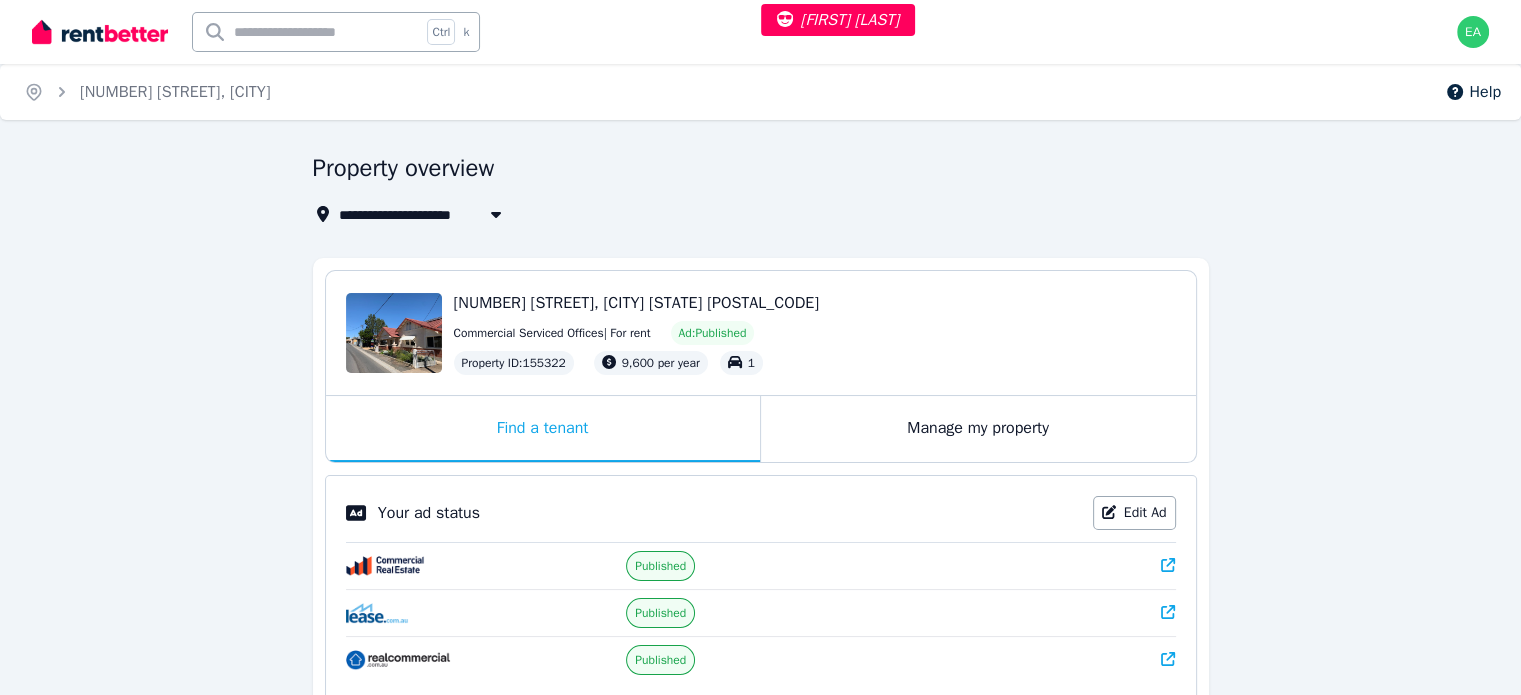 click on "Manage my property" at bounding box center (978, 429) 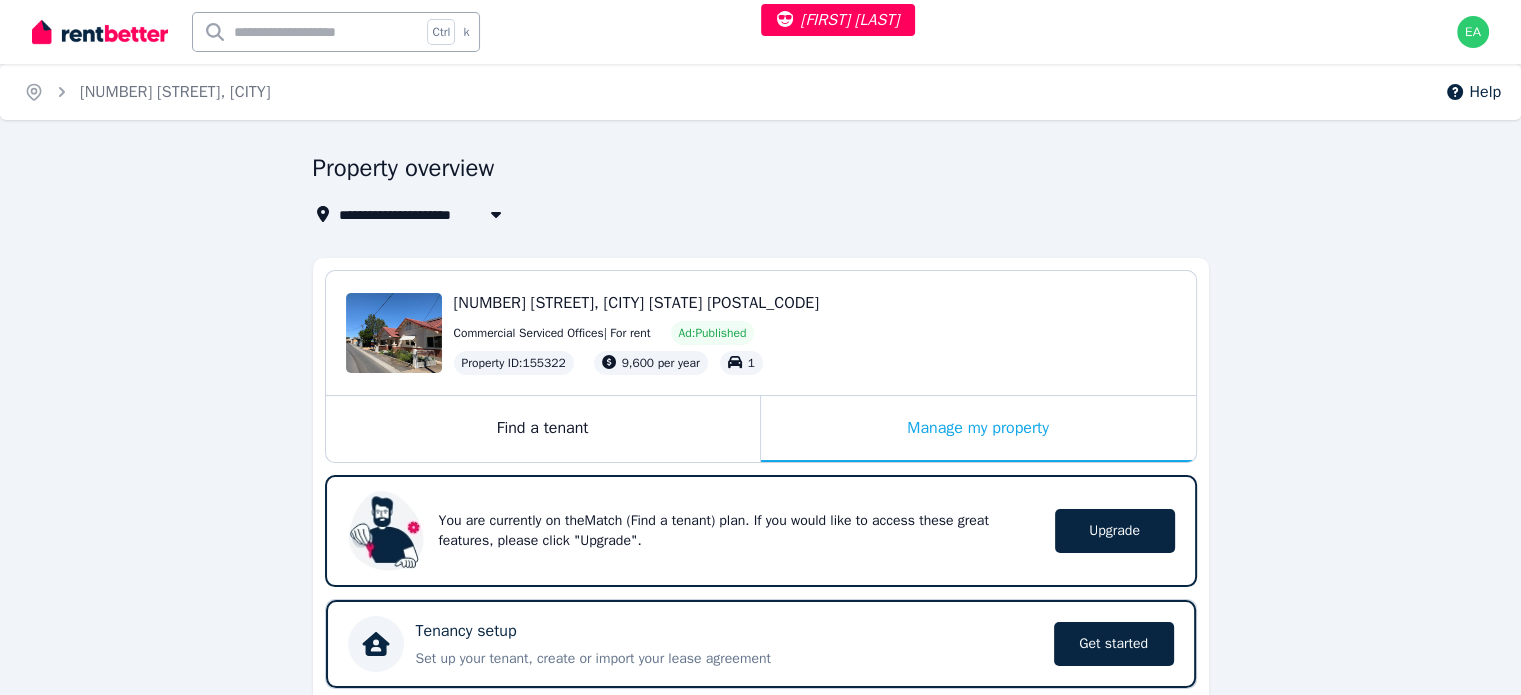 scroll, scrollTop: 500, scrollLeft: 0, axis: vertical 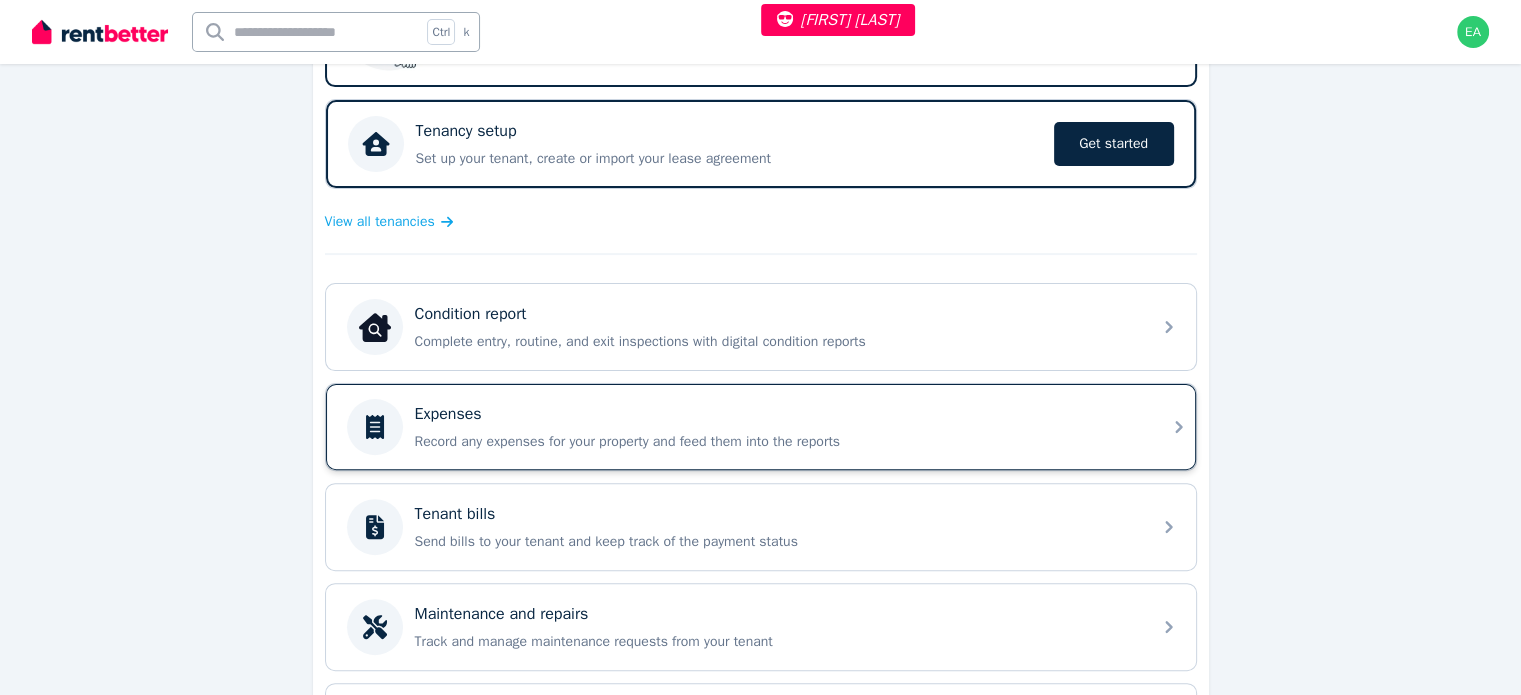 click on "Record any expenses for your property and feed them into the reports" at bounding box center (777, 442) 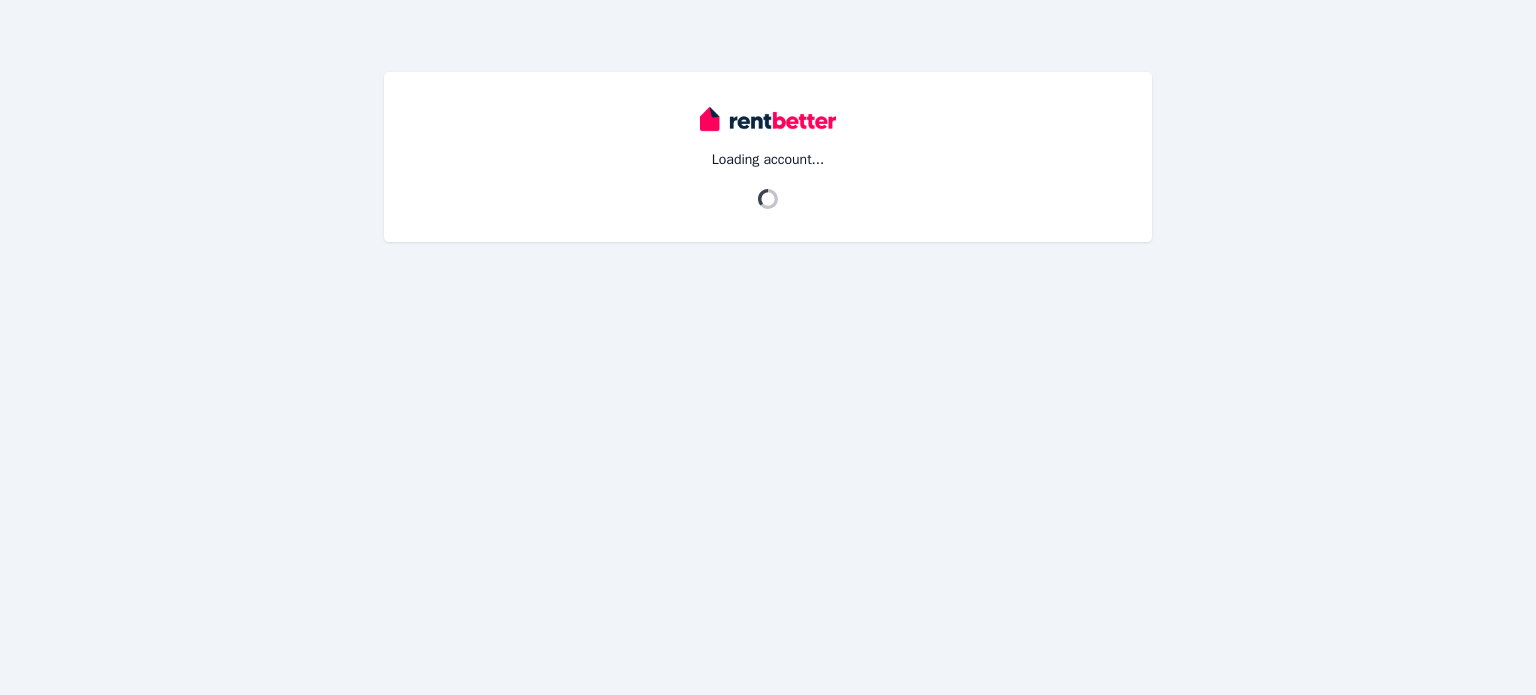scroll, scrollTop: 0, scrollLeft: 0, axis: both 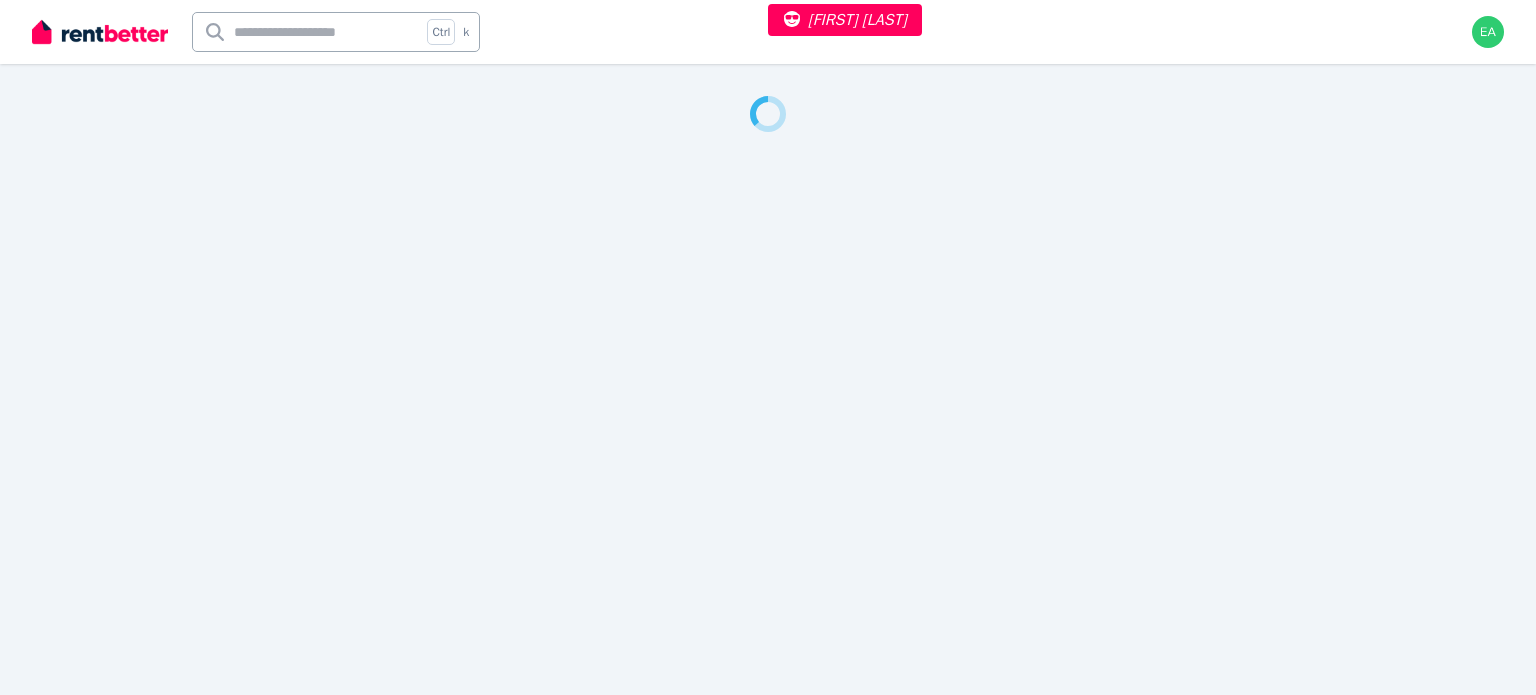 select on "***" 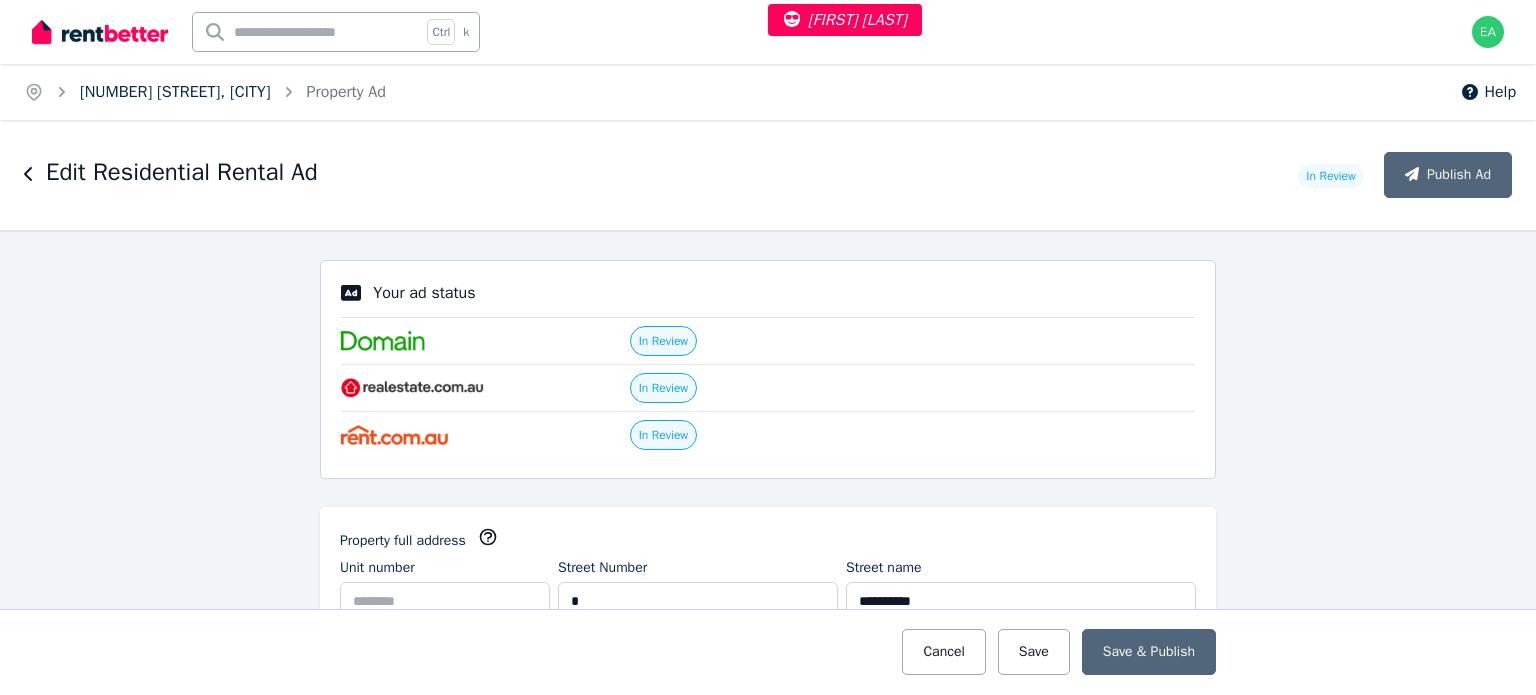 click on "2 The Avenue, Clayfield" at bounding box center (175, 92) 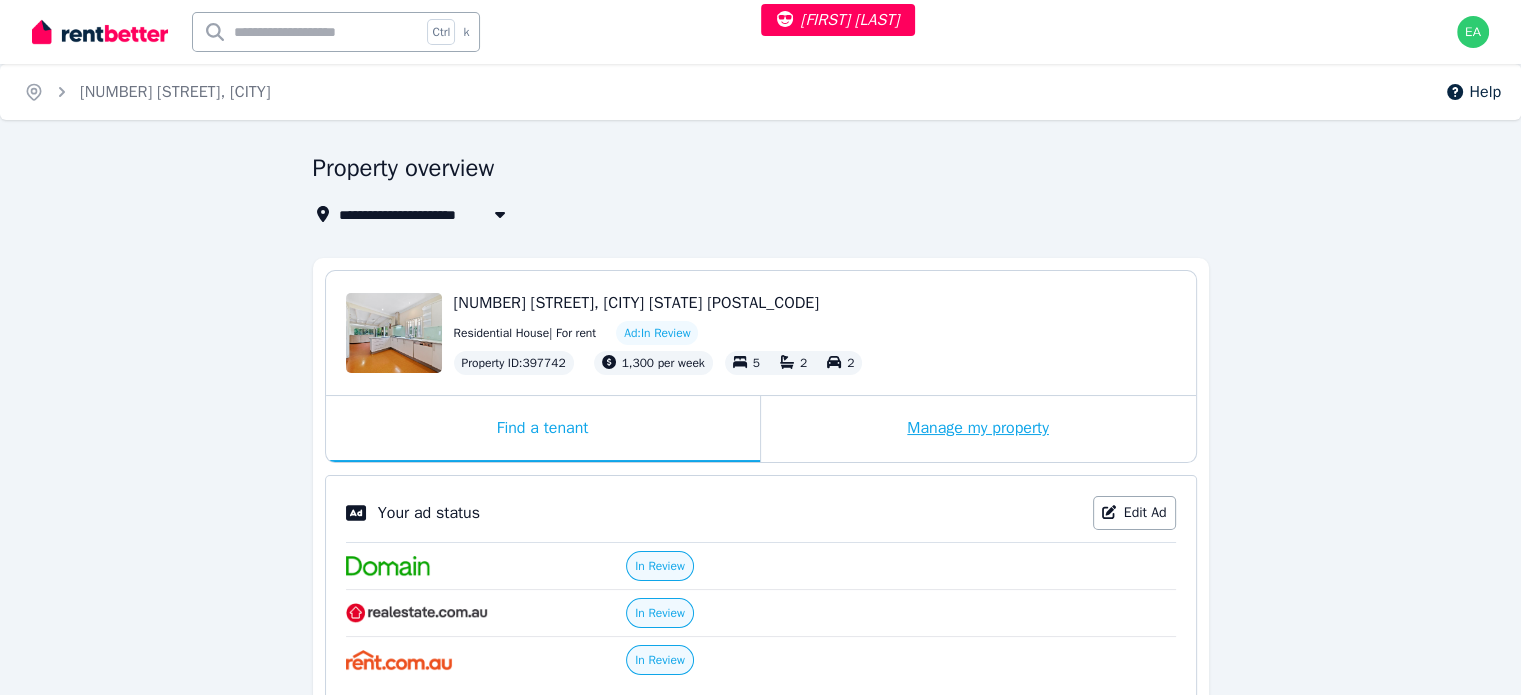 click on "Manage my property" at bounding box center [978, 429] 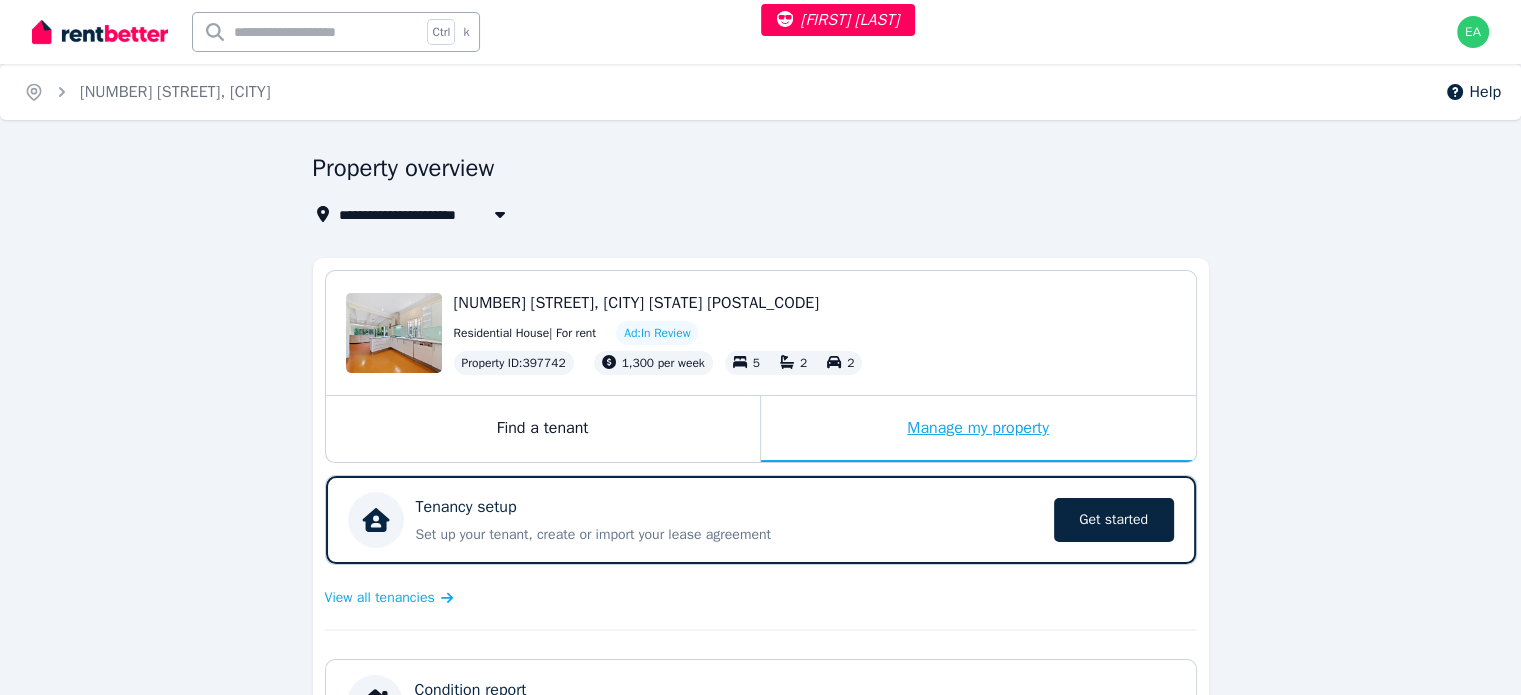 scroll, scrollTop: 400, scrollLeft: 0, axis: vertical 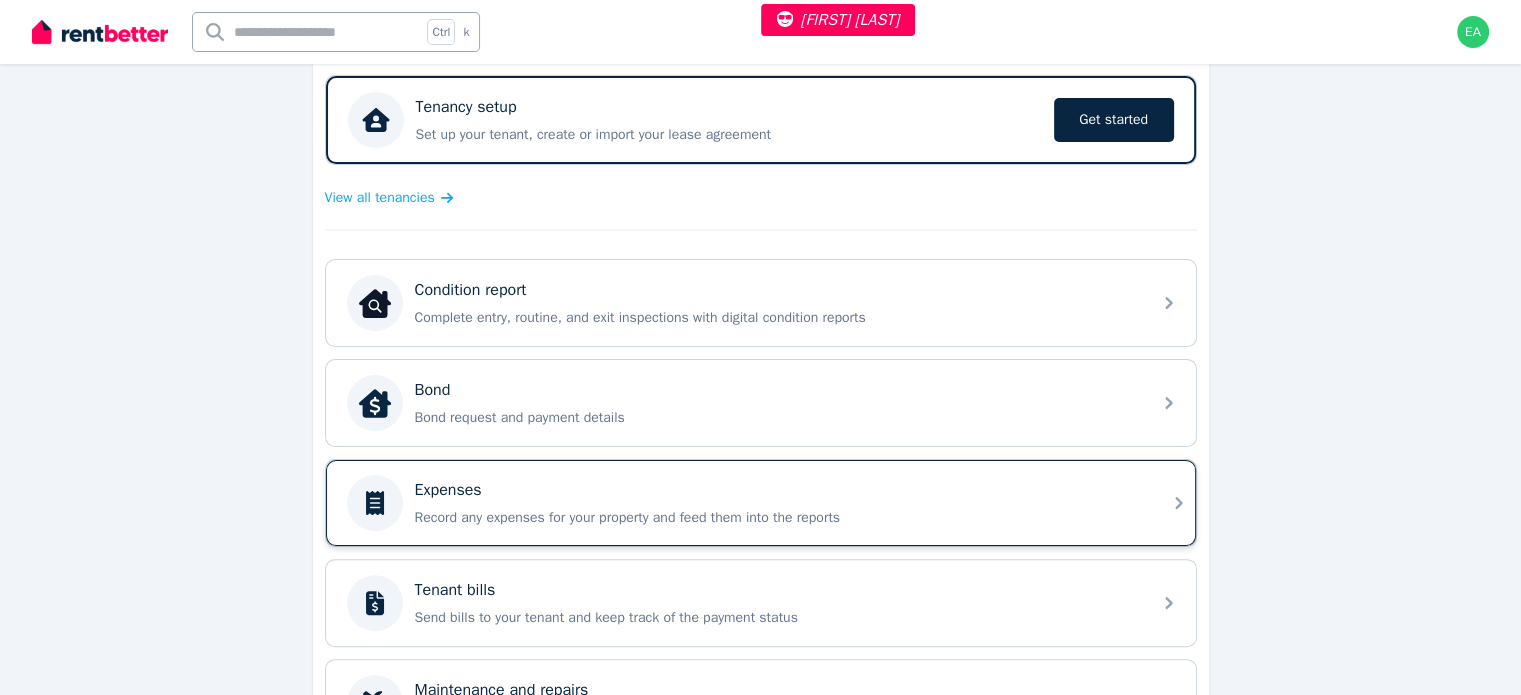 click on "Expenses Record any expenses for your property and feed them into the reports" at bounding box center [777, 503] 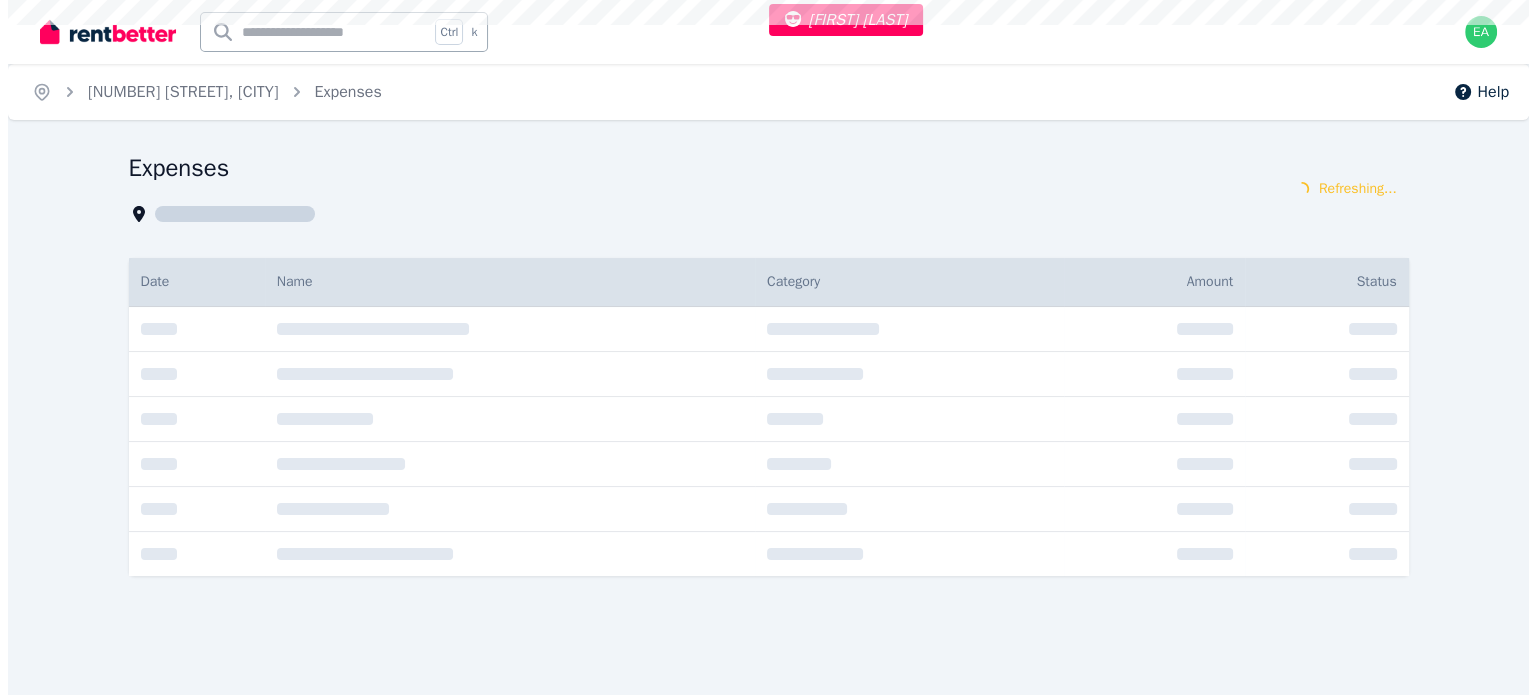 scroll, scrollTop: 0, scrollLeft: 0, axis: both 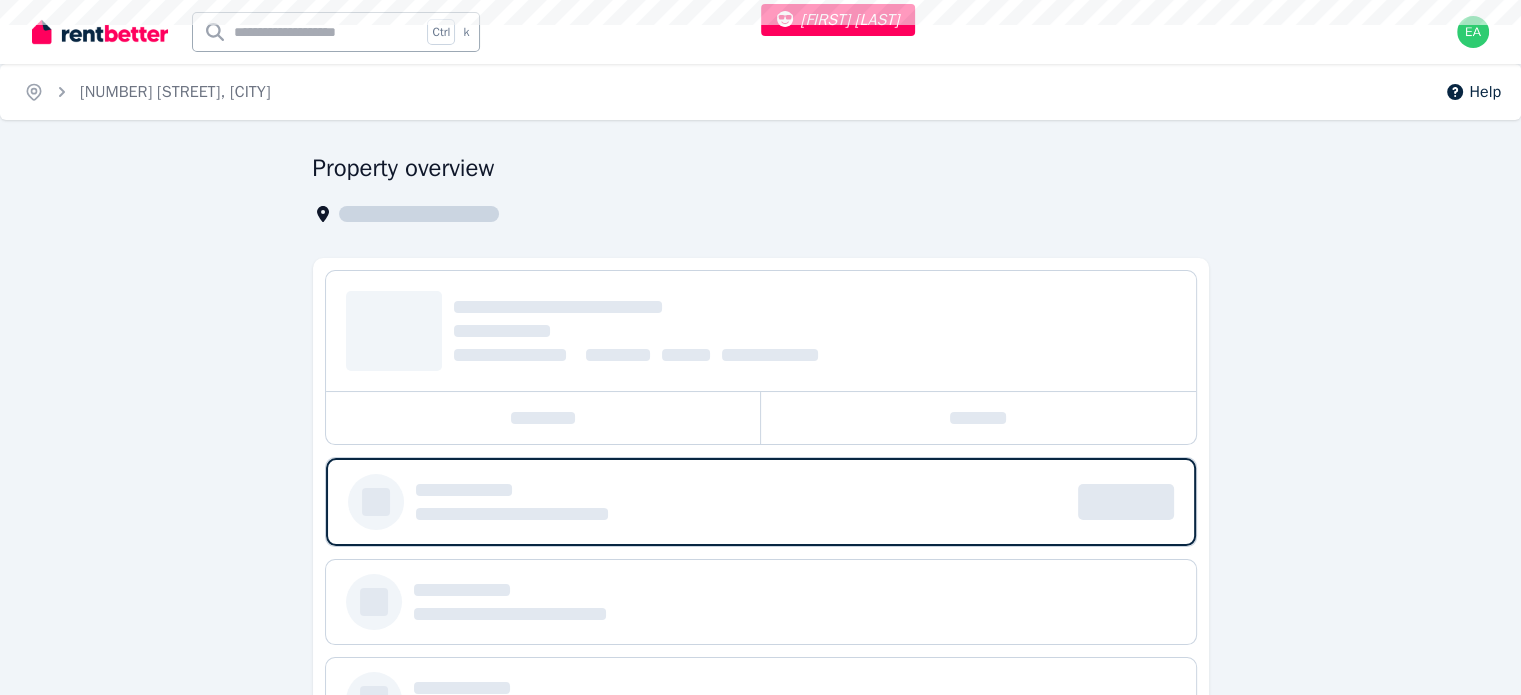 select on "***" 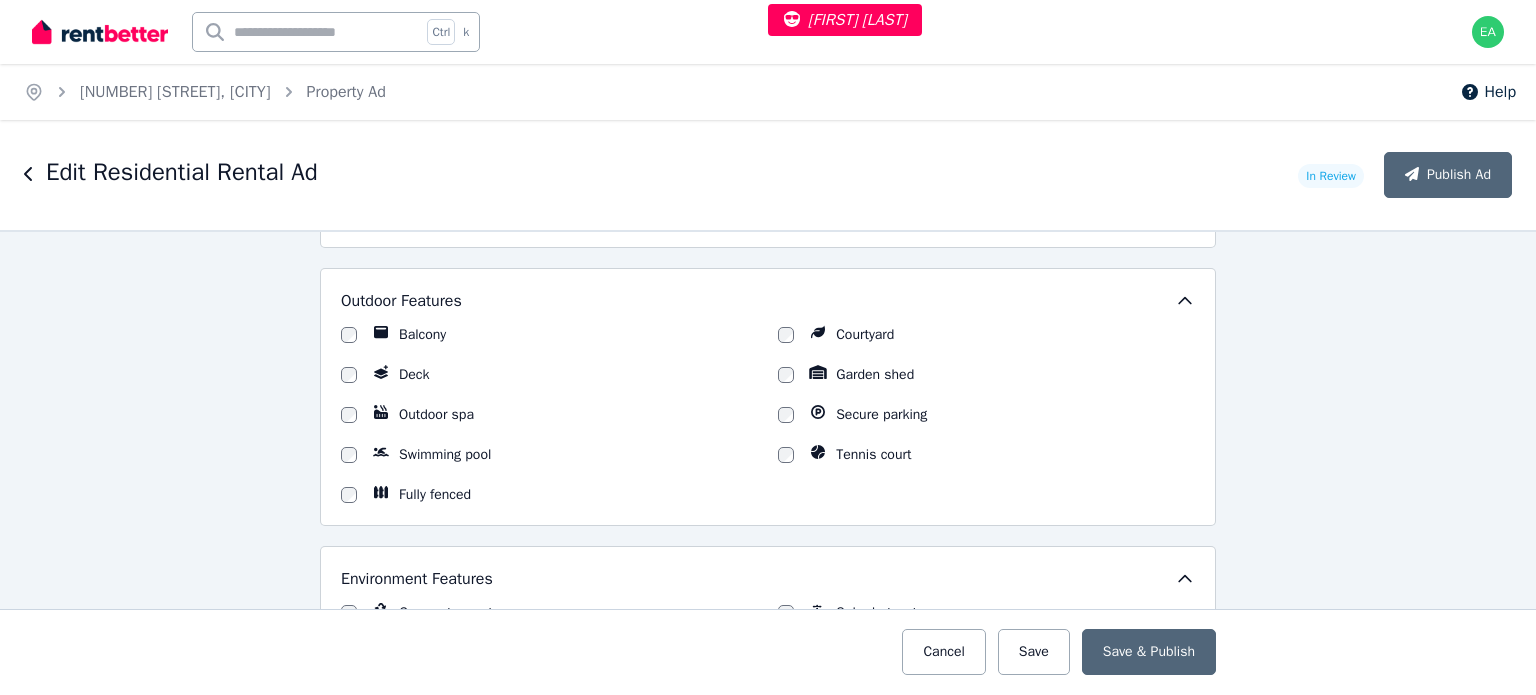 scroll, scrollTop: 2500, scrollLeft: 0, axis: vertical 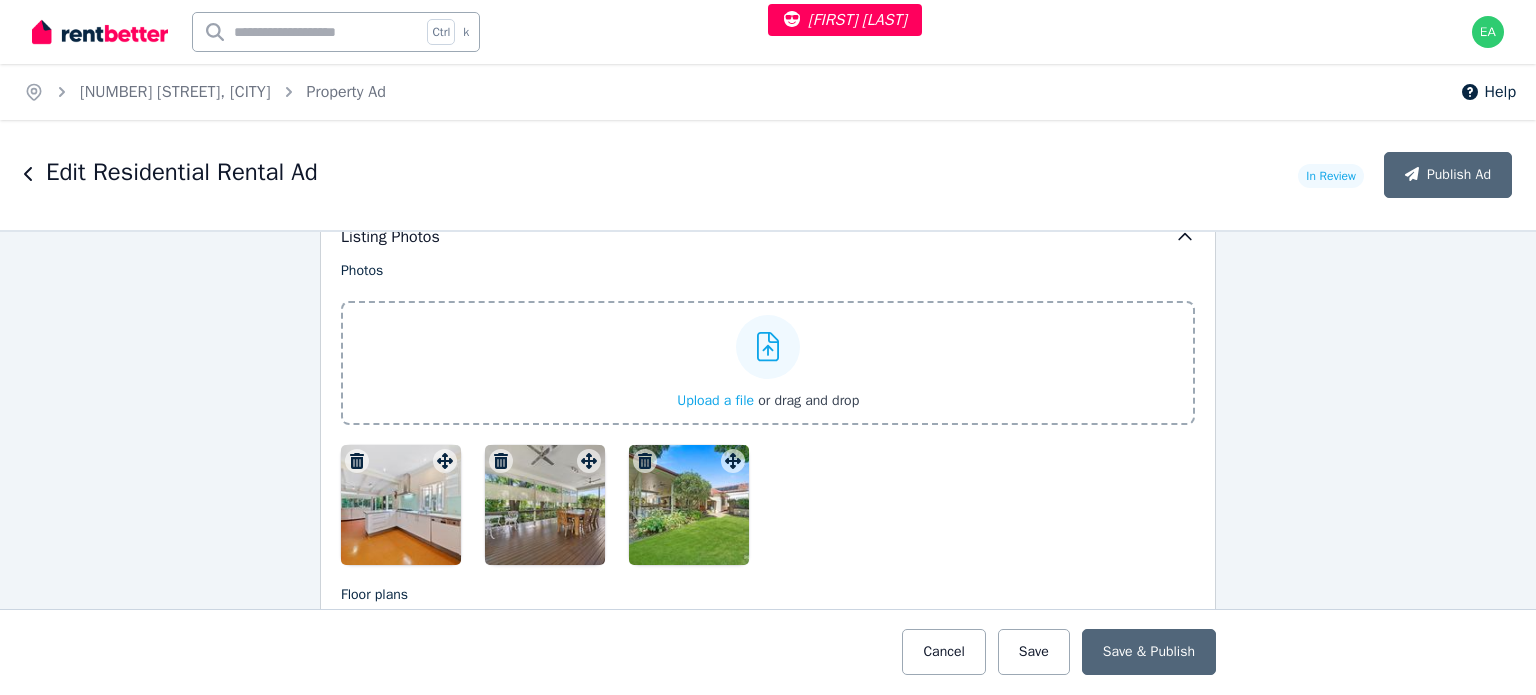 click at bounding box center (401, 505) 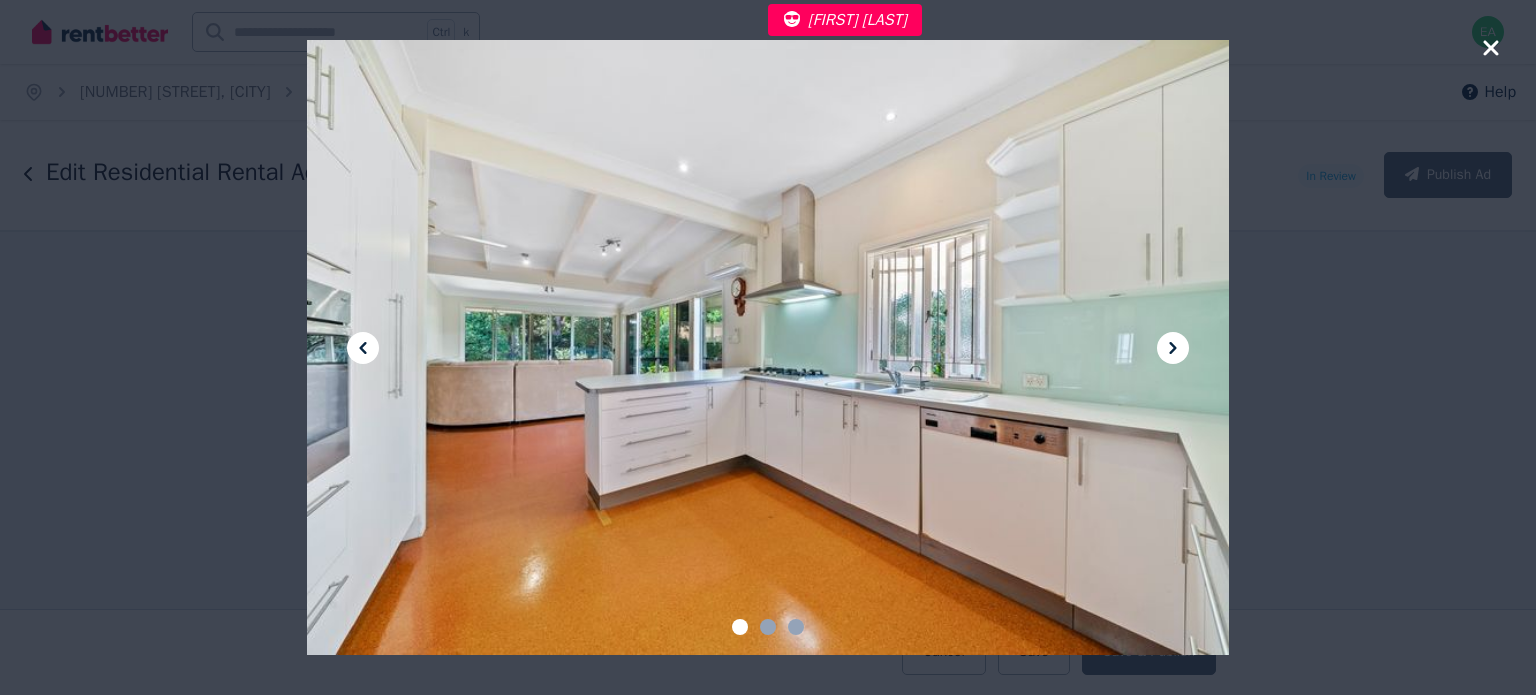 click 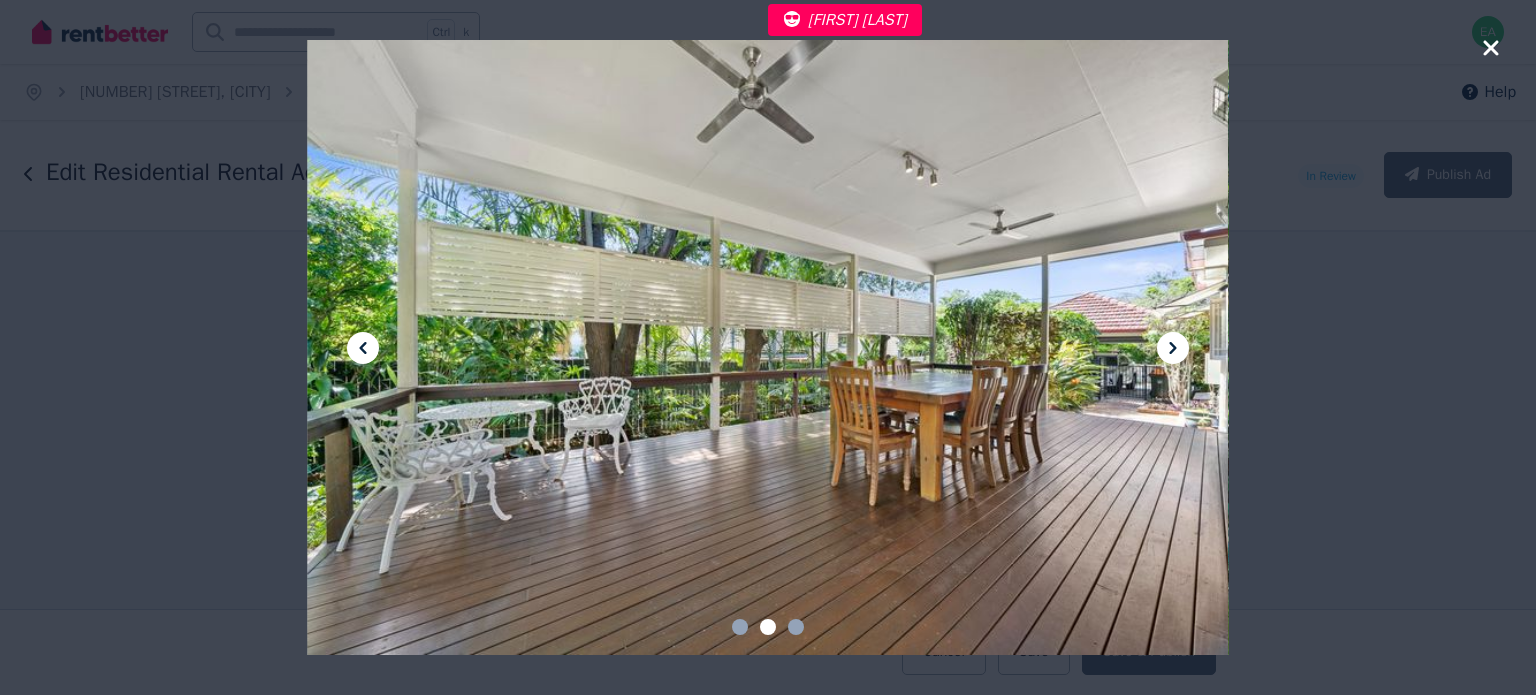 click 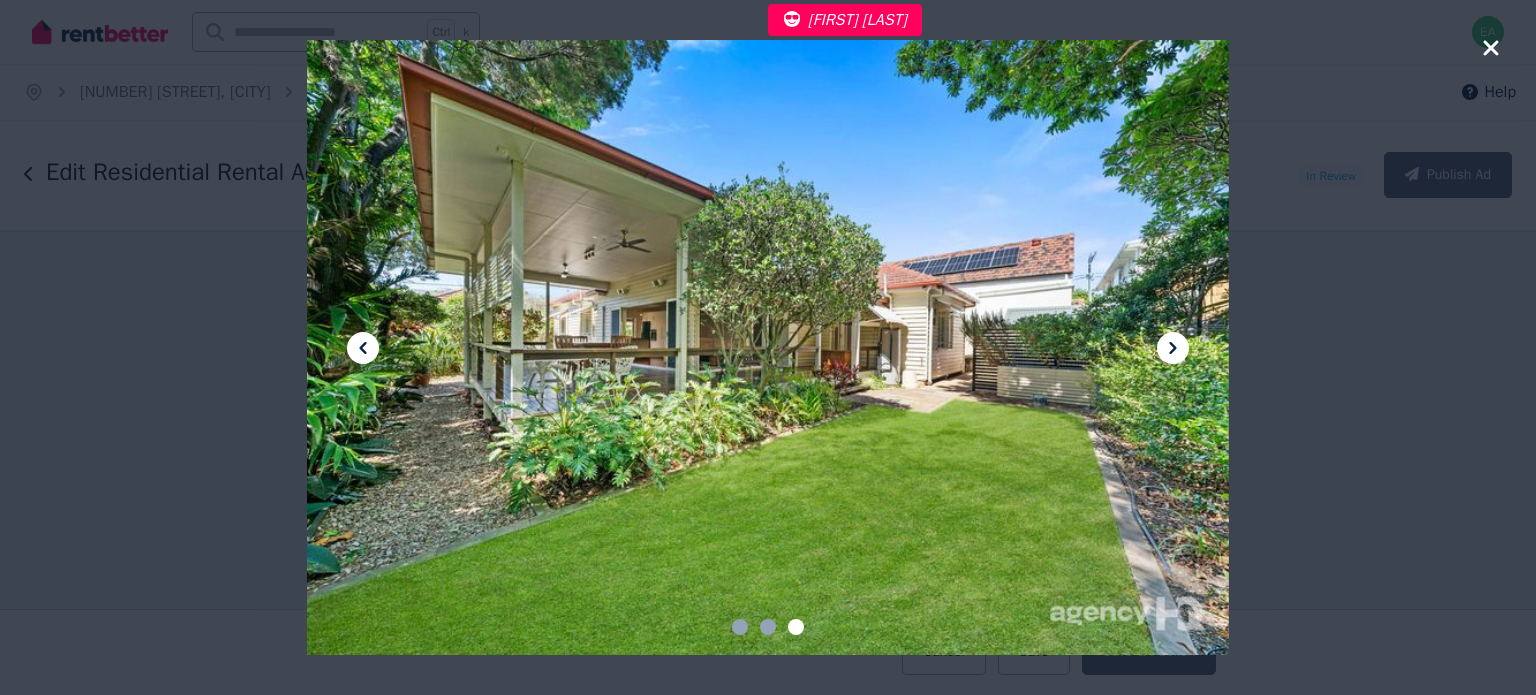 click 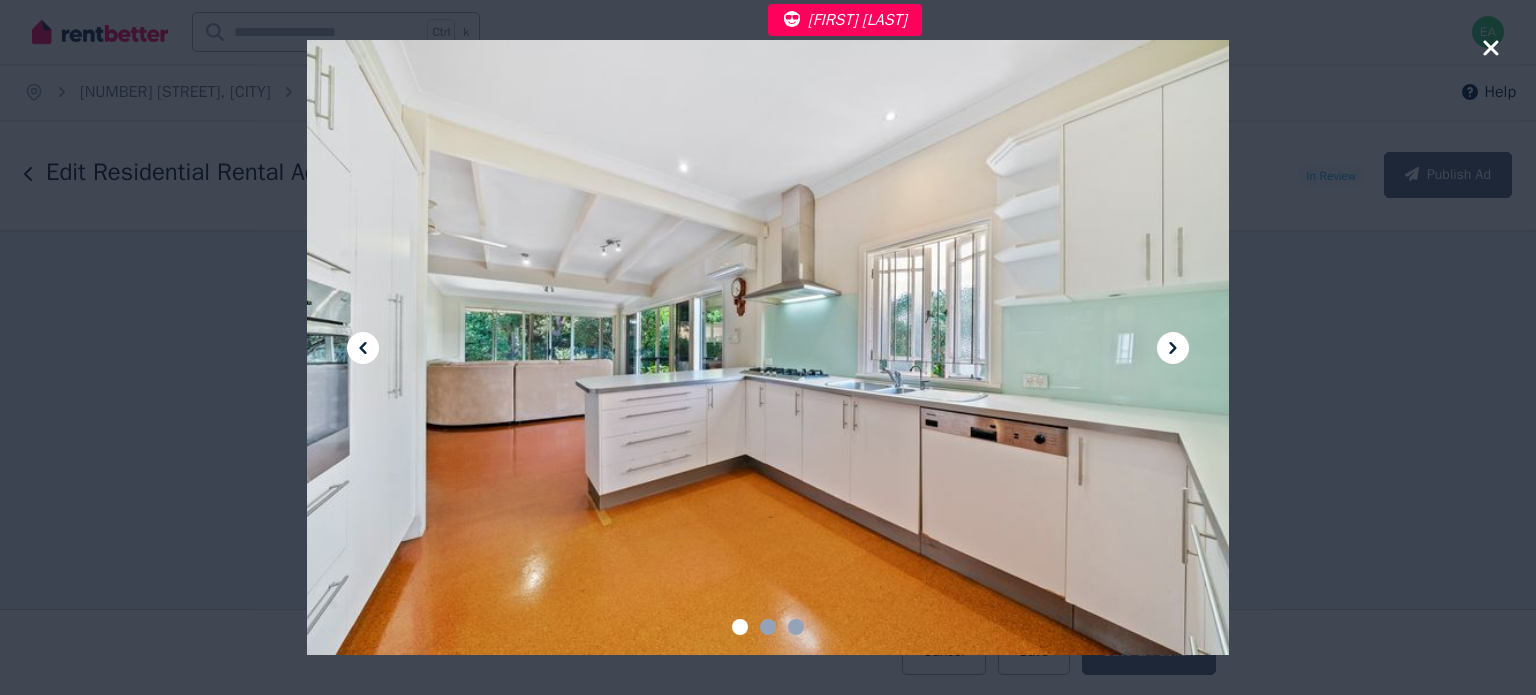 click 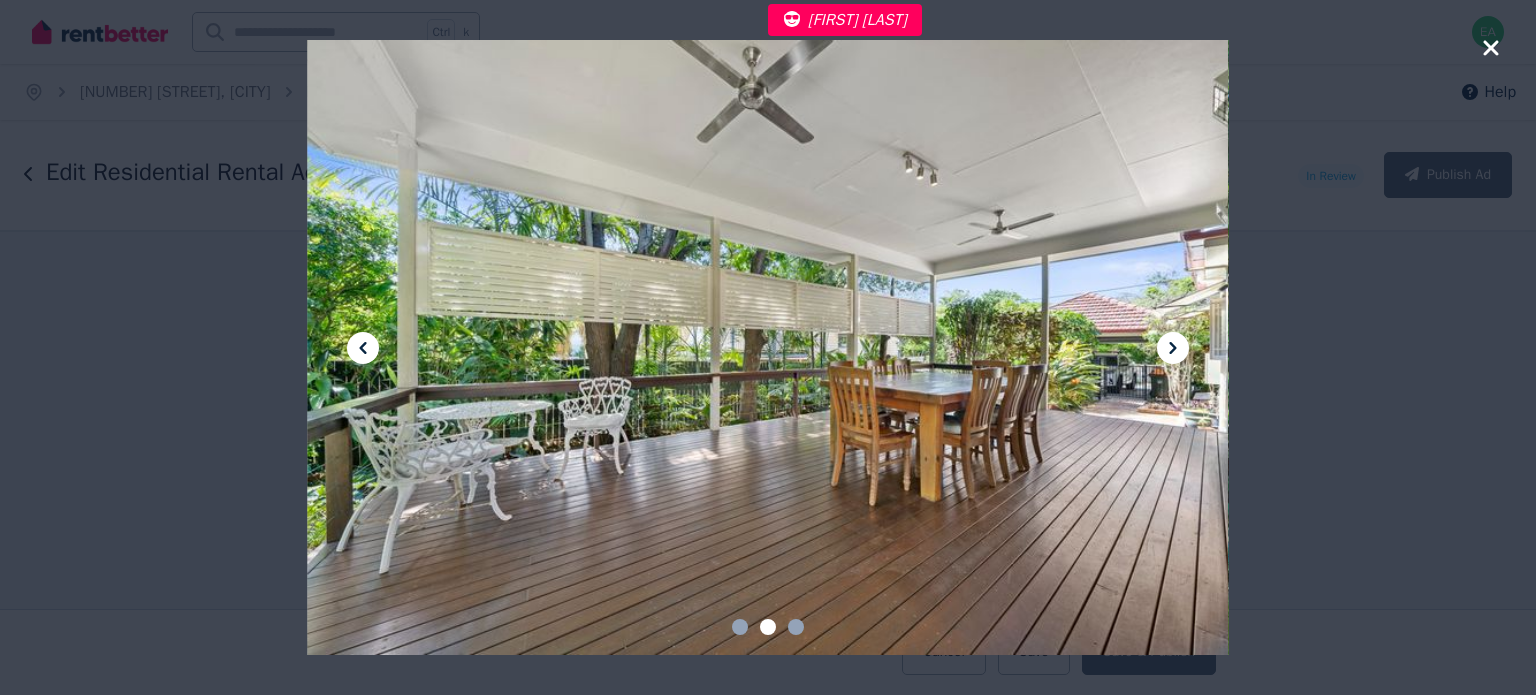 click 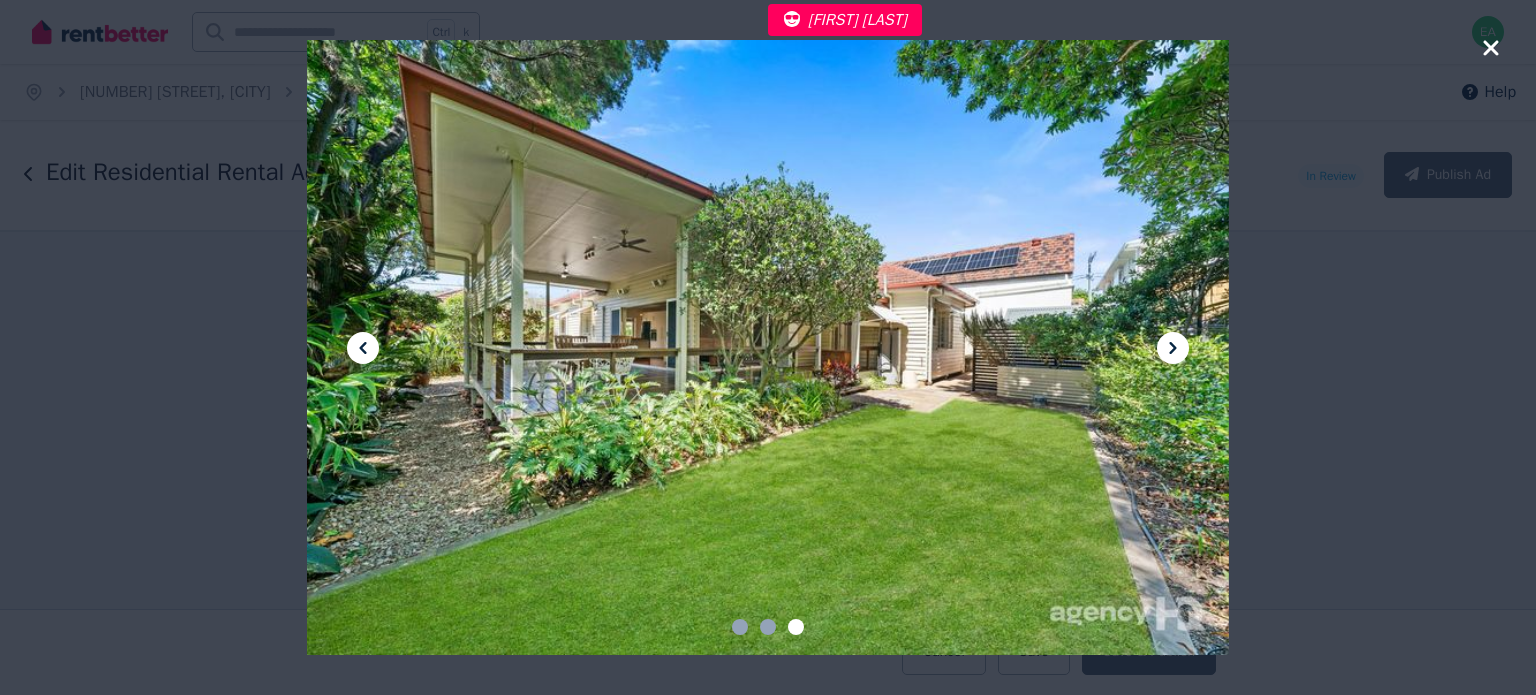 click 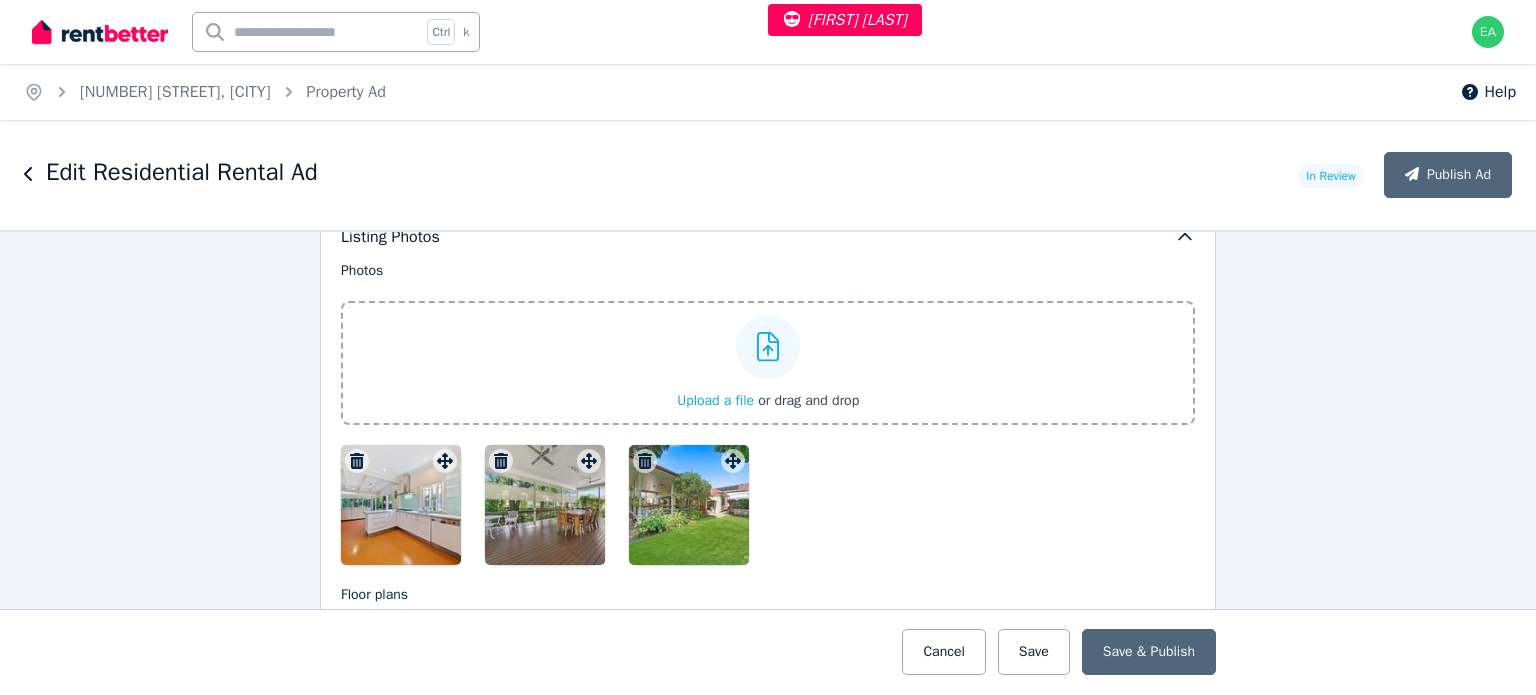 scroll, scrollTop: 2800, scrollLeft: 0, axis: vertical 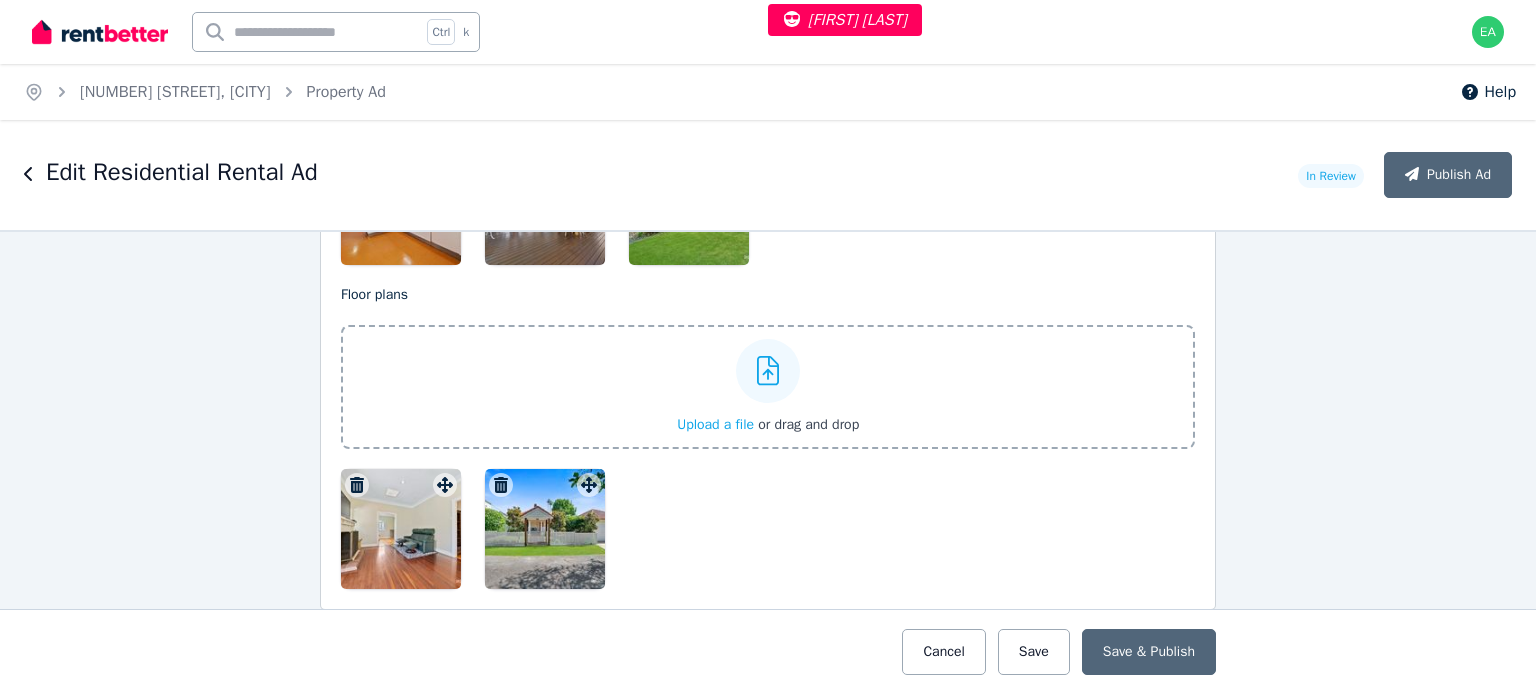 click at bounding box center (401, 529) 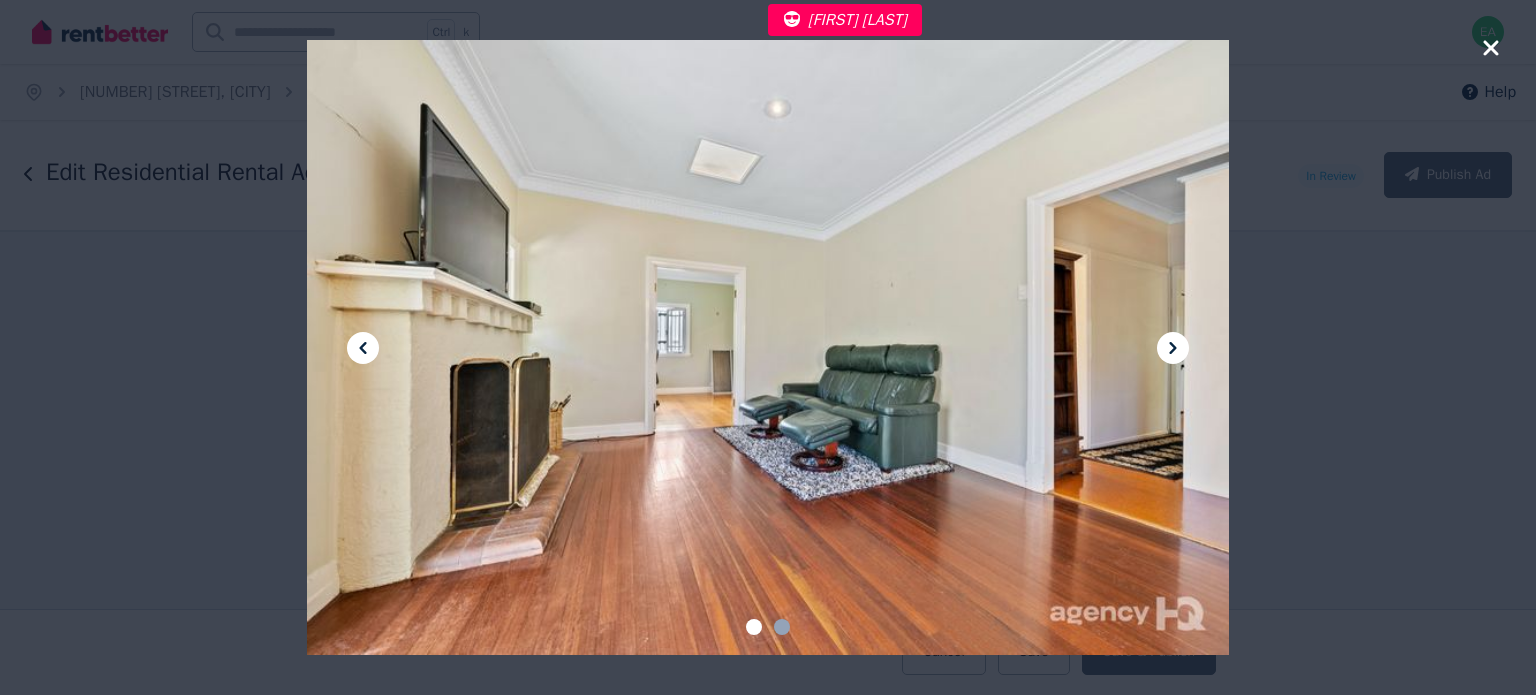 click 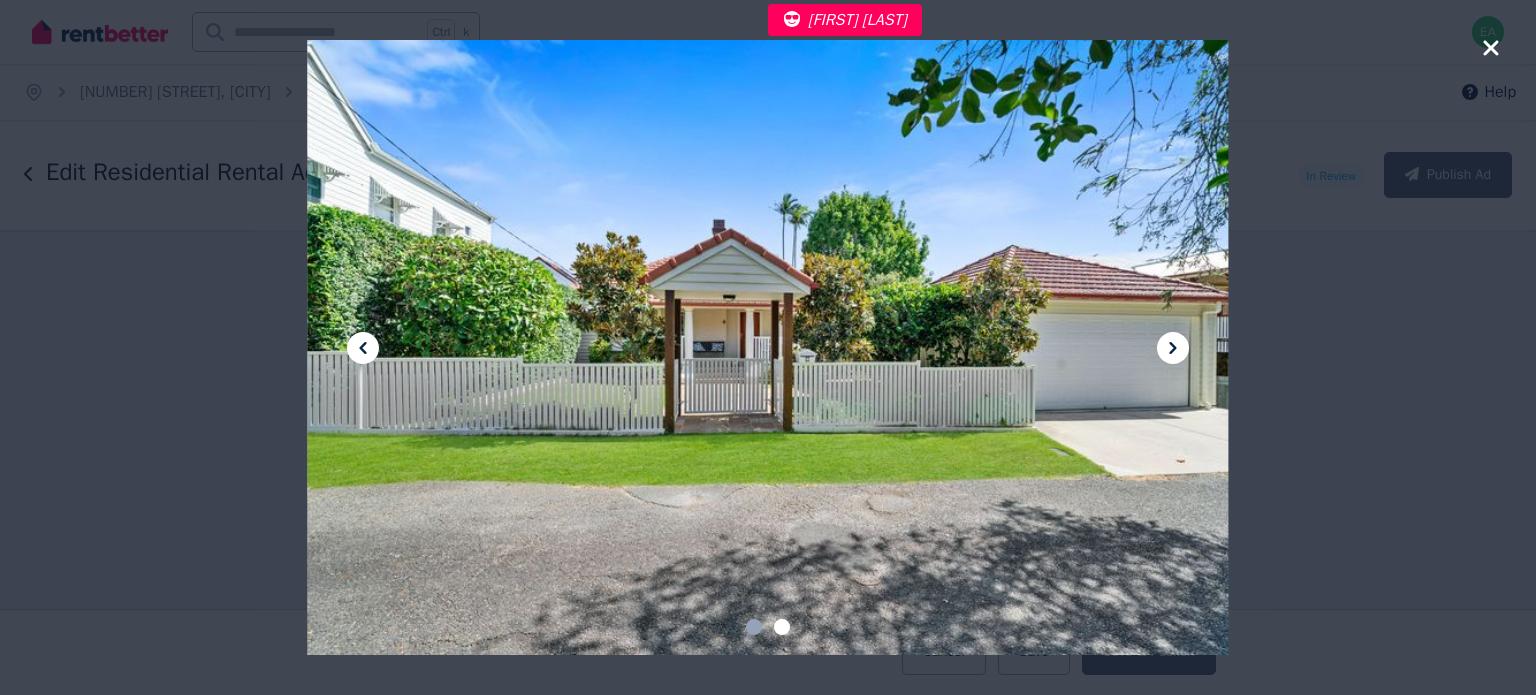 click 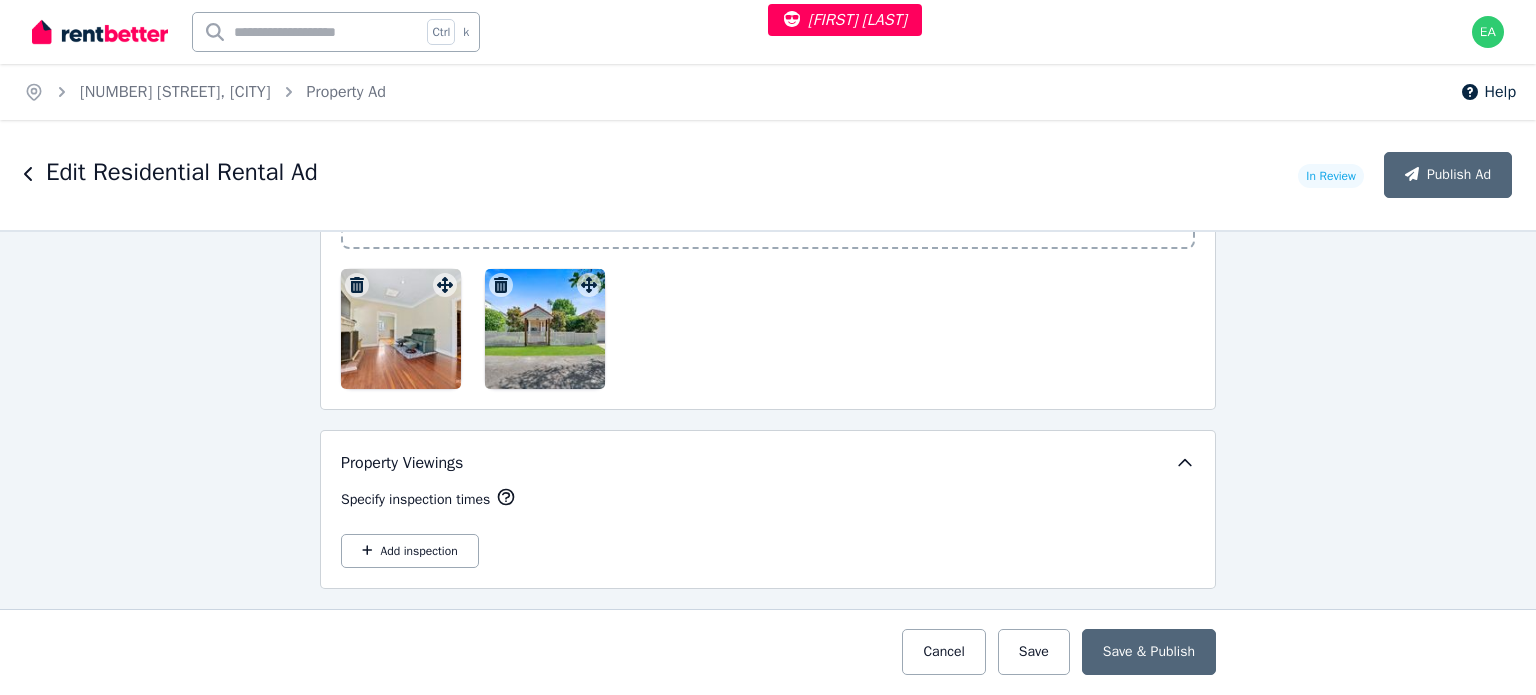 scroll, scrollTop: 2600, scrollLeft: 0, axis: vertical 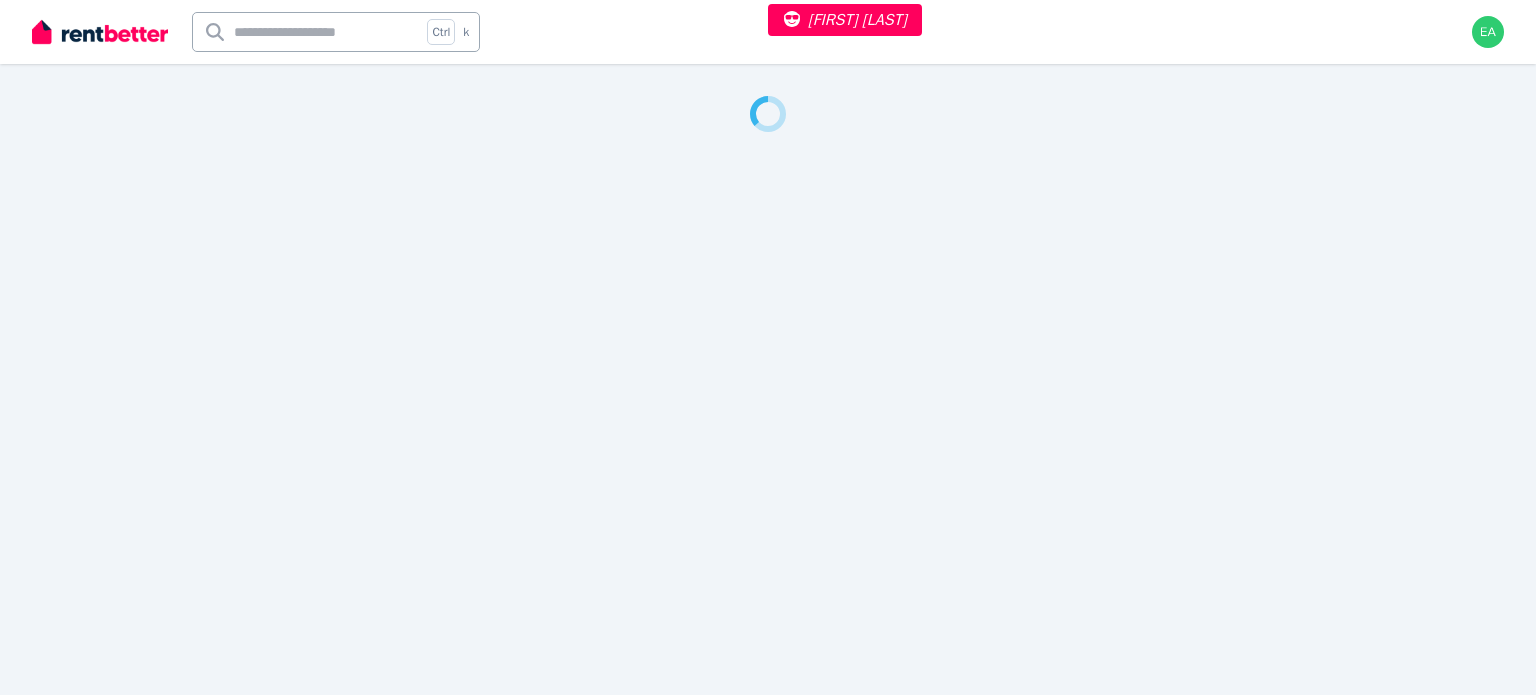 select on "***" 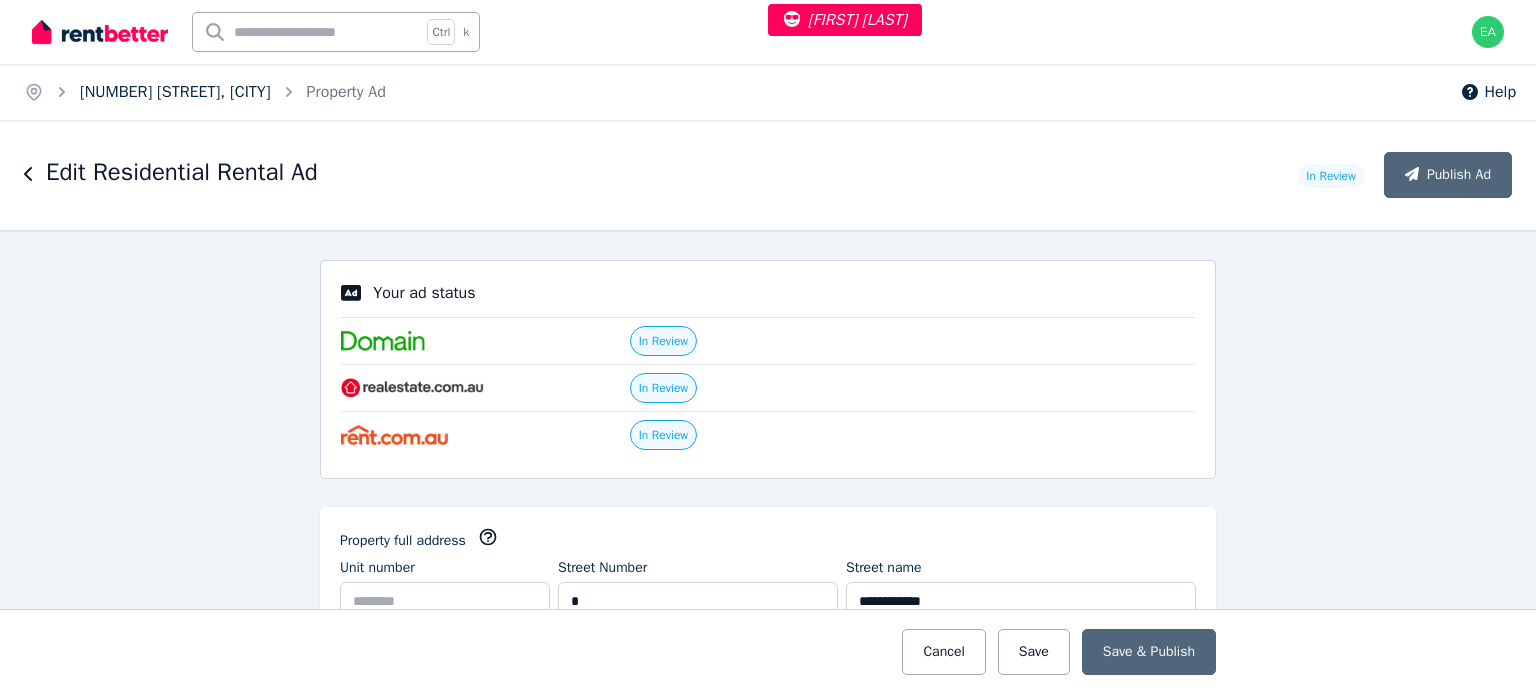 click on "9 Casuarina Ct, Noosaville" at bounding box center [175, 92] 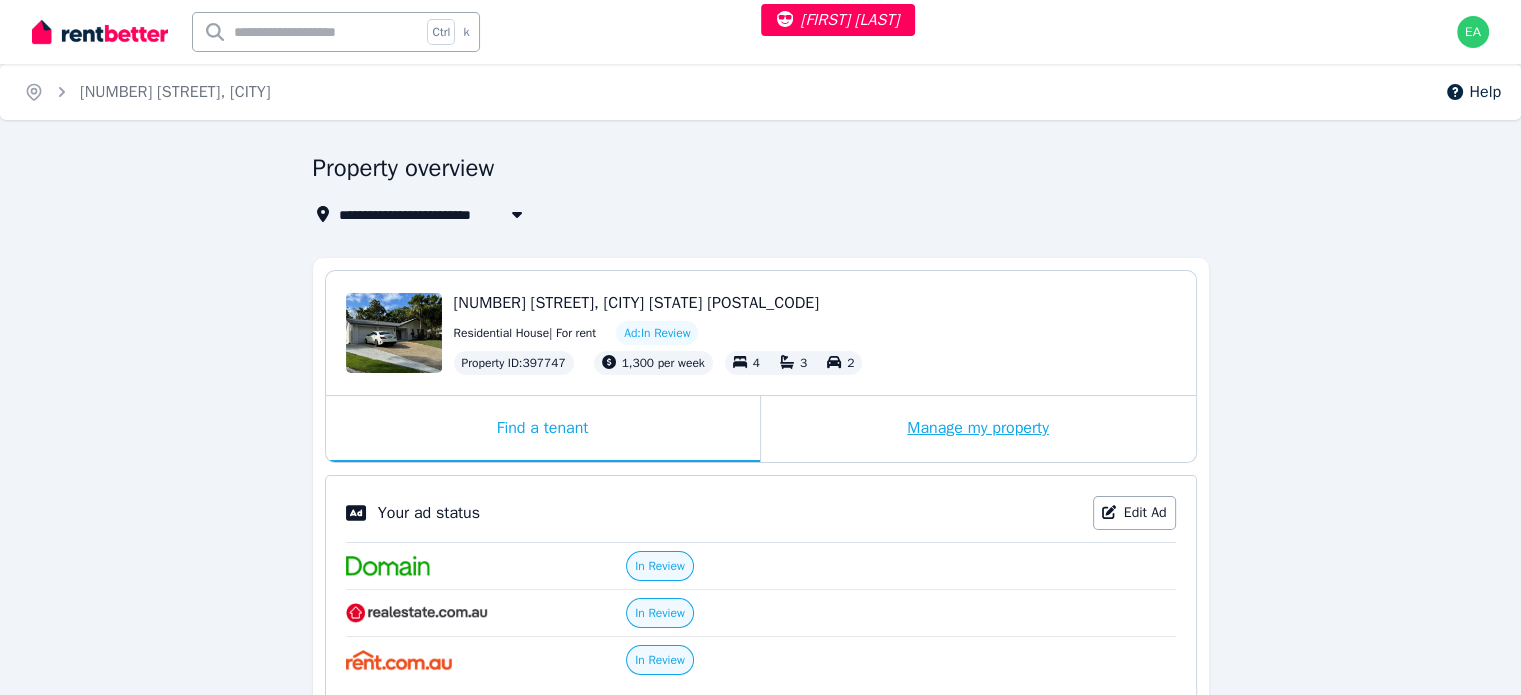 click on "Manage my property" at bounding box center [978, 429] 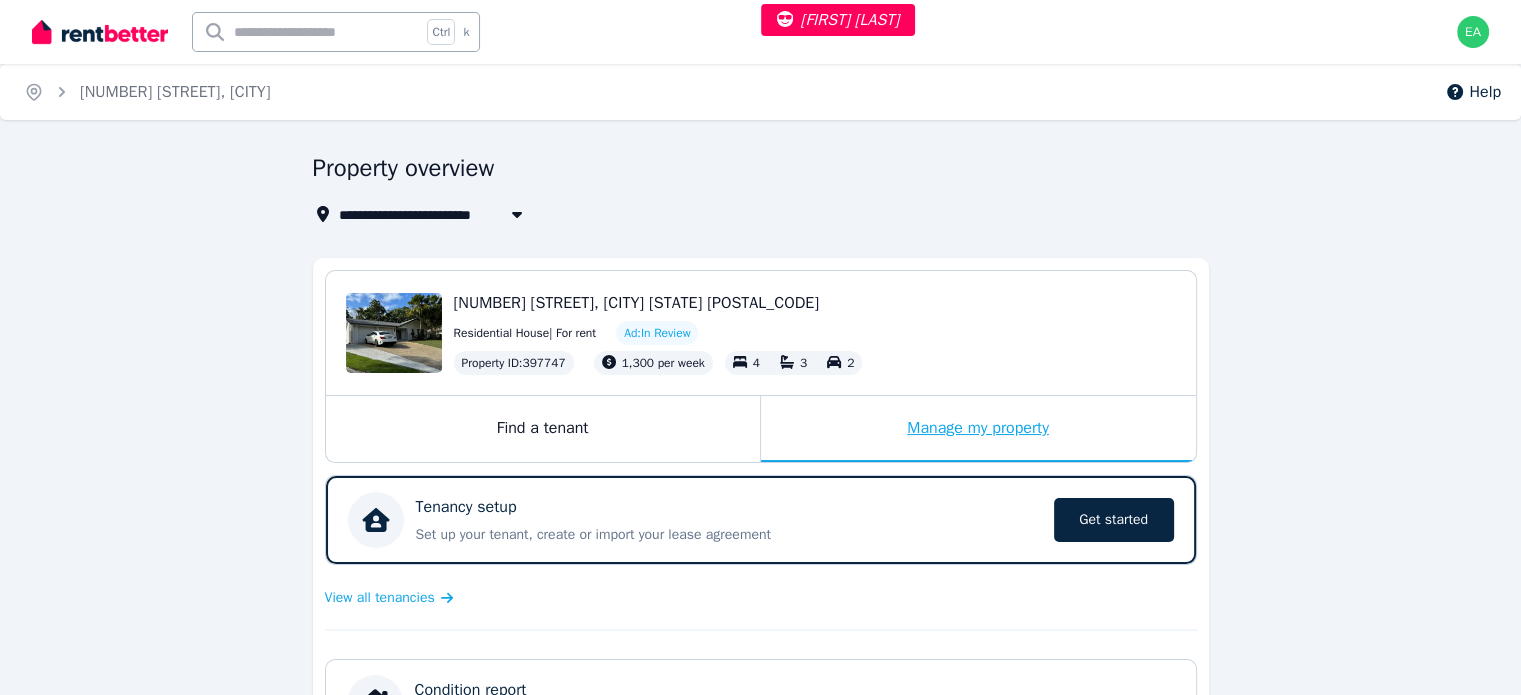 scroll, scrollTop: 500, scrollLeft: 0, axis: vertical 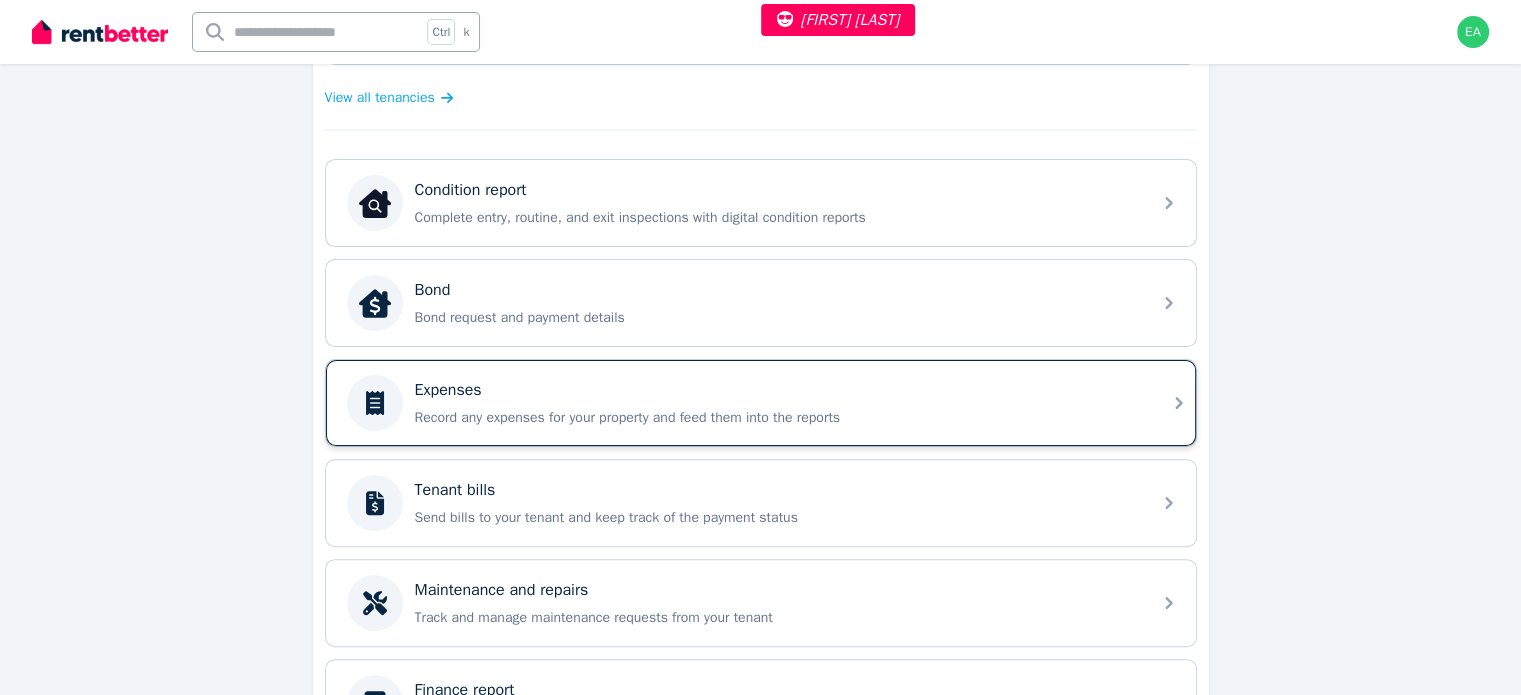 click on "Expenses" at bounding box center (777, 390) 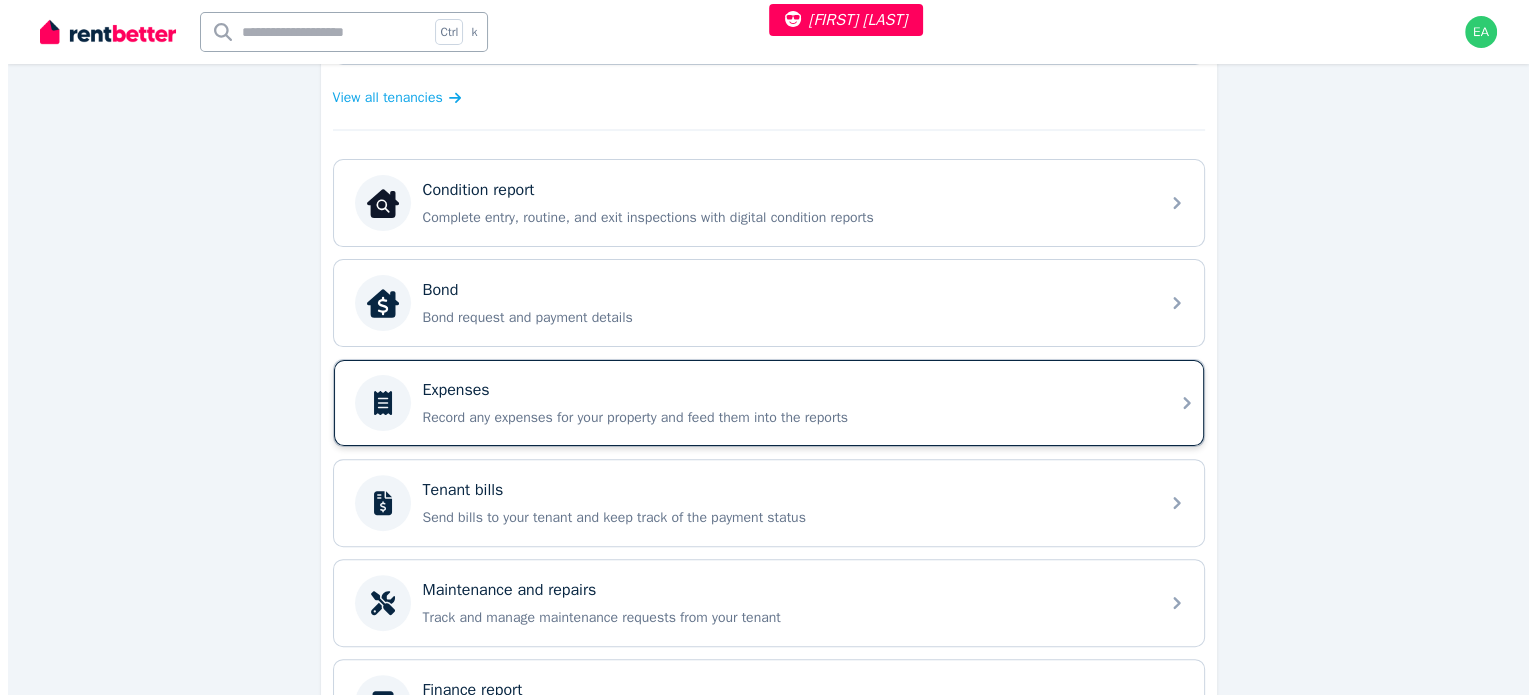 scroll, scrollTop: 0, scrollLeft: 0, axis: both 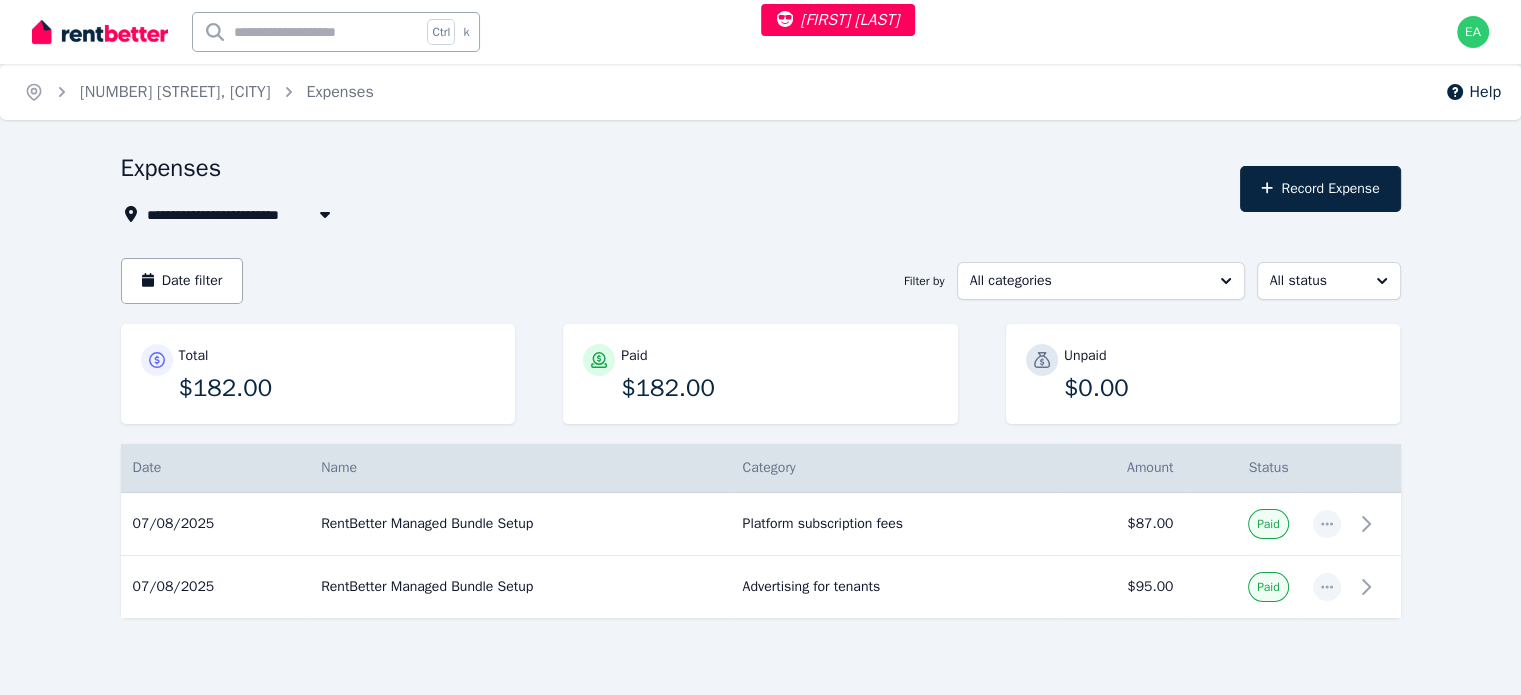 select on "***" 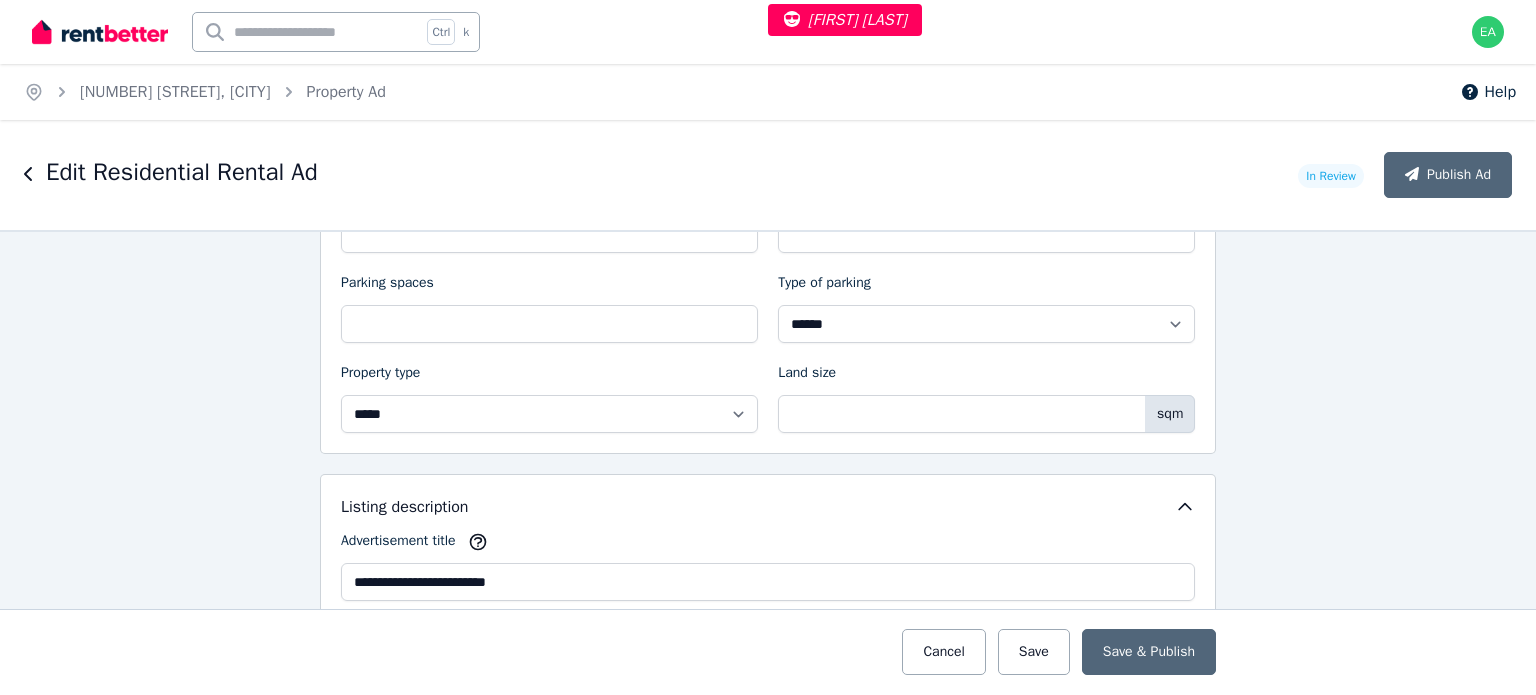 scroll, scrollTop: 1300, scrollLeft: 0, axis: vertical 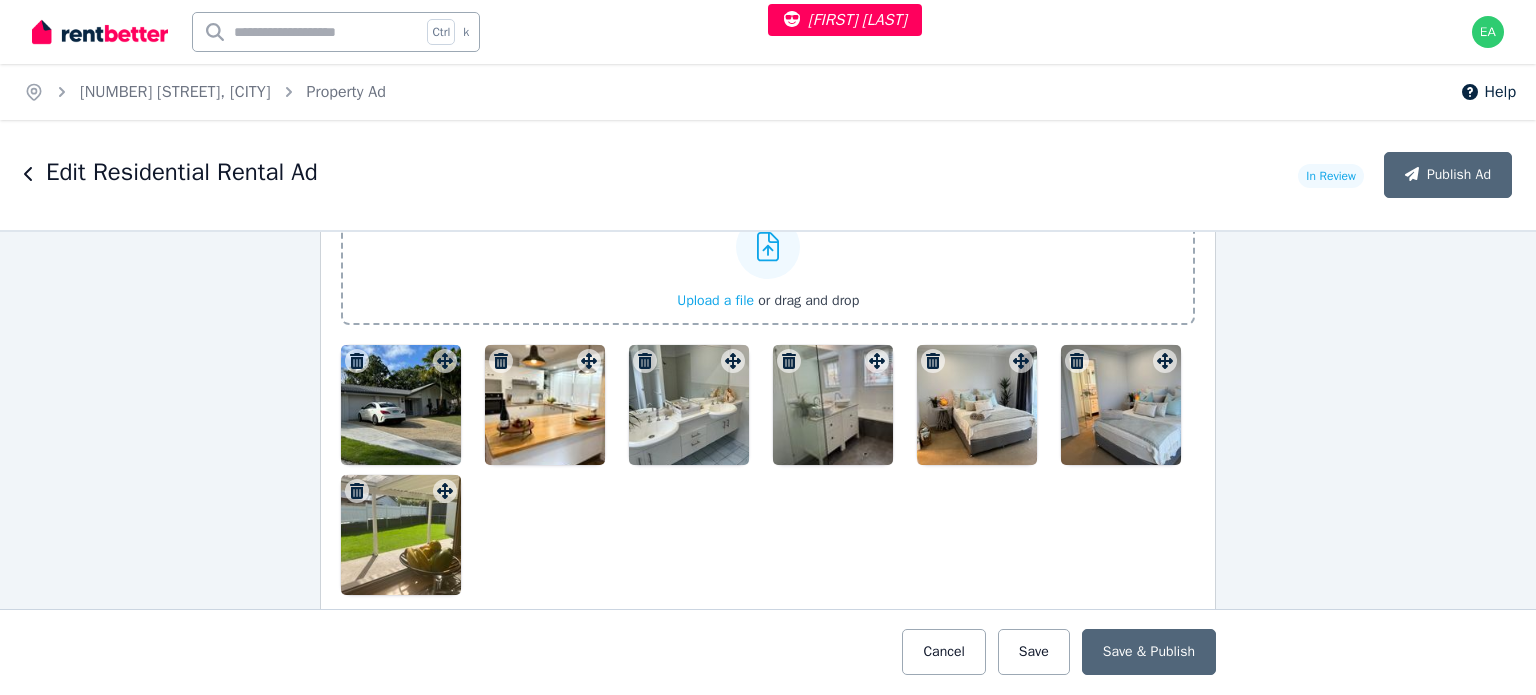 click at bounding box center (401, 405) 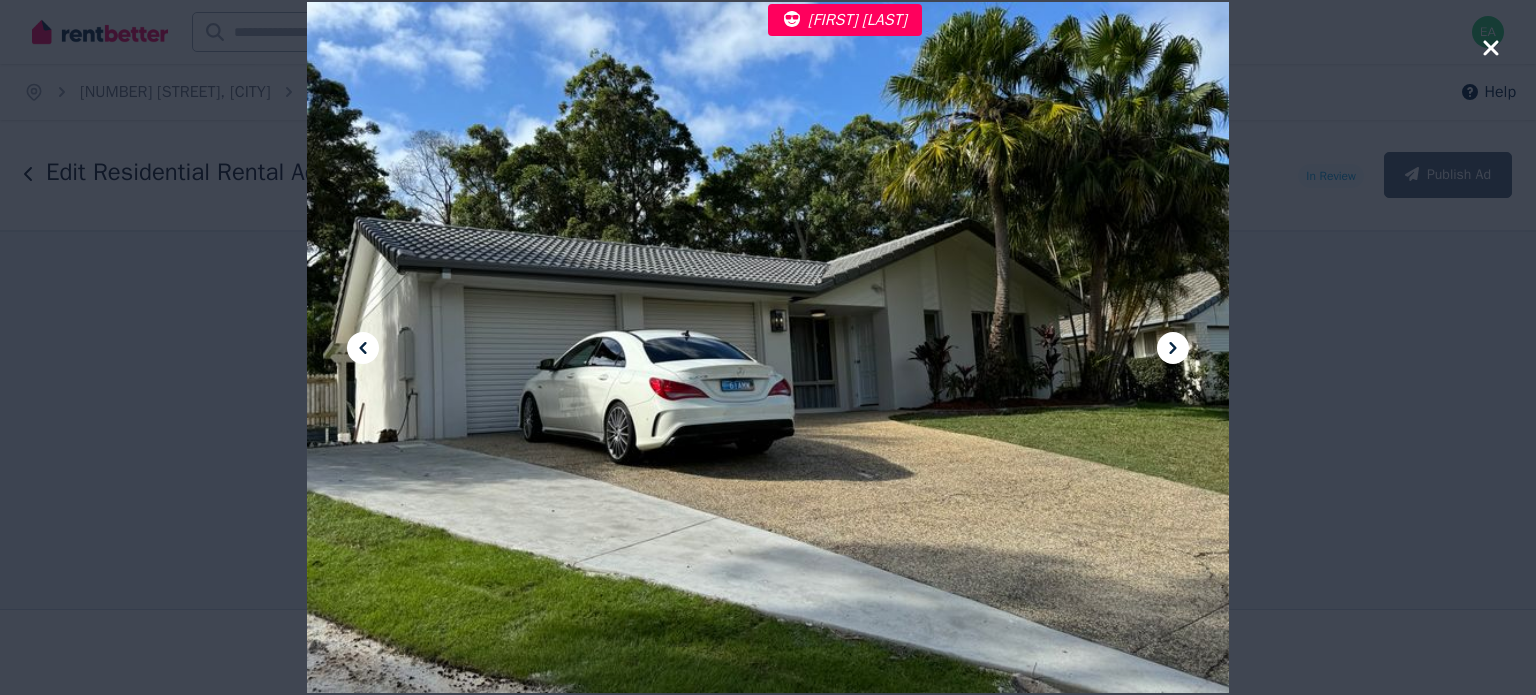 click 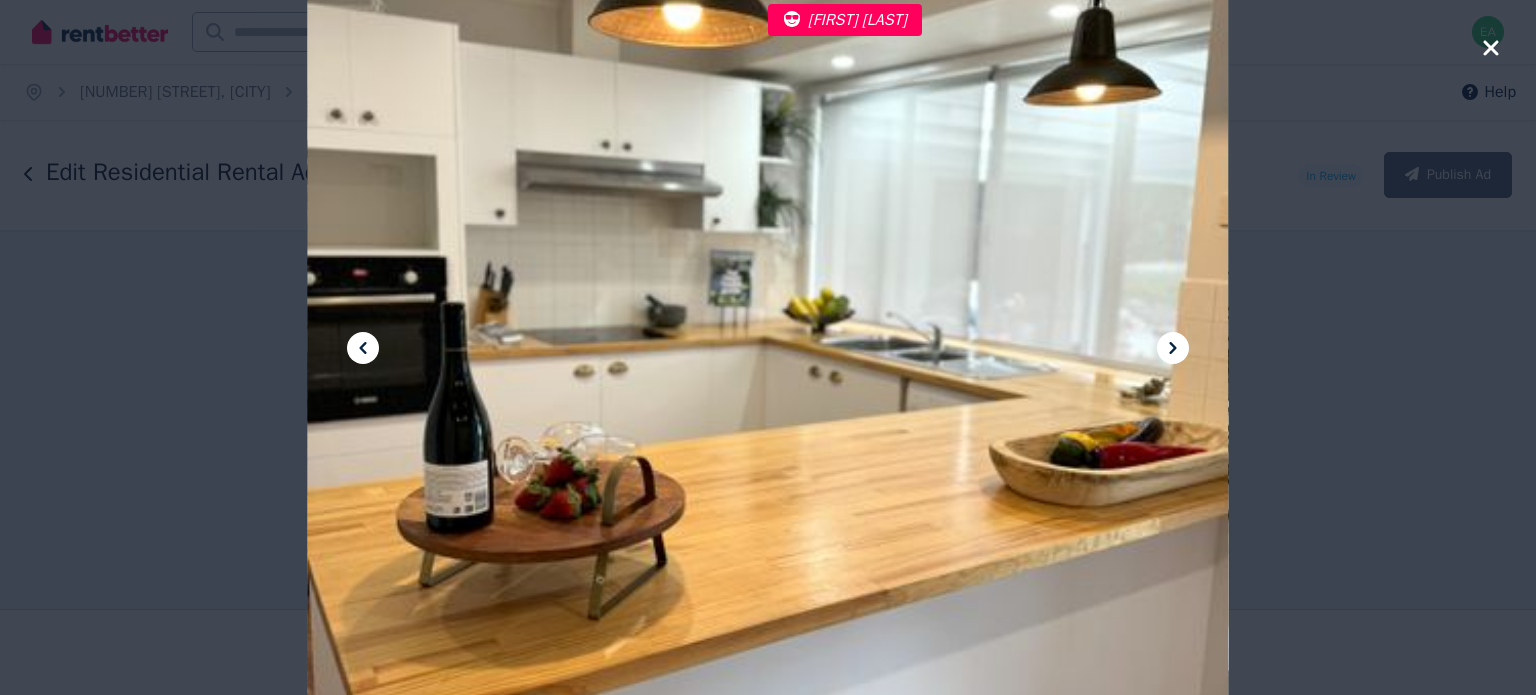 click 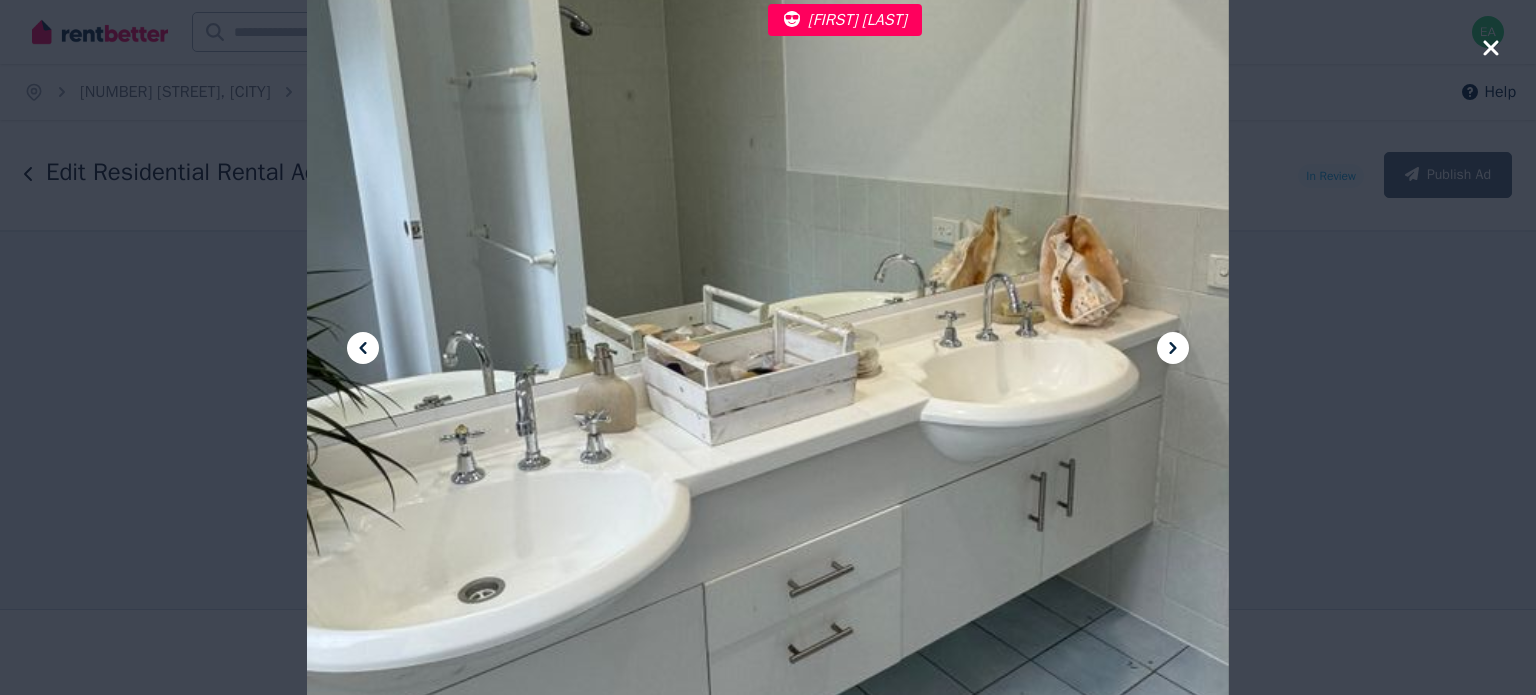 click 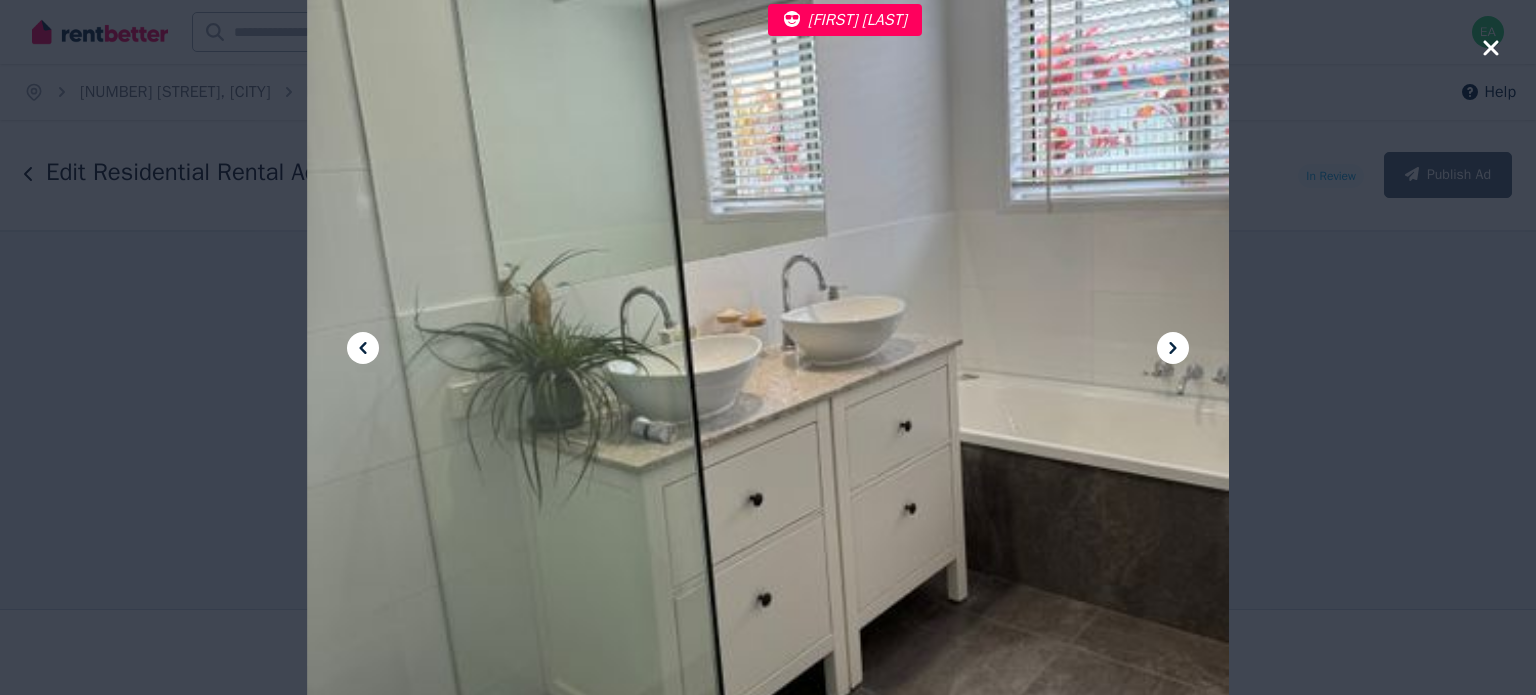 click 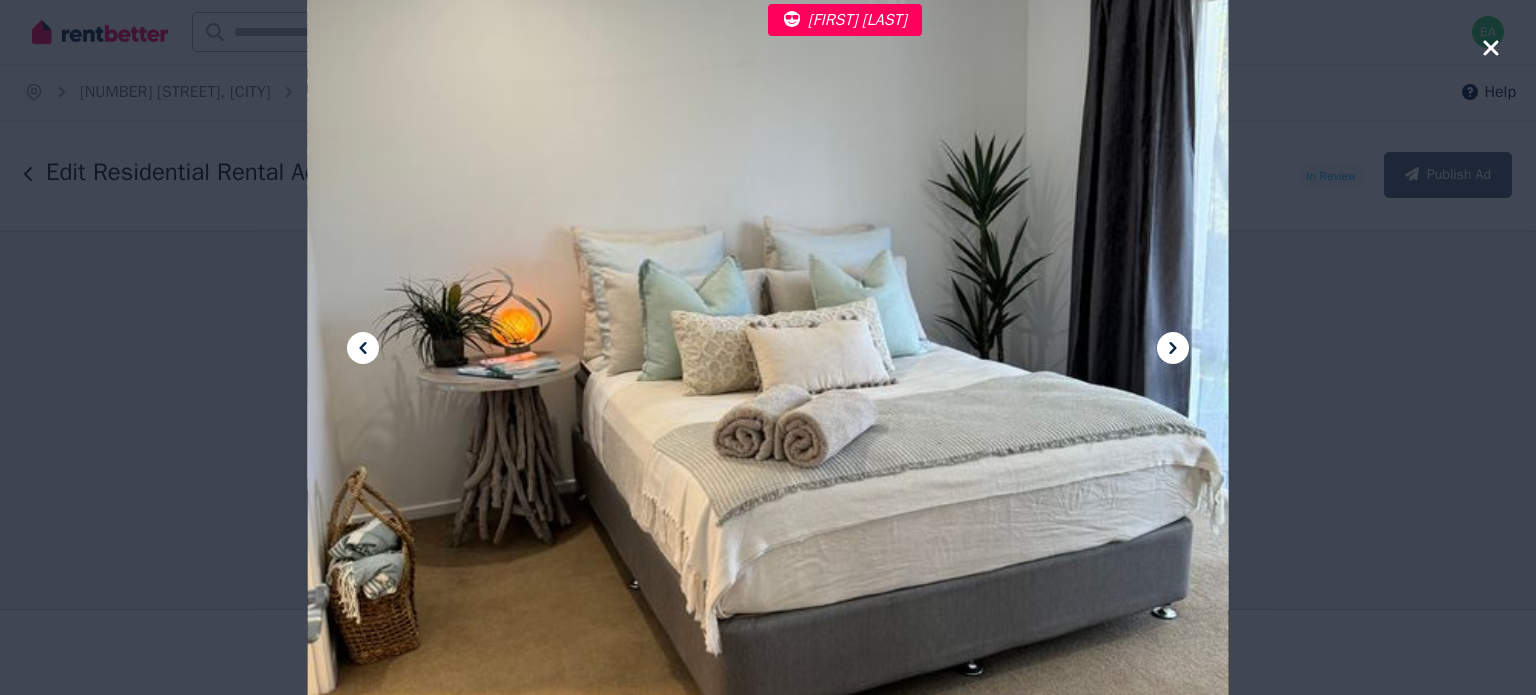 click 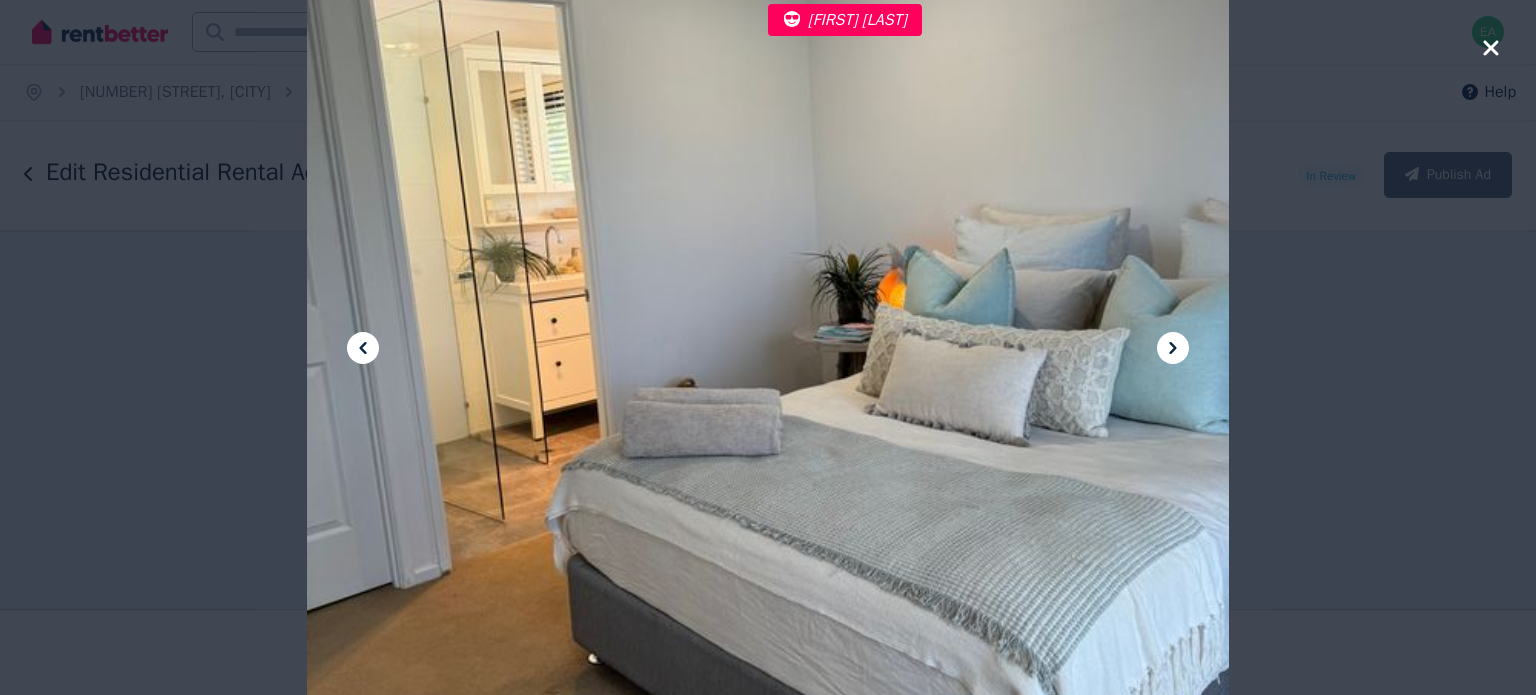 click 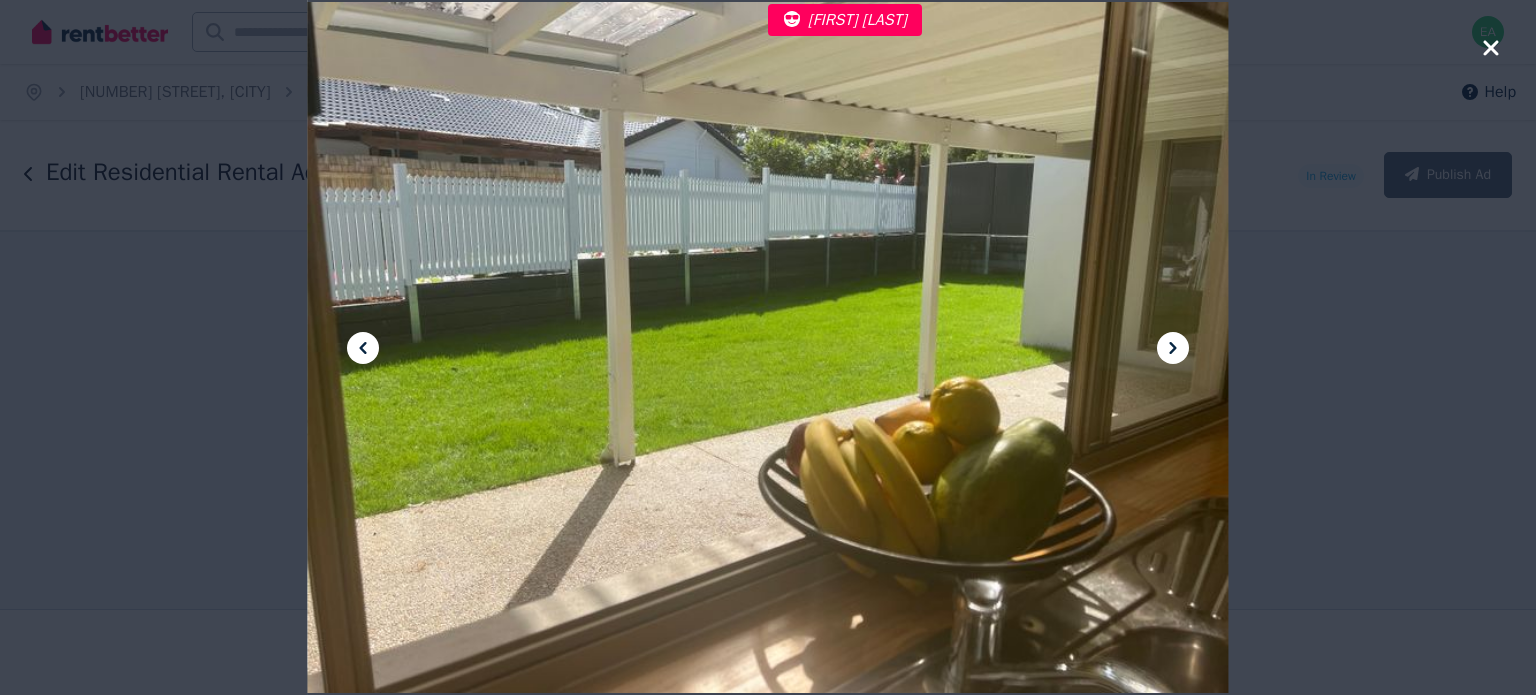 click 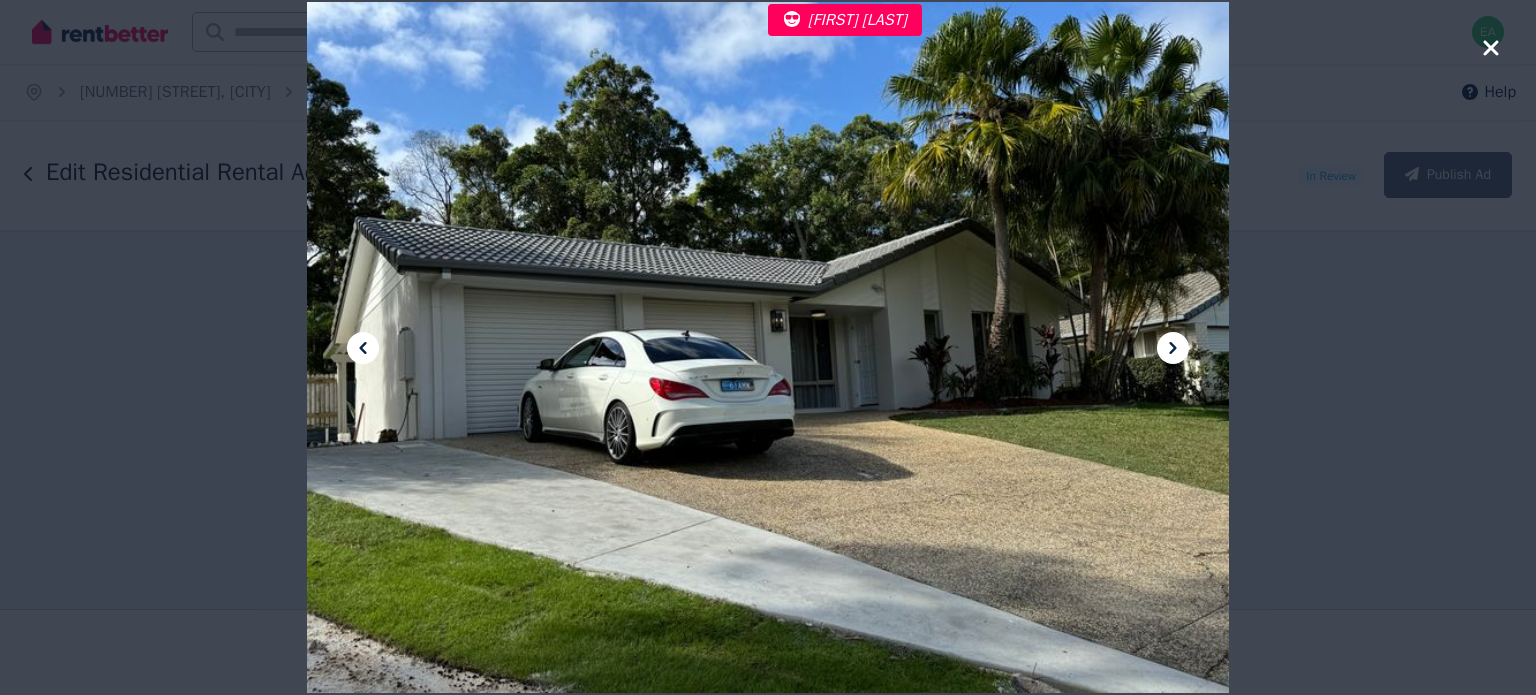 click 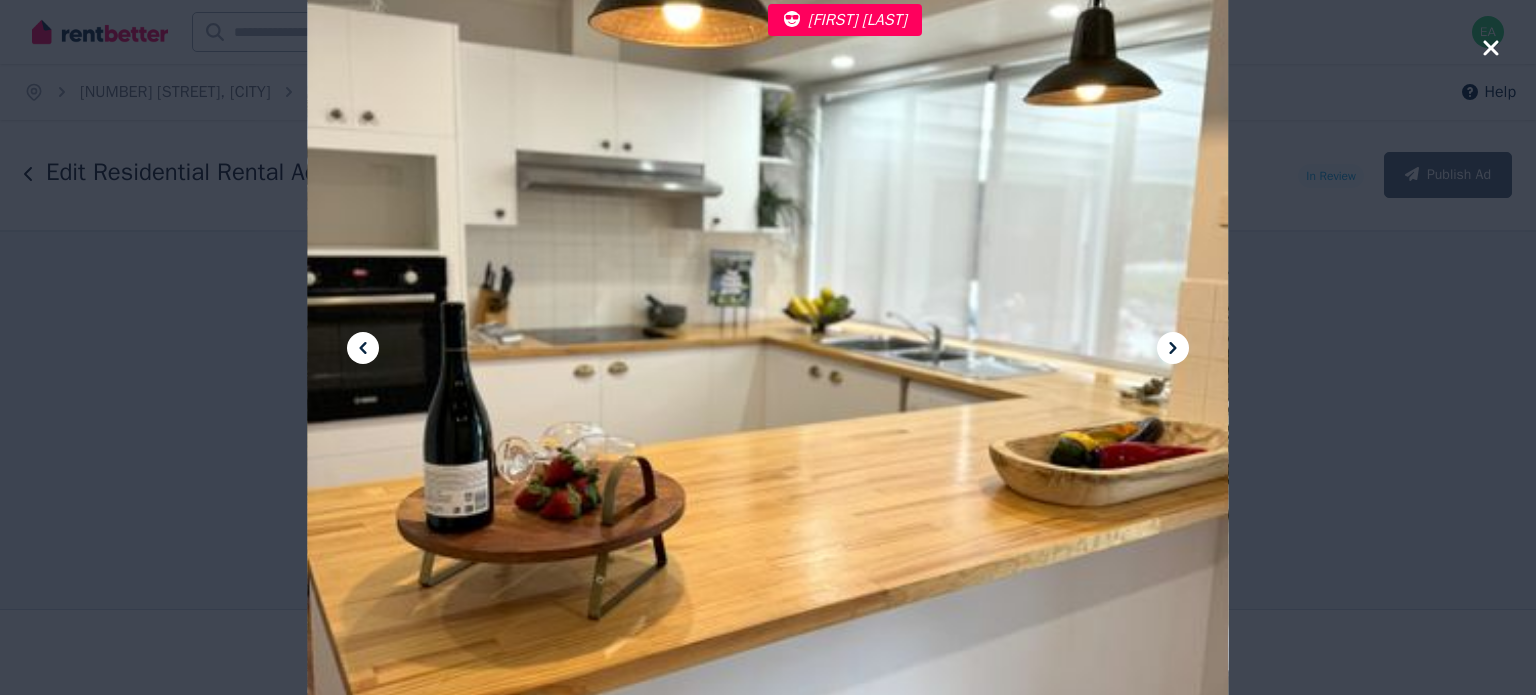 click 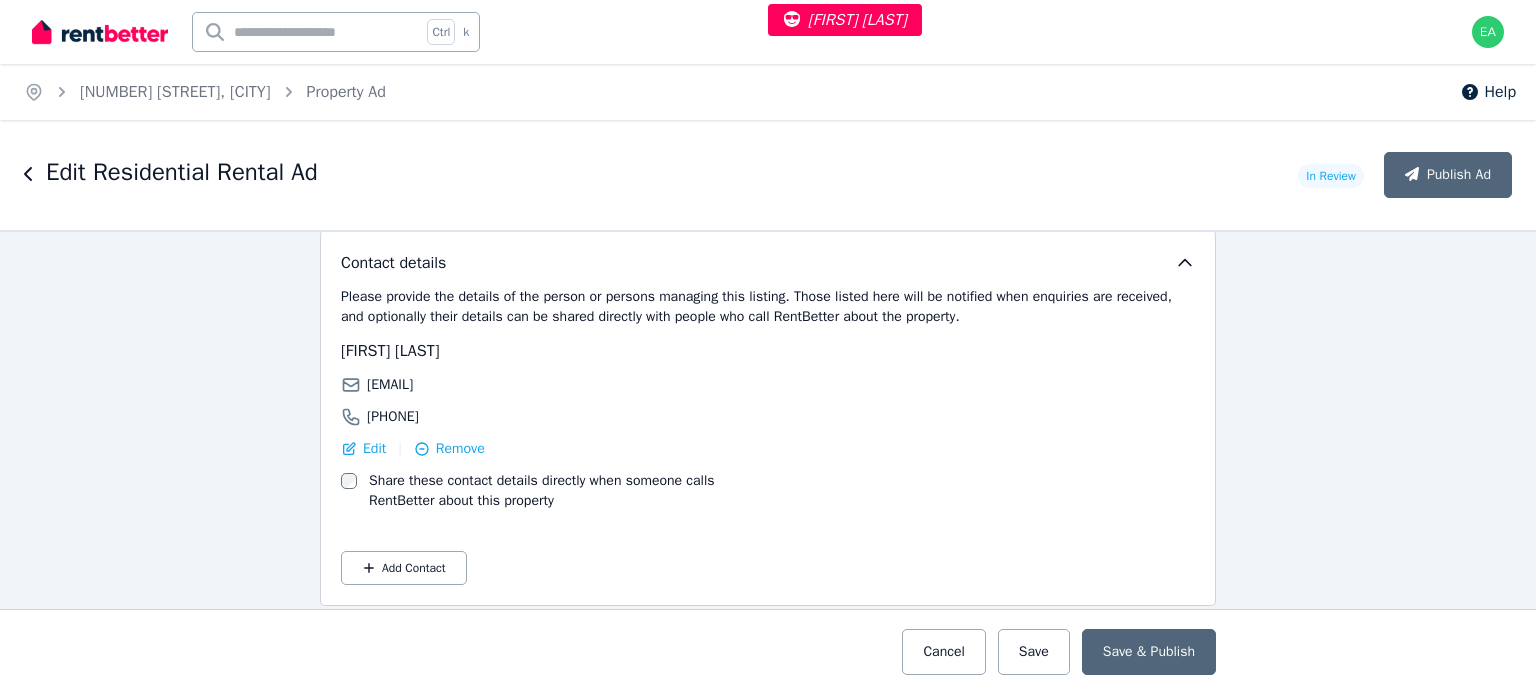 scroll, scrollTop: 2969, scrollLeft: 0, axis: vertical 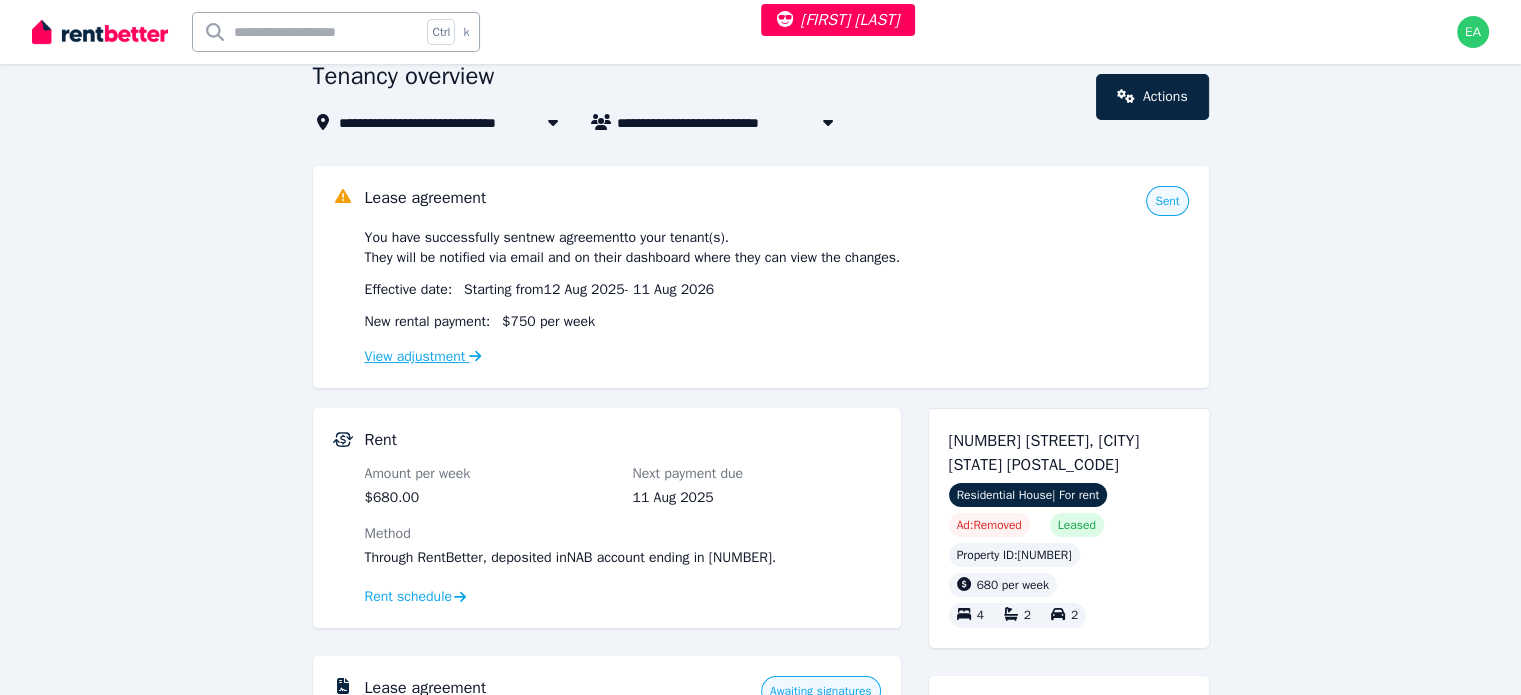 click on "View adjustment" at bounding box center (423, 356) 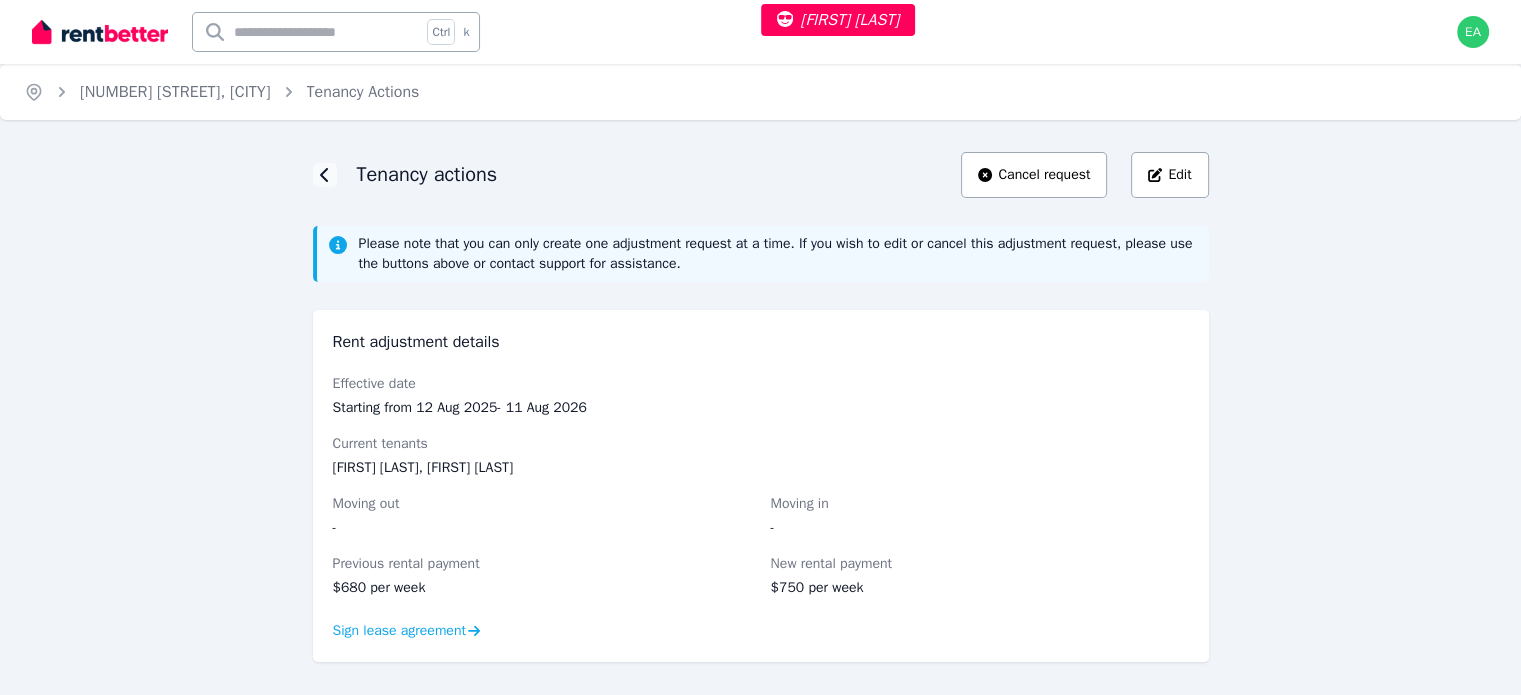 scroll, scrollTop: 2, scrollLeft: 0, axis: vertical 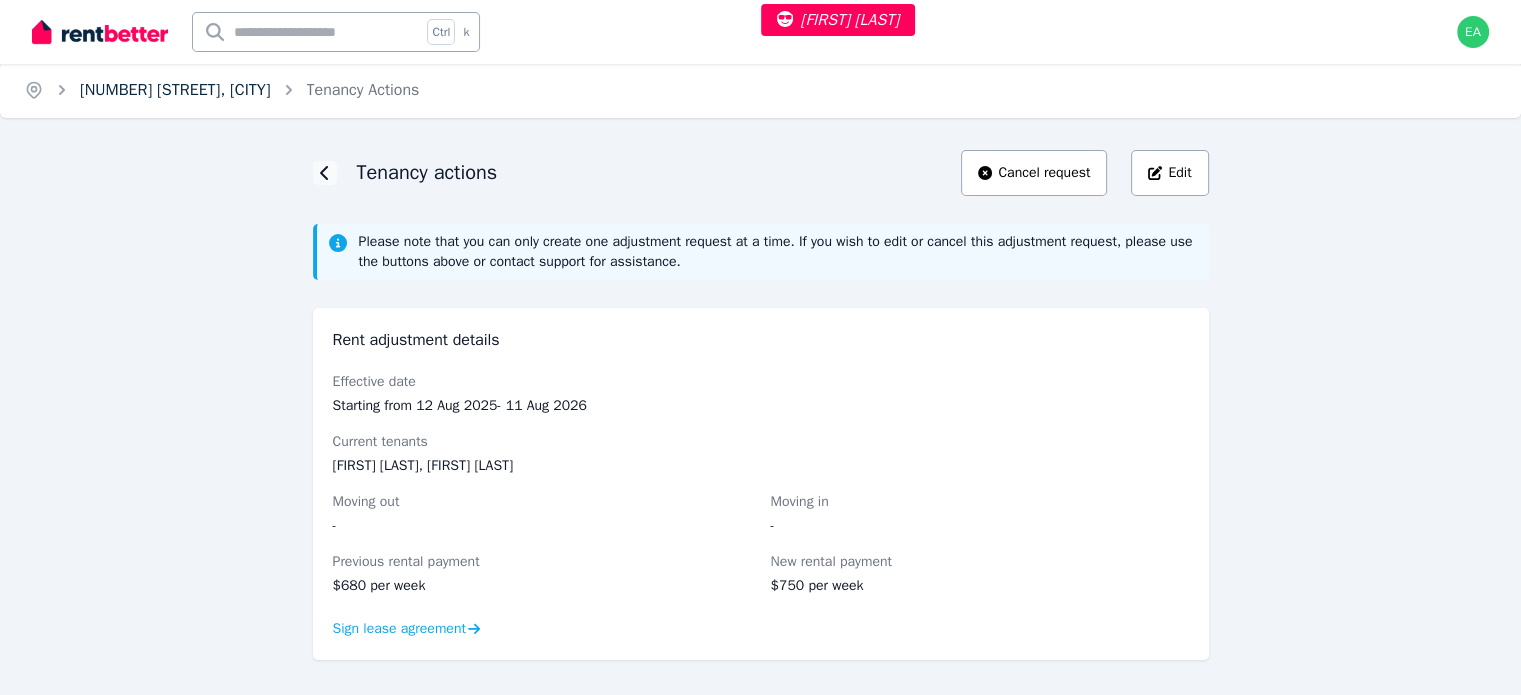 click on "[NUMBER] [STREET], [CITY]" at bounding box center (175, 90) 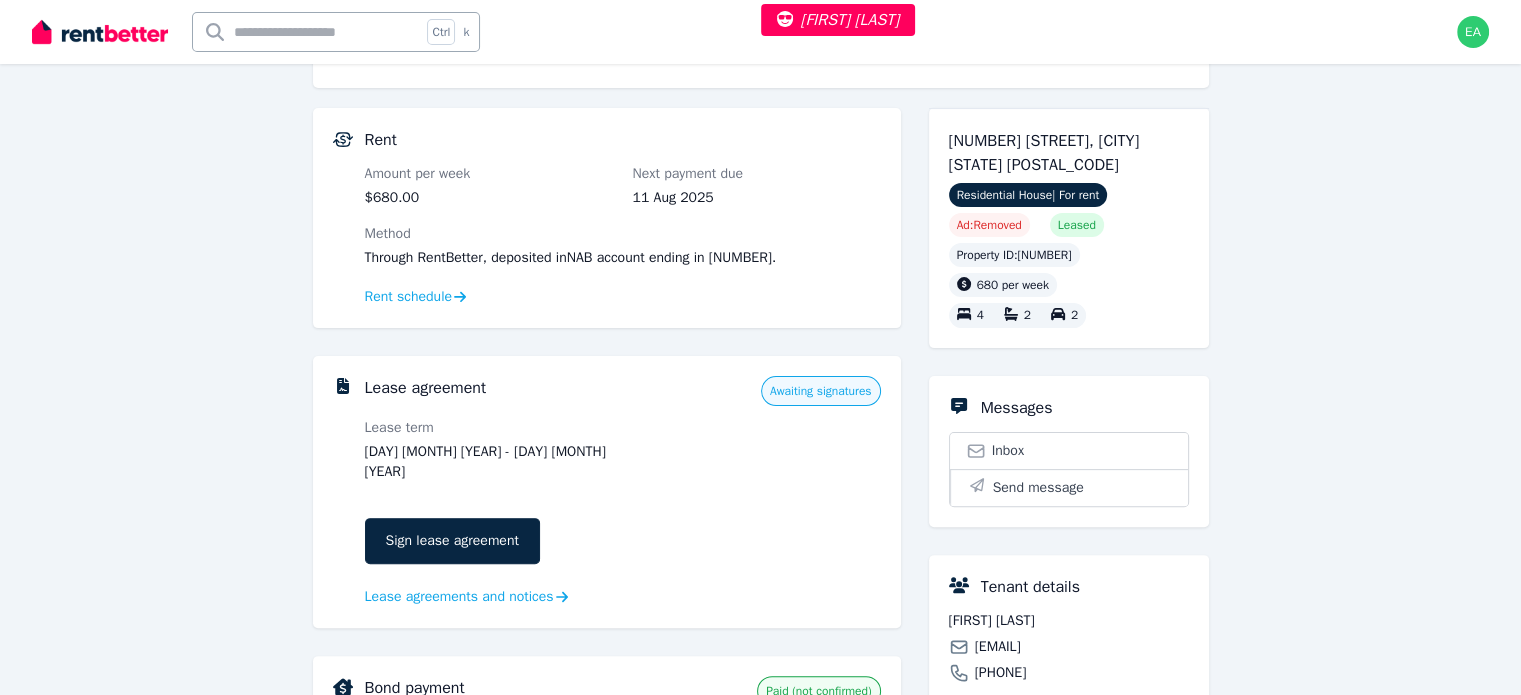 scroll, scrollTop: 700, scrollLeft: 0, axis: vertical 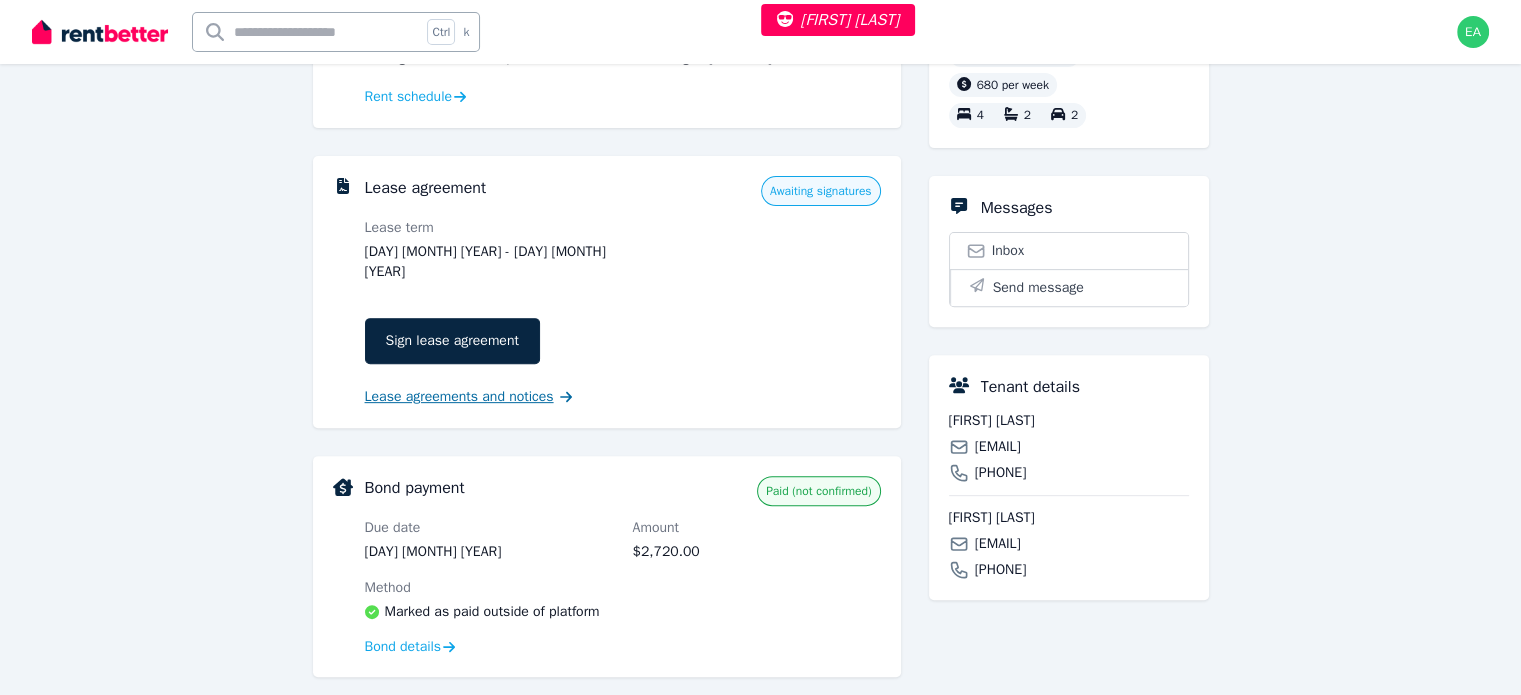 click on "Lease agreements and notices" at bounding box center [459, 397] 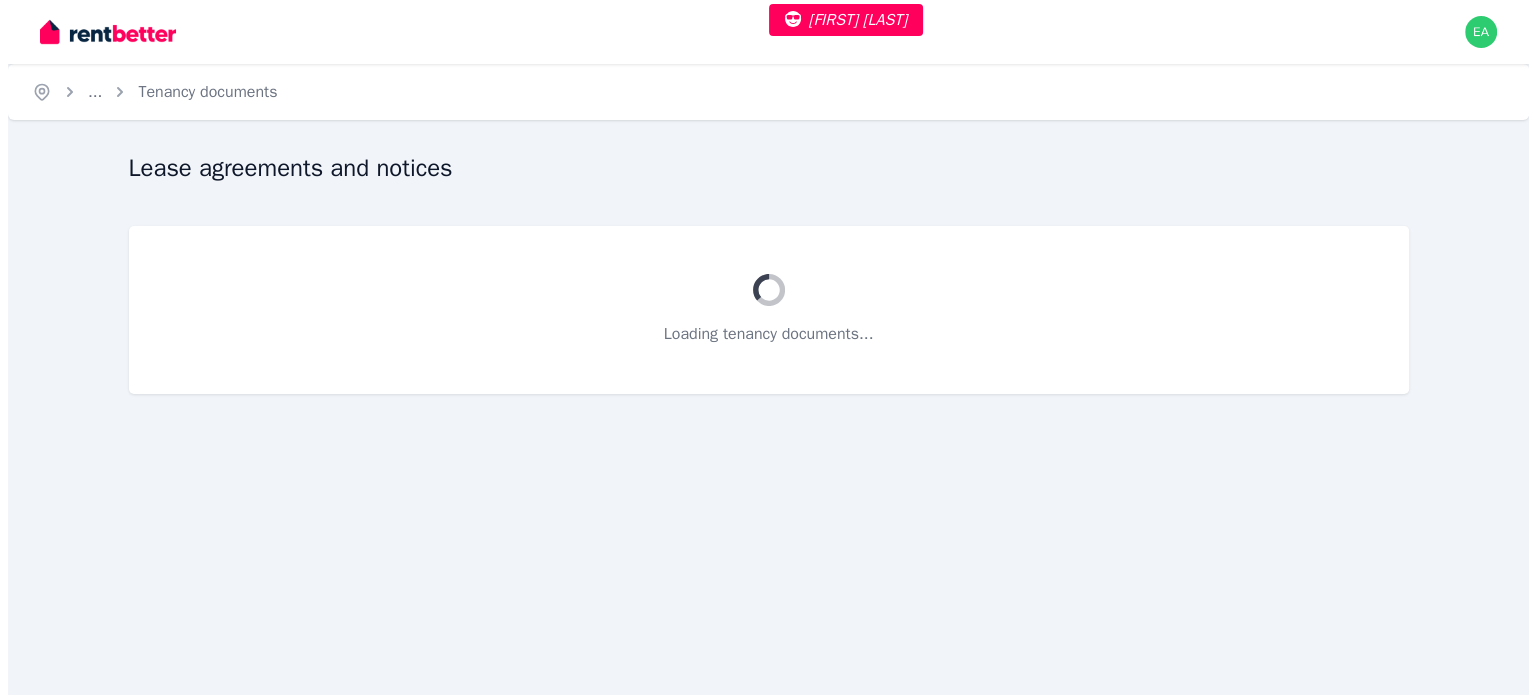 scroll, scrollTop: 0, scrollLeft: 0, axis: both 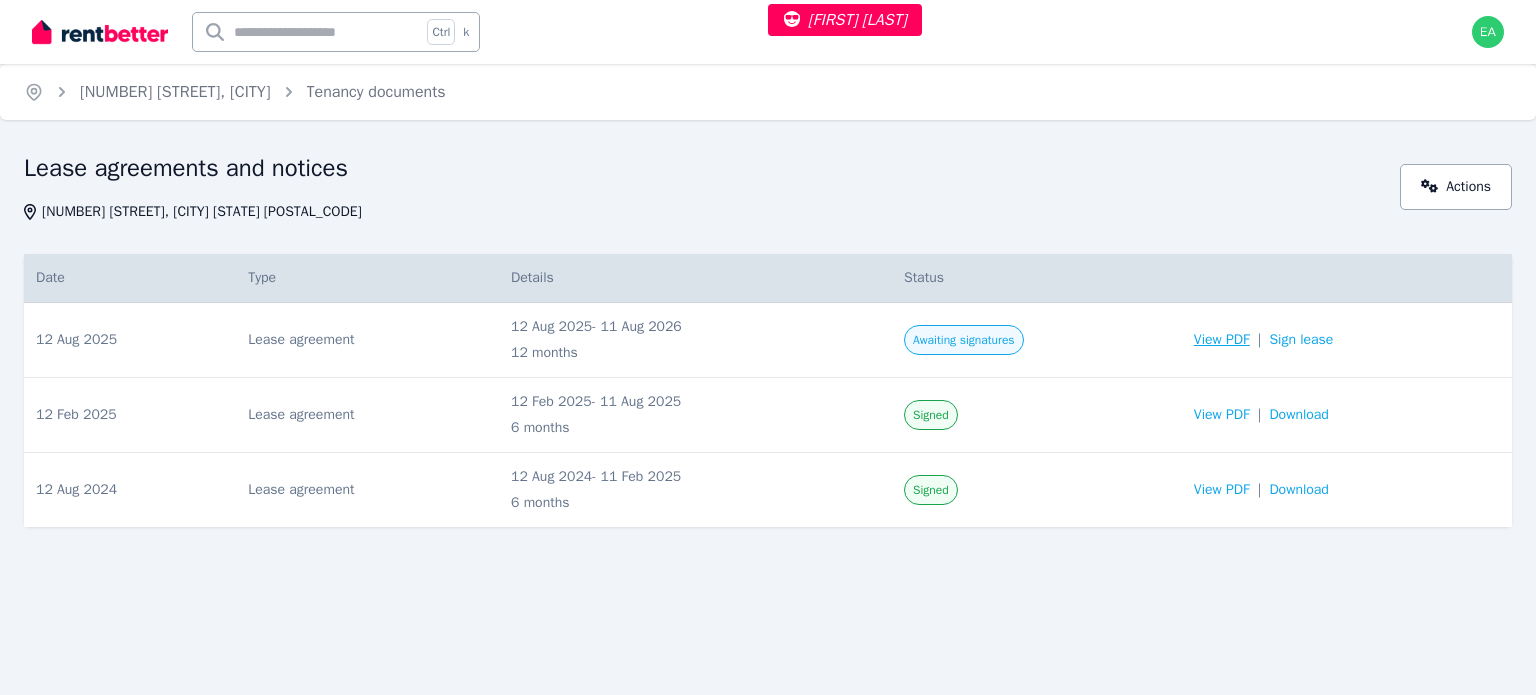 click on "View PDF" at bounding box center [1222, 340] 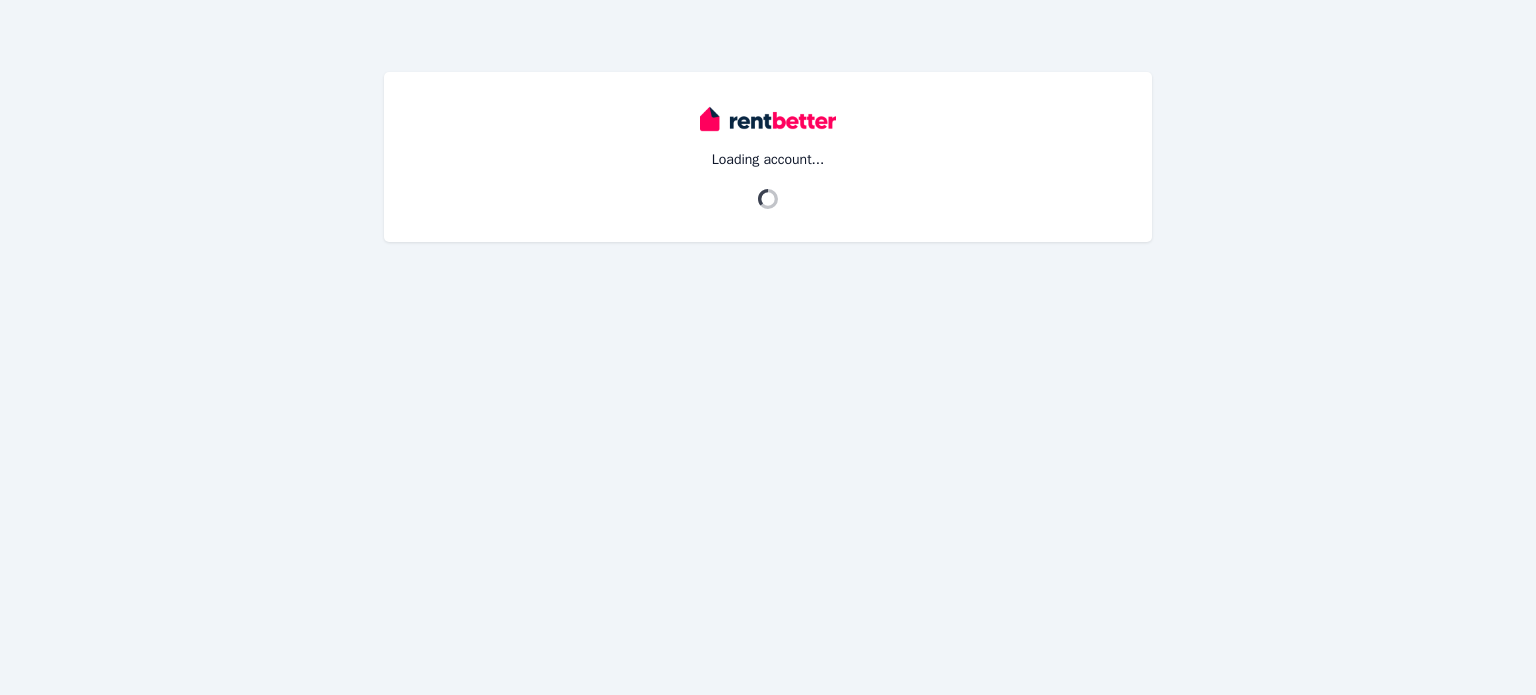 scroll, scrollTop: 0, scrollLeft: 0, axis: both 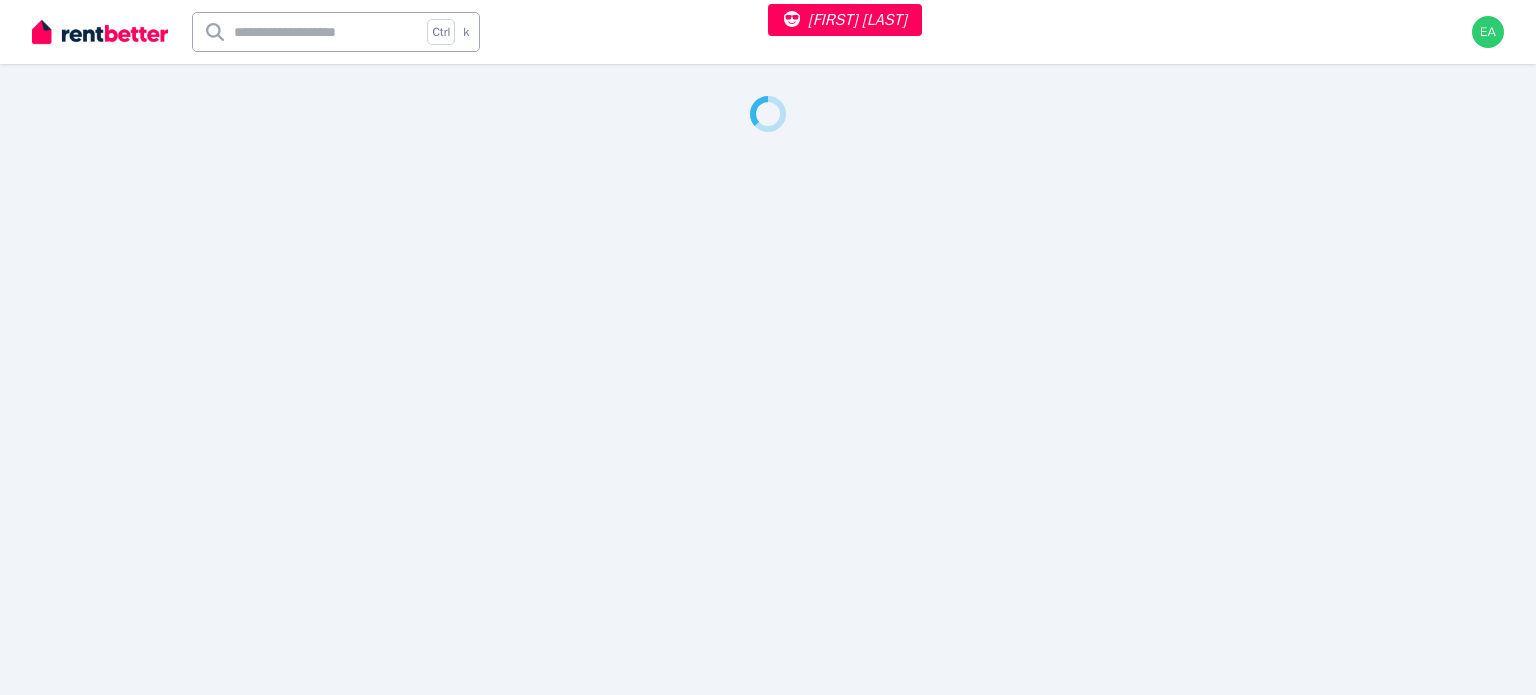 select on "***" 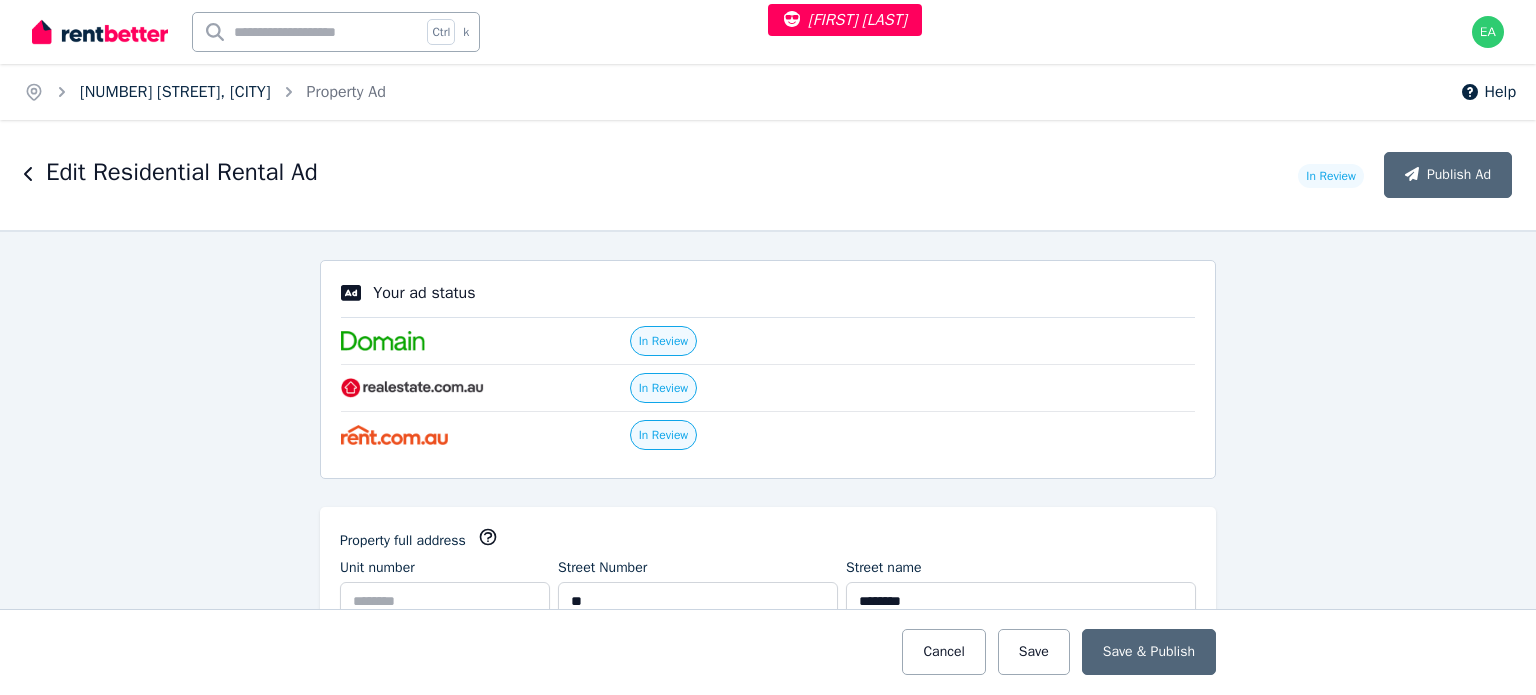 click on "32 Wales St, Thornbury" at bounding box center (175, 92) 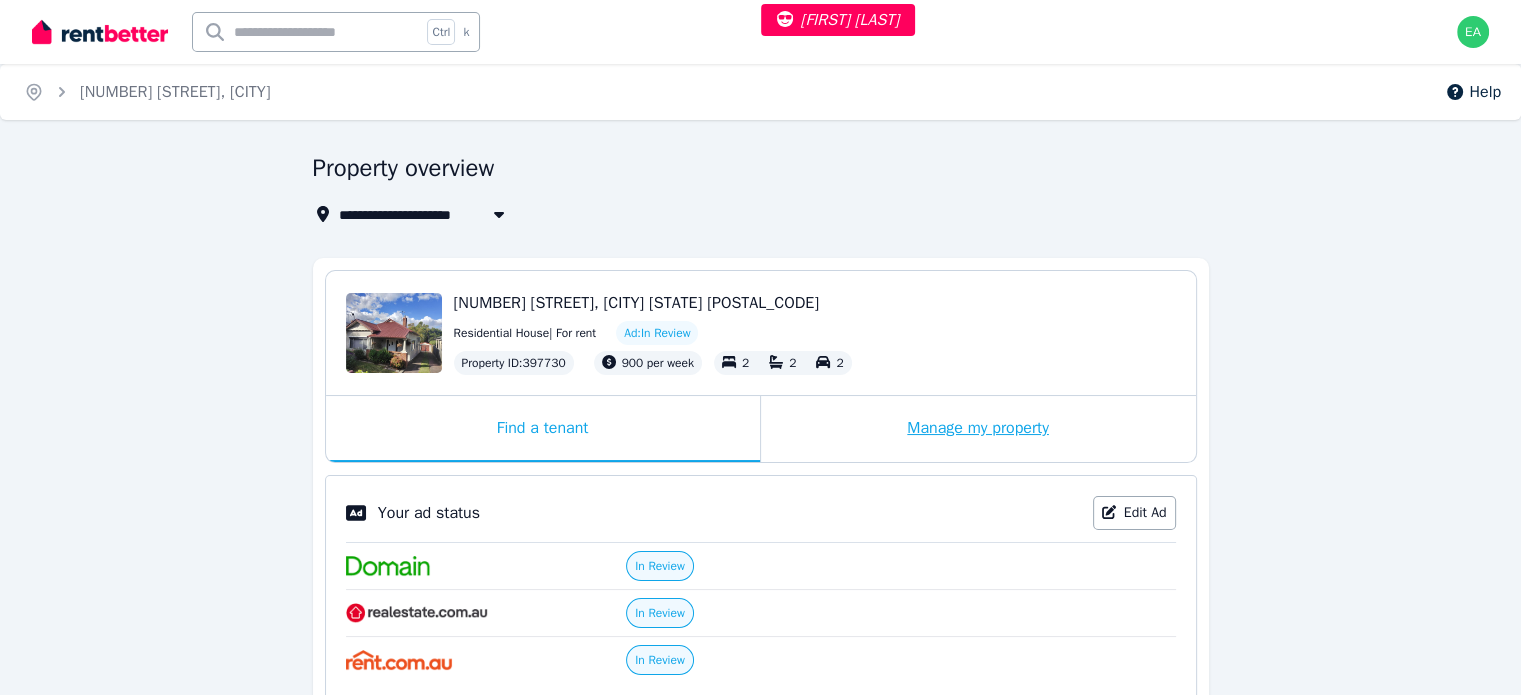 click on "Manage my property" at bounding box center [978, 429] 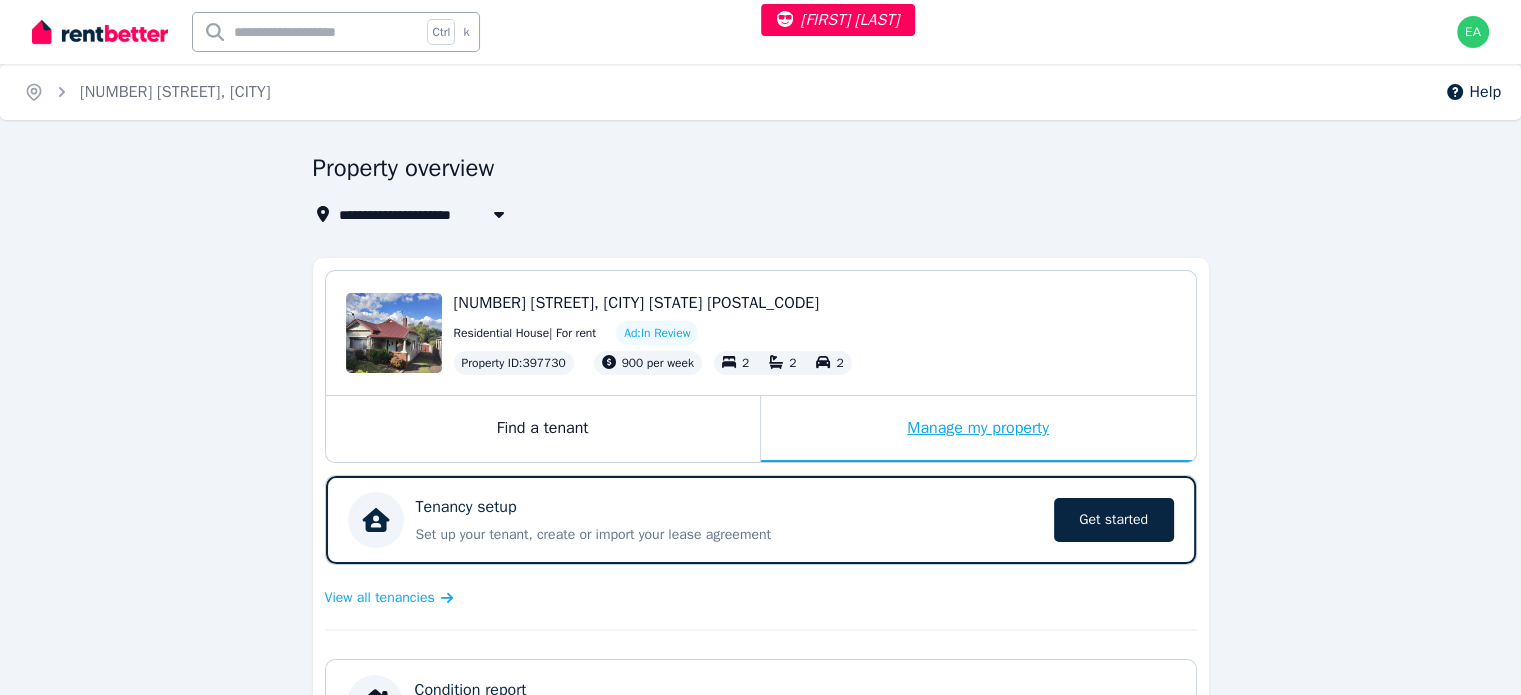 scroll, scrollTop: 400, scrollLeft: 0, axis: vertical 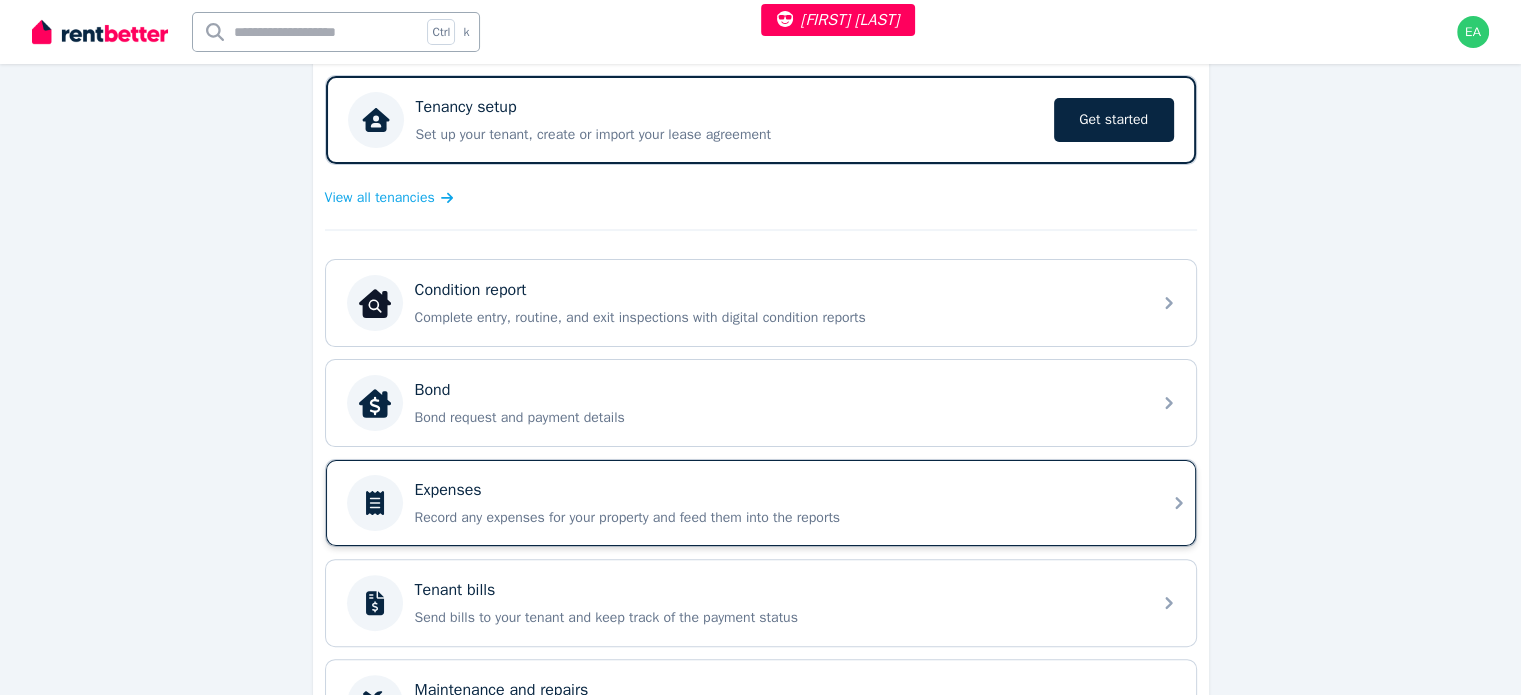 click on "Record any expenses for your property and feed them into the reports" at bounding box center [777, 518] 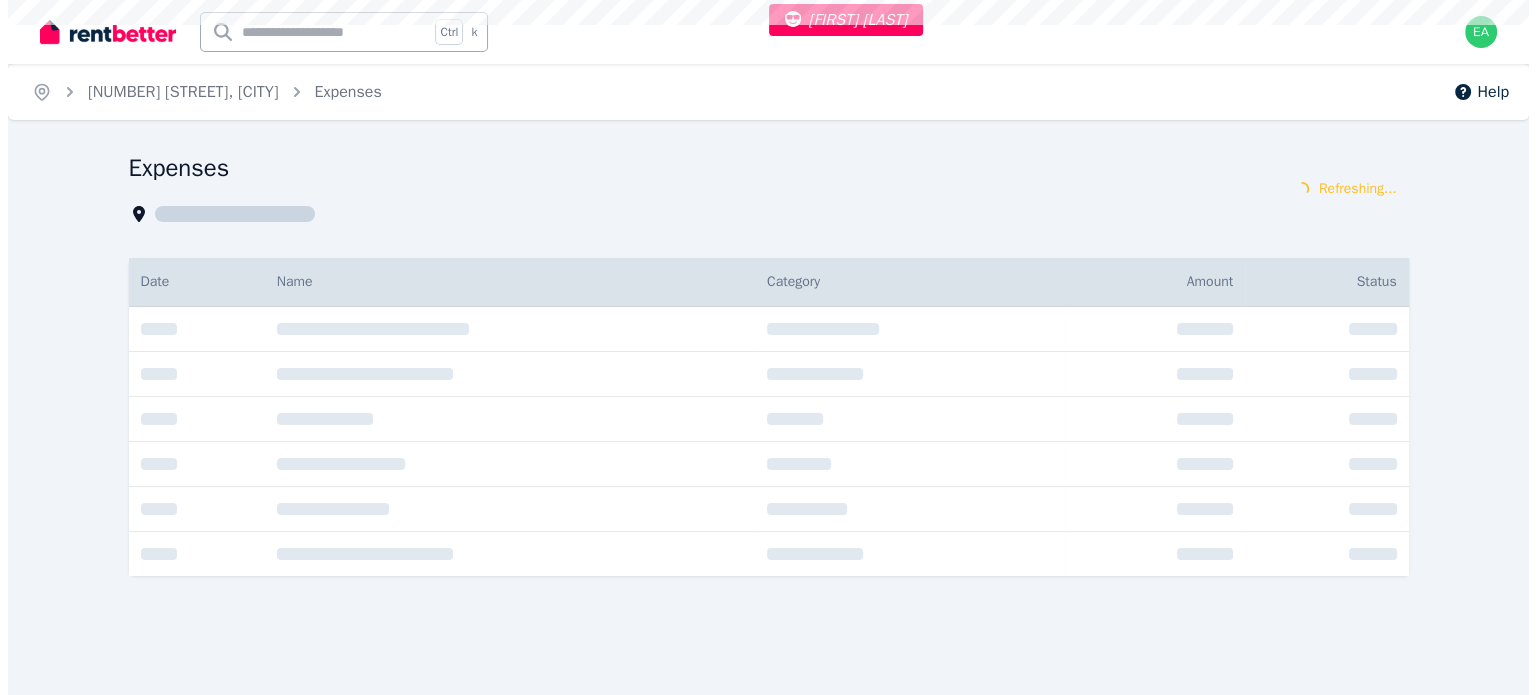 scroll, scrollTop: 0, scrollLeft: 0, axis: both 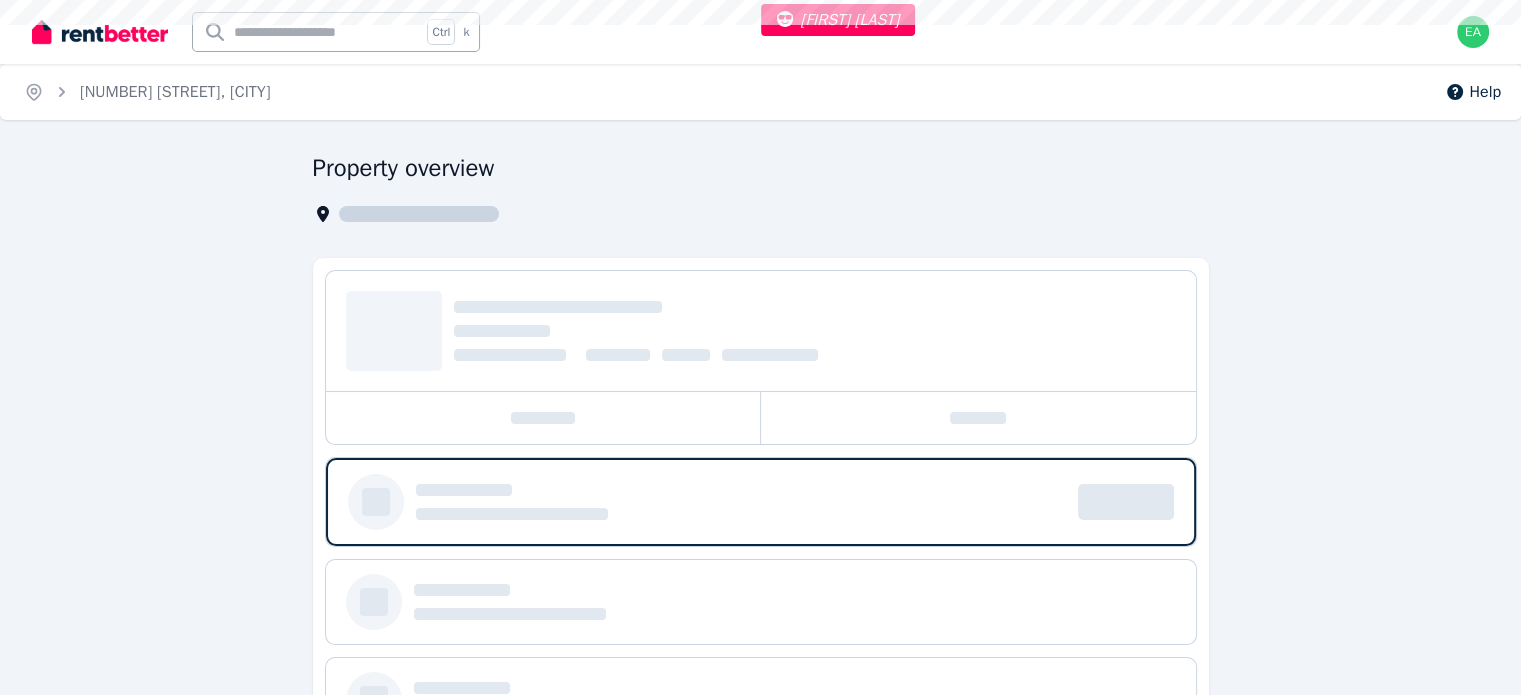 select on "***" 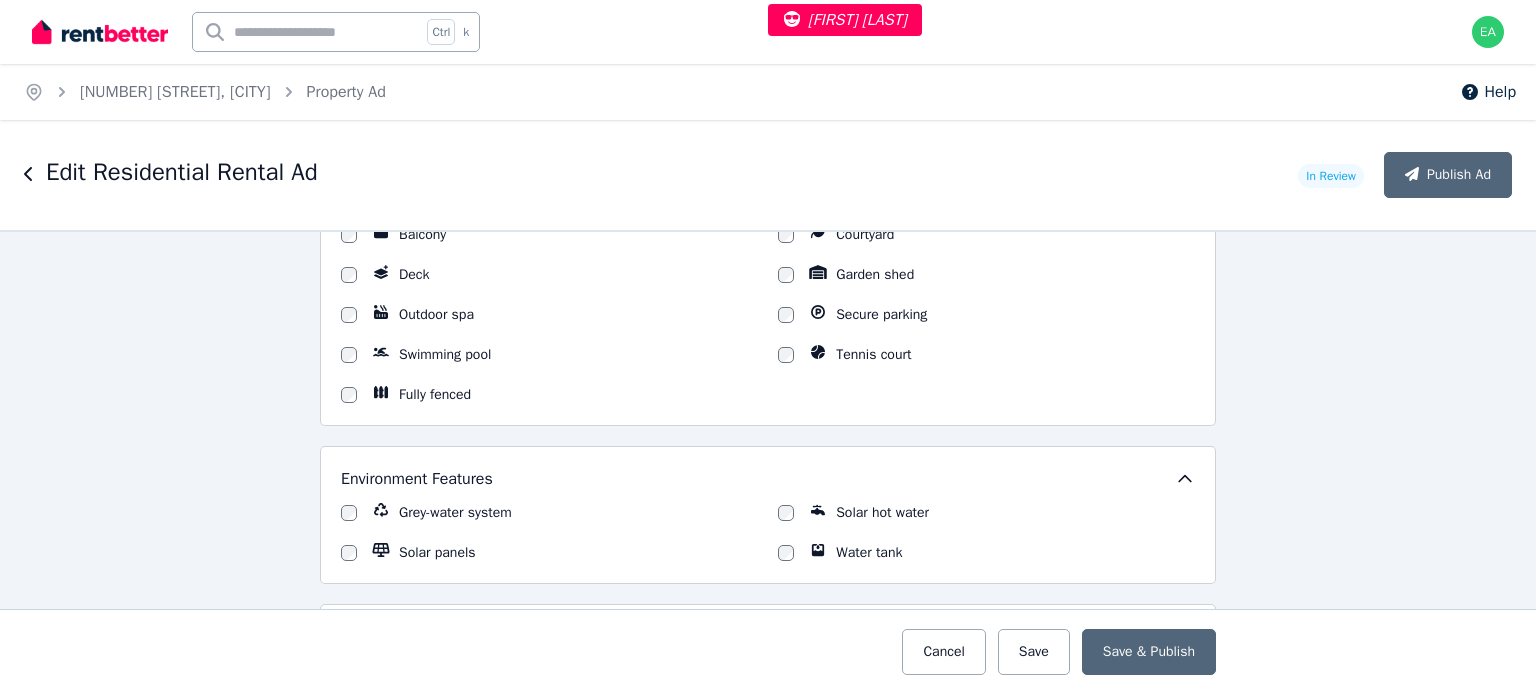 scroll, scrollTop: 2500, scrollLeft: 0, axis: vertical 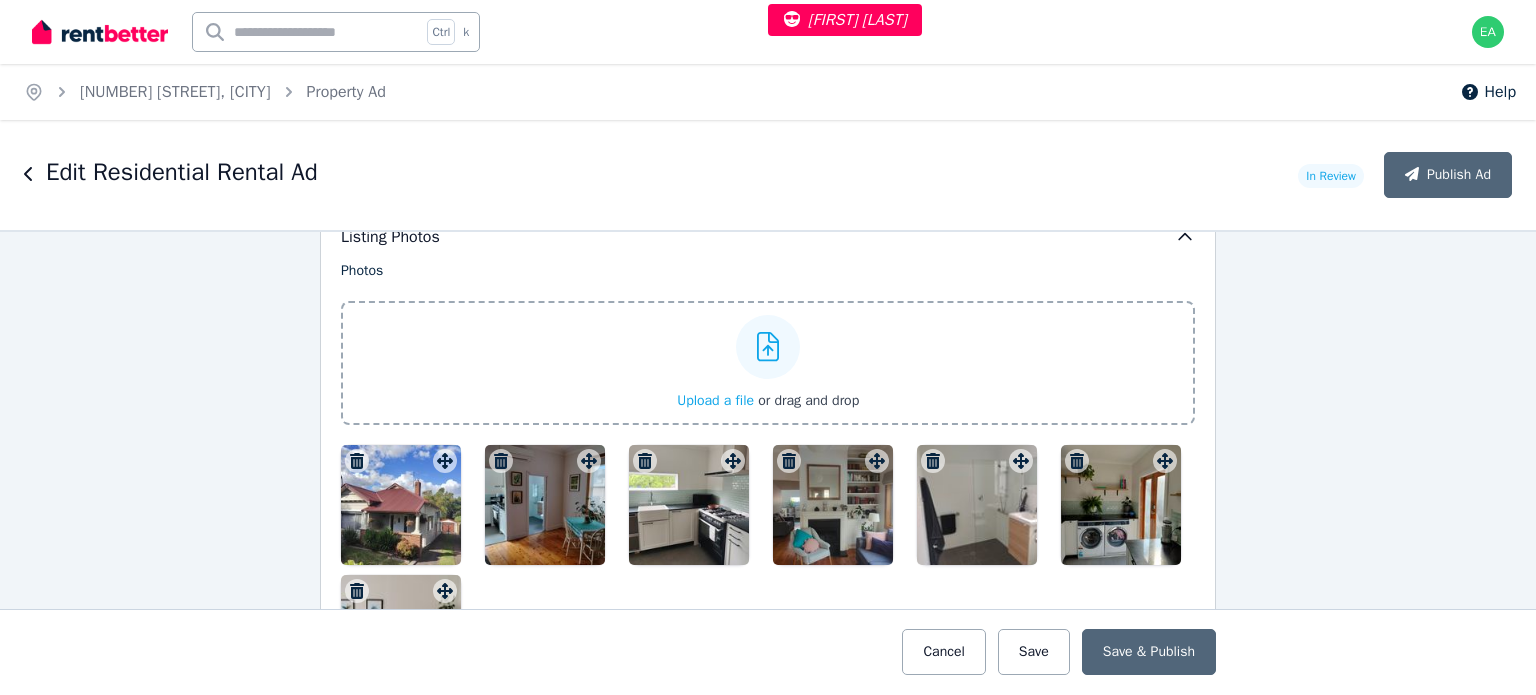 click at bounding box center [401, 505] 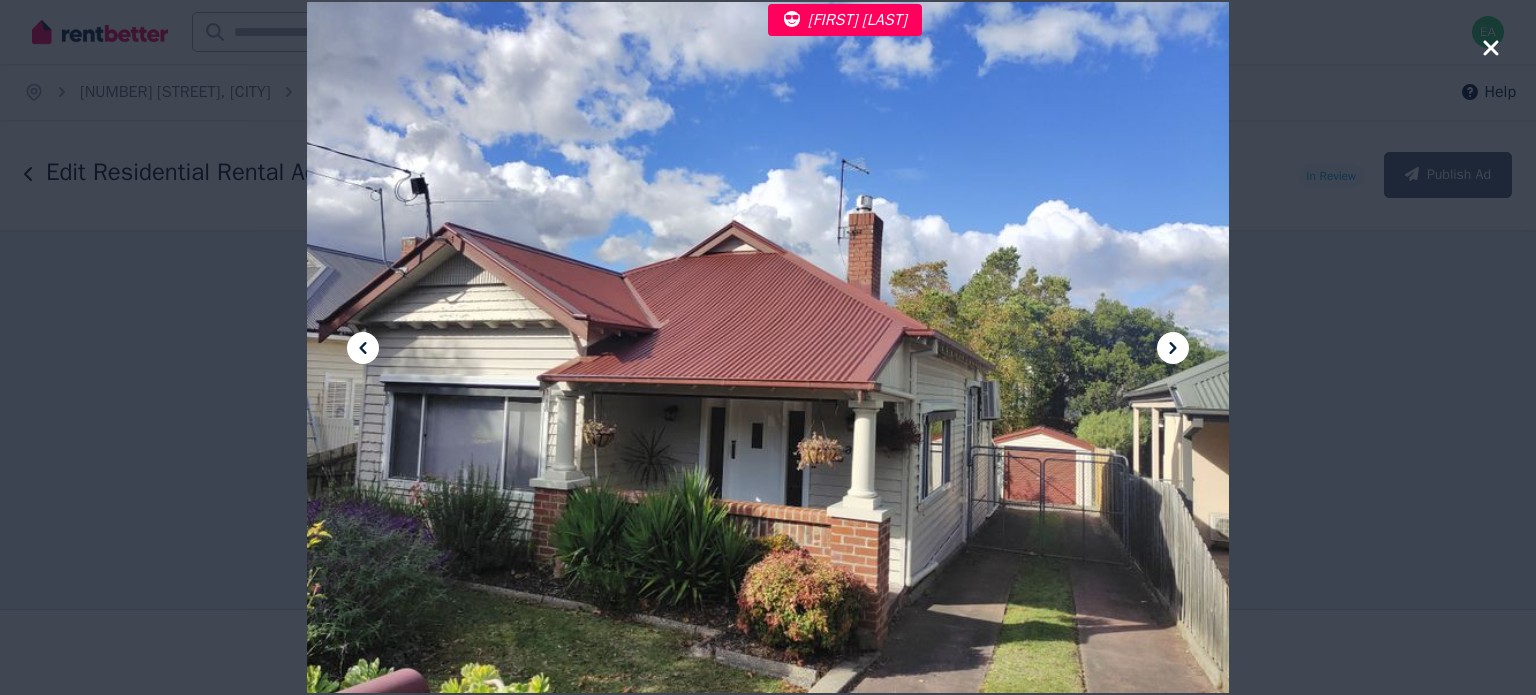click 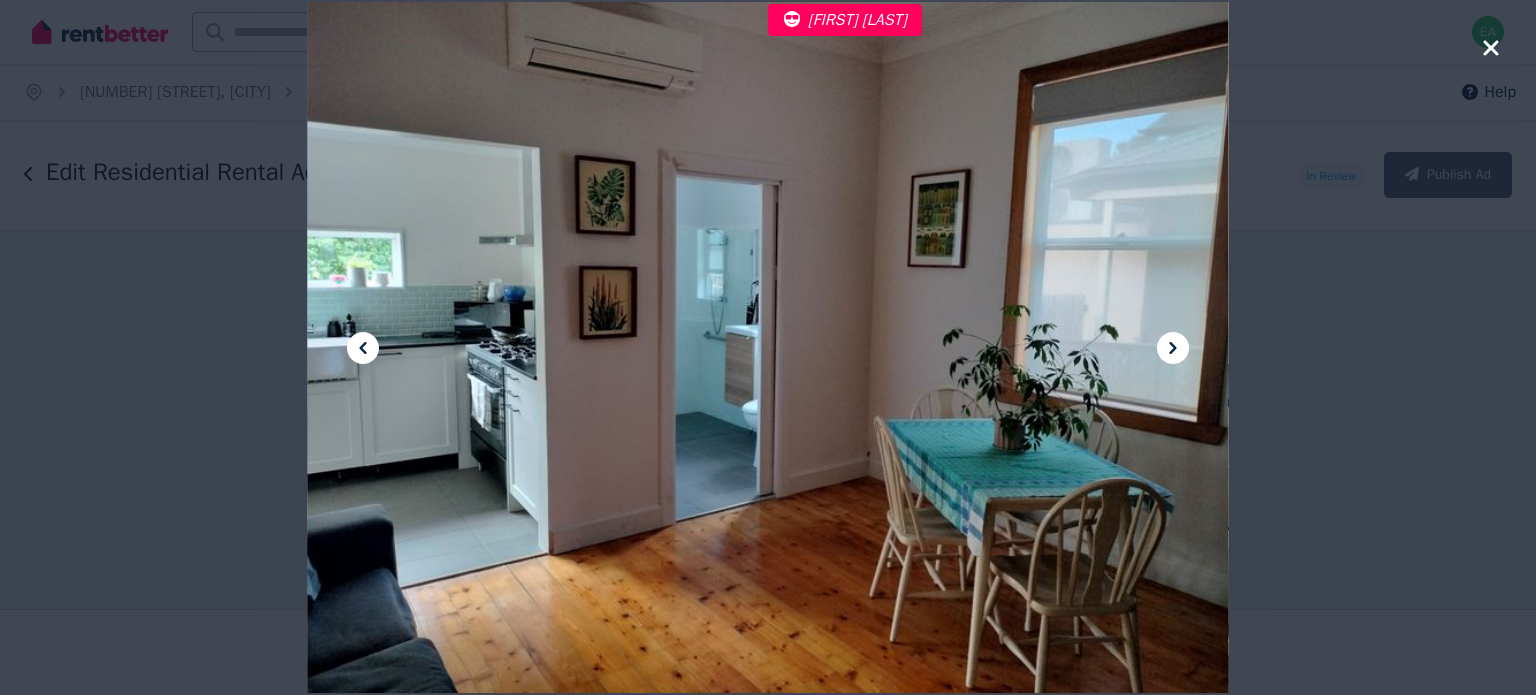 click 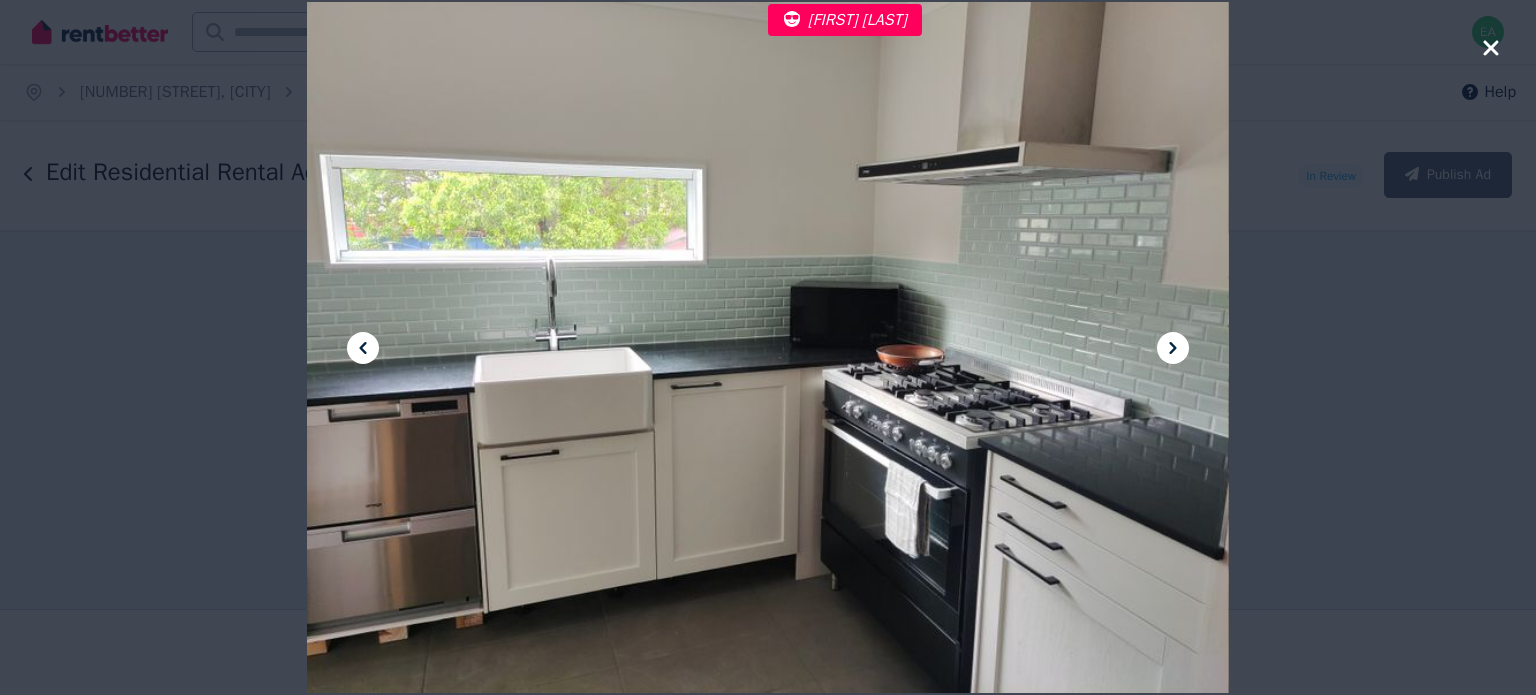 click 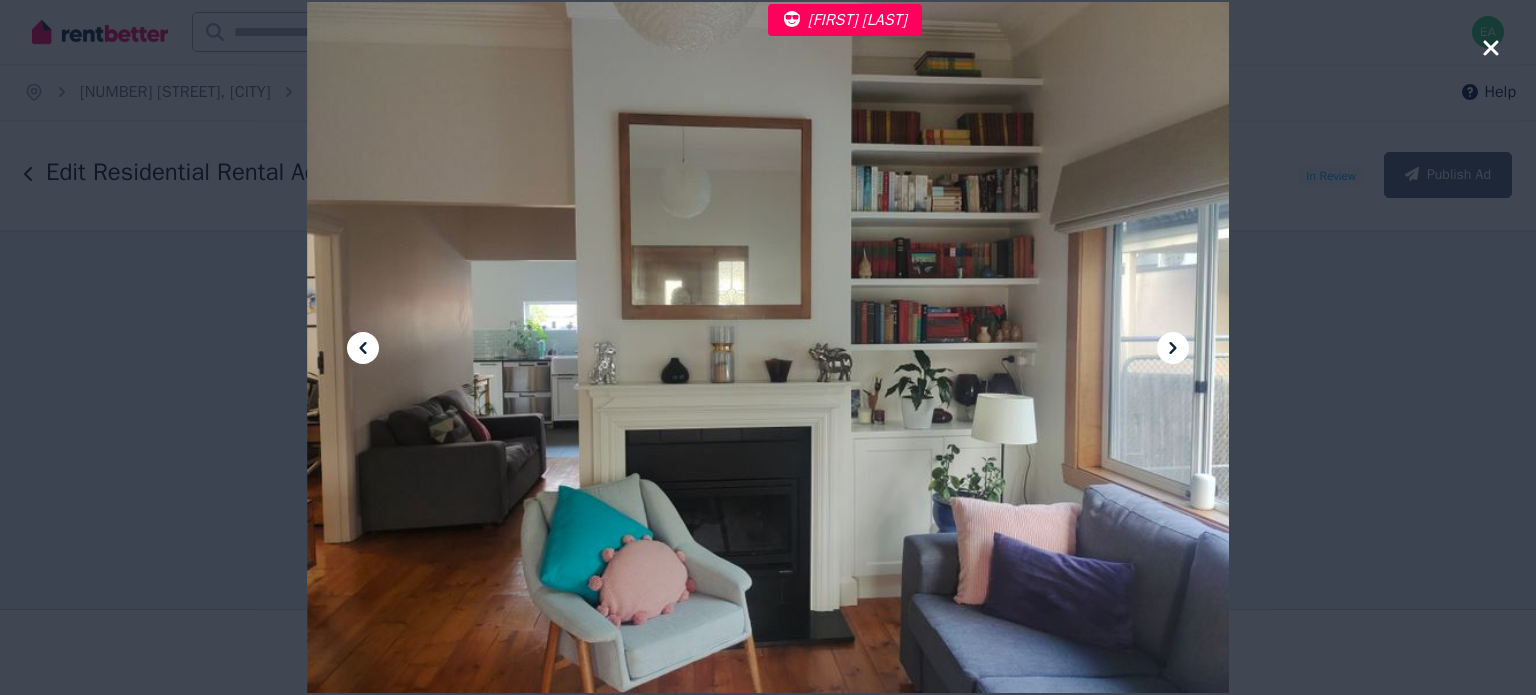 click 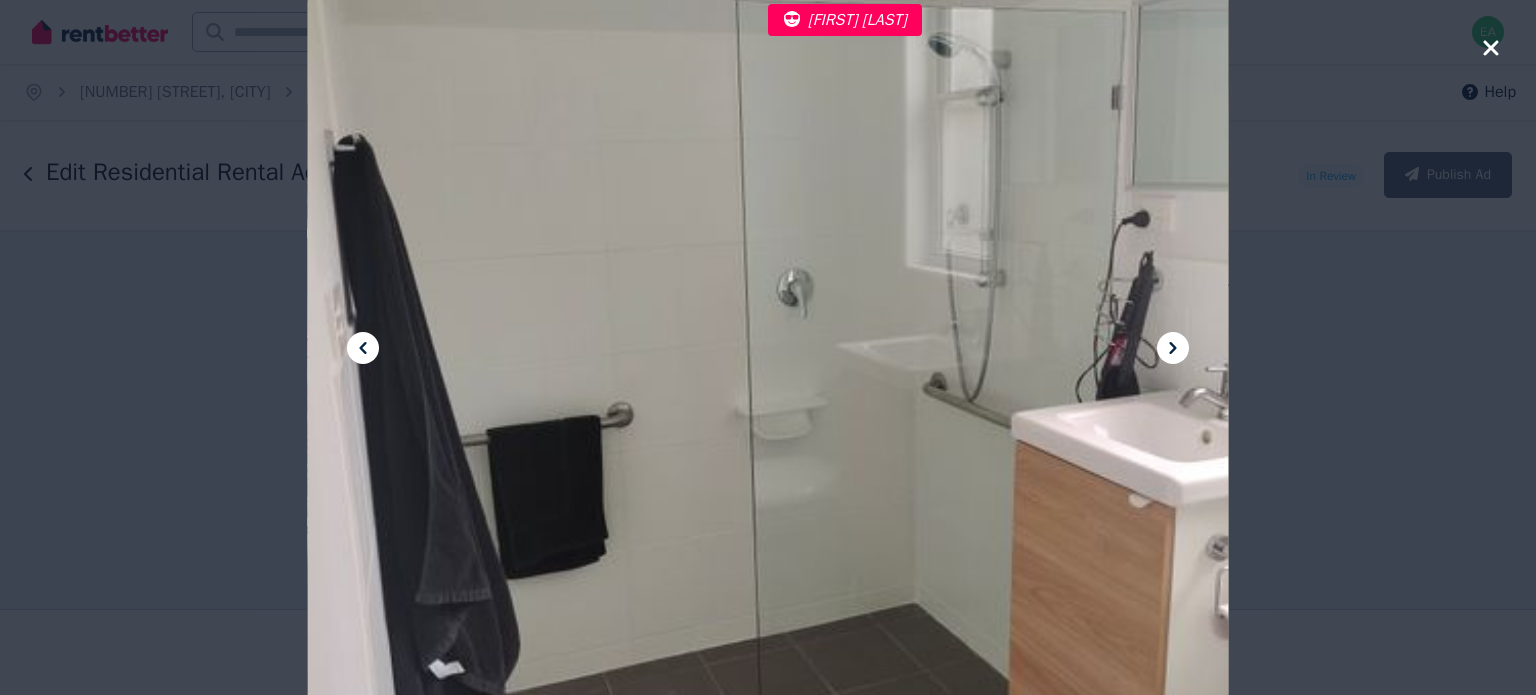 click 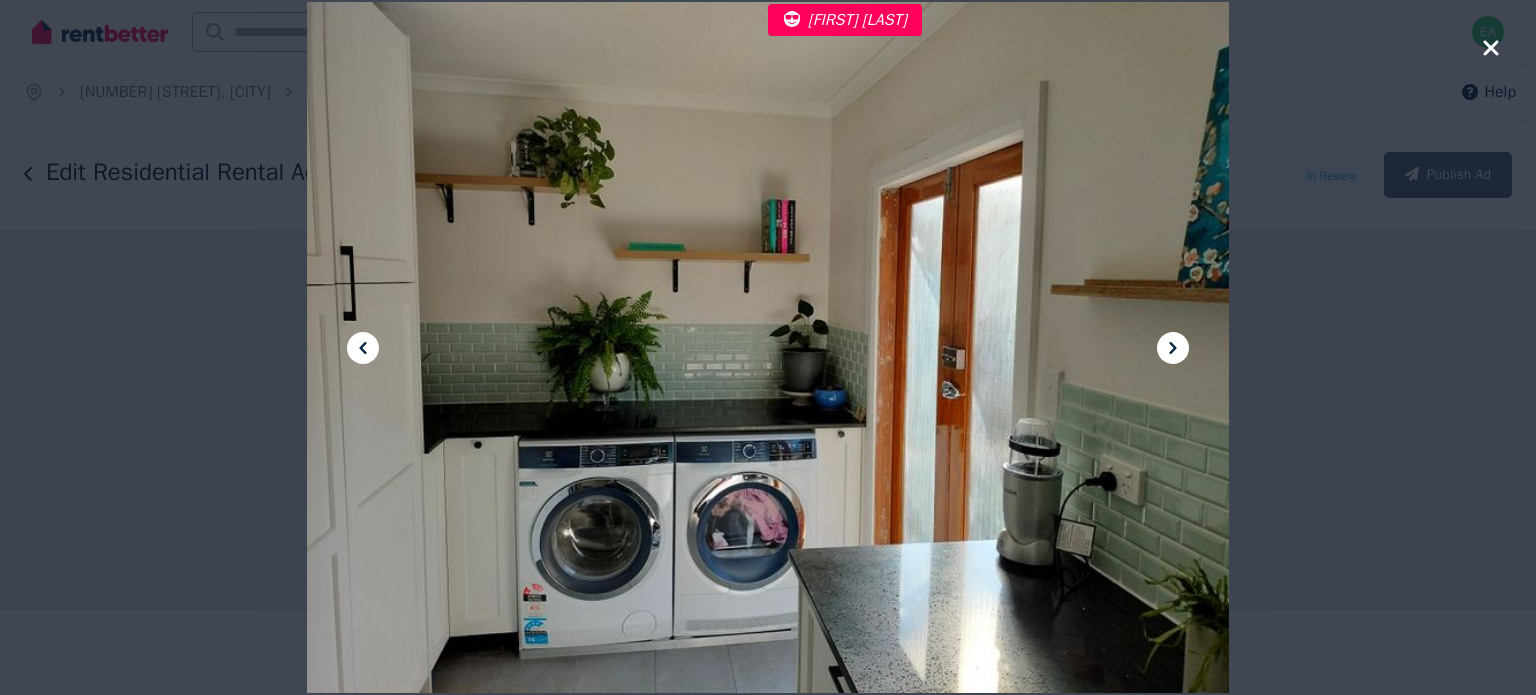 click 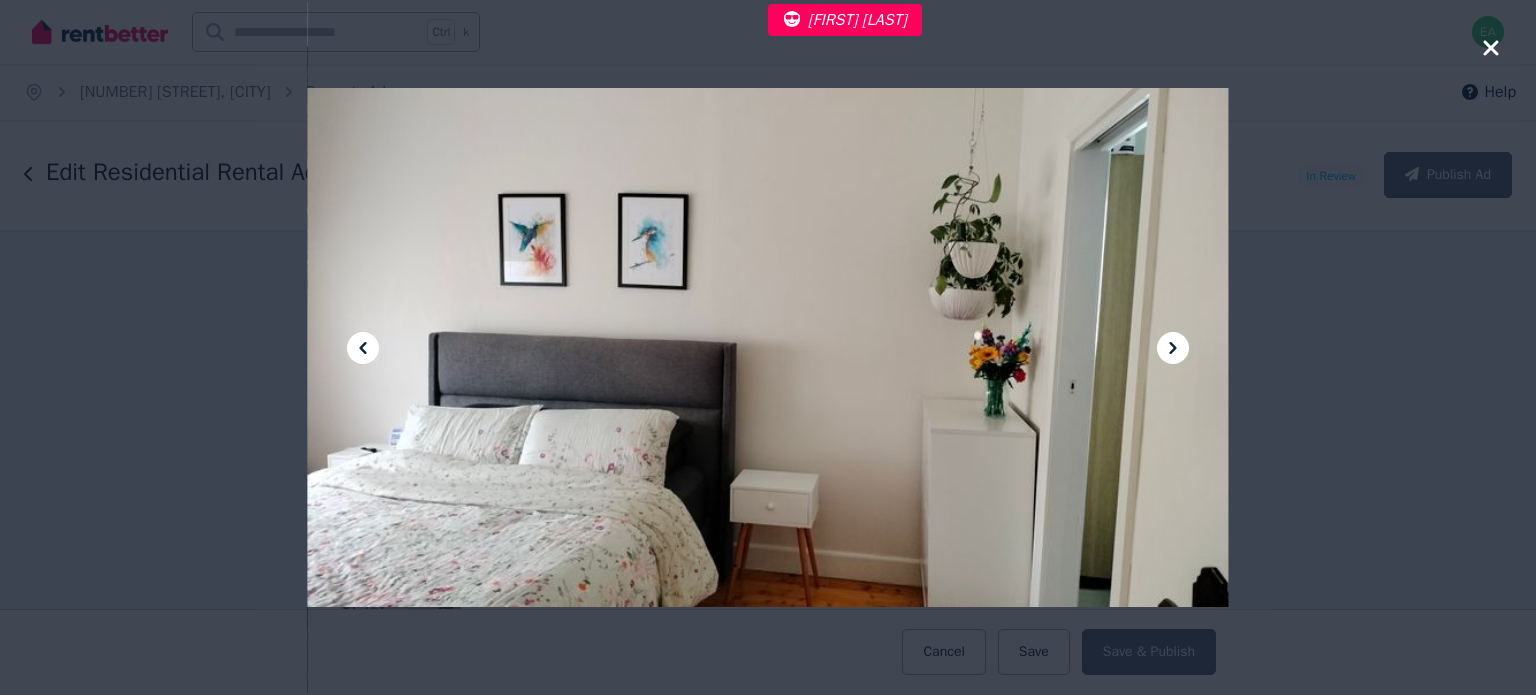 click 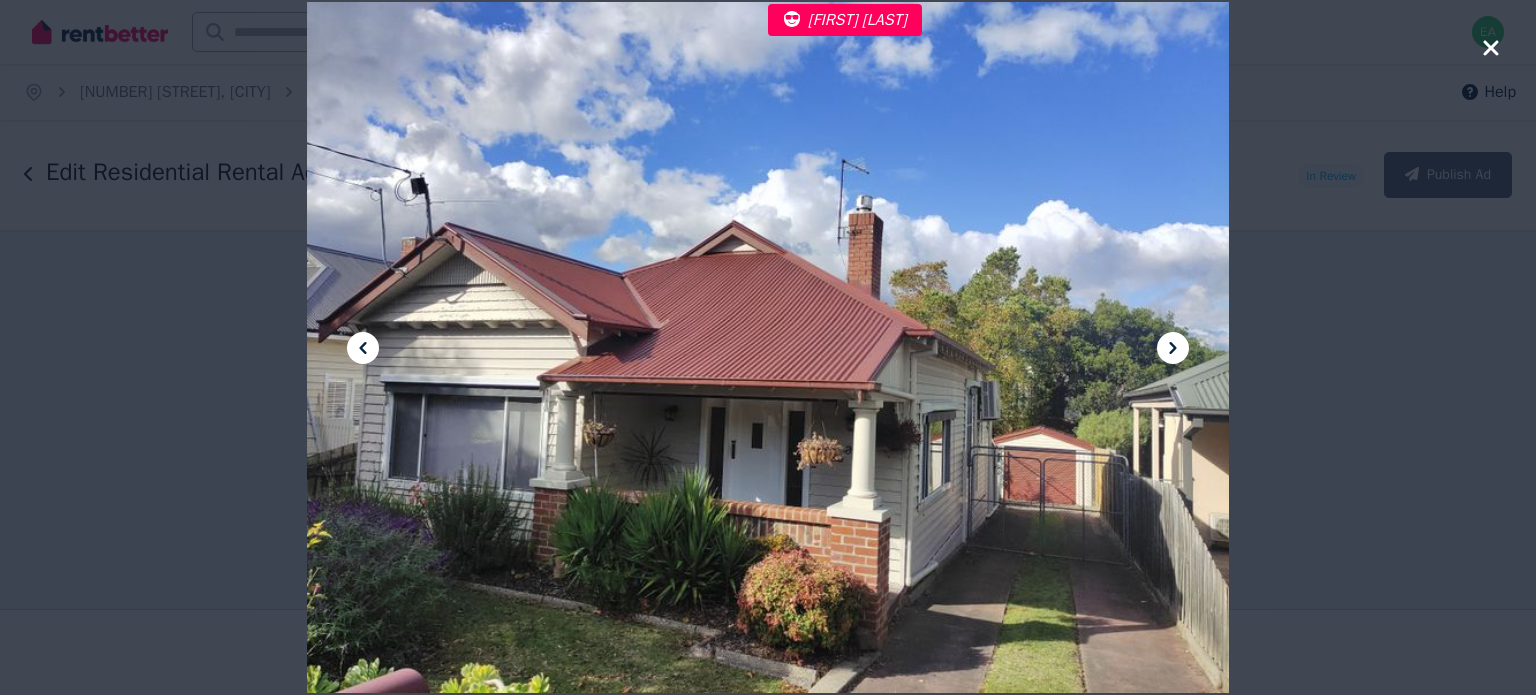 click 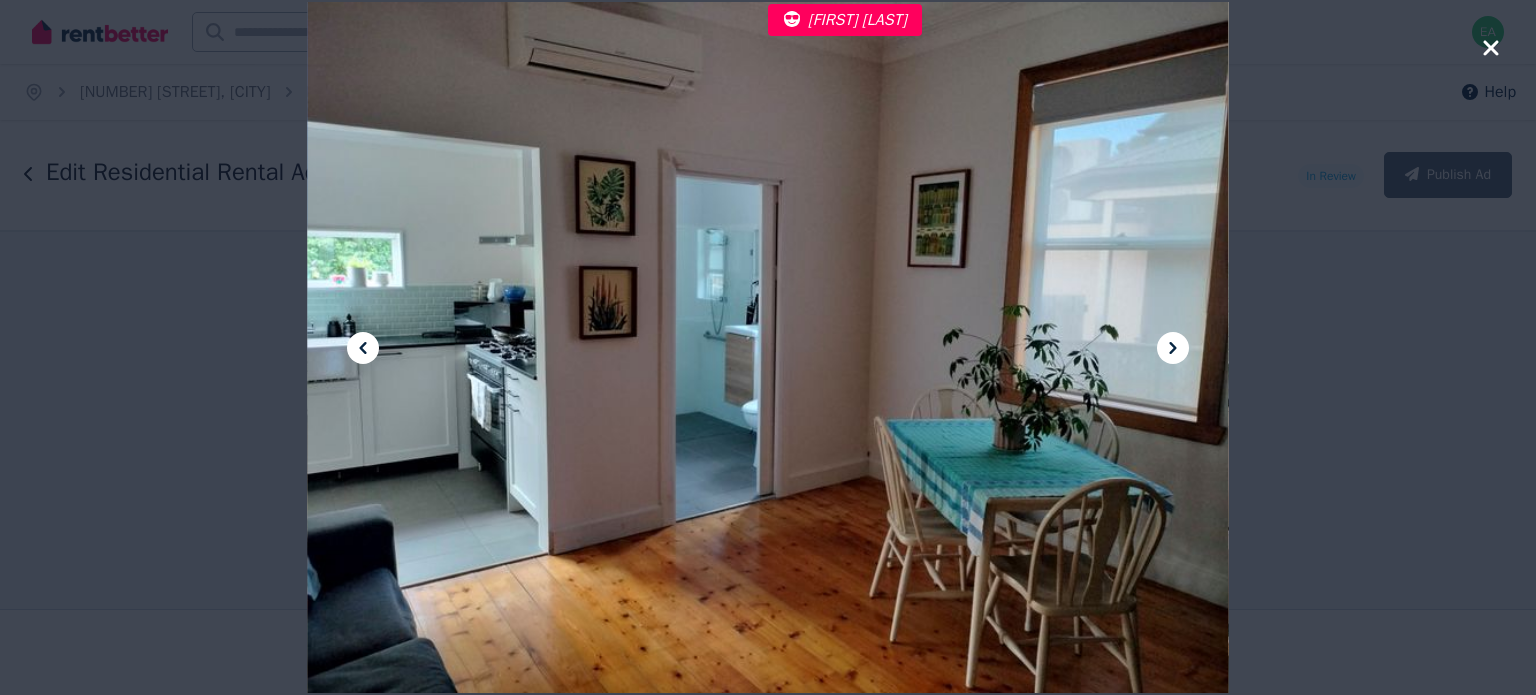 click 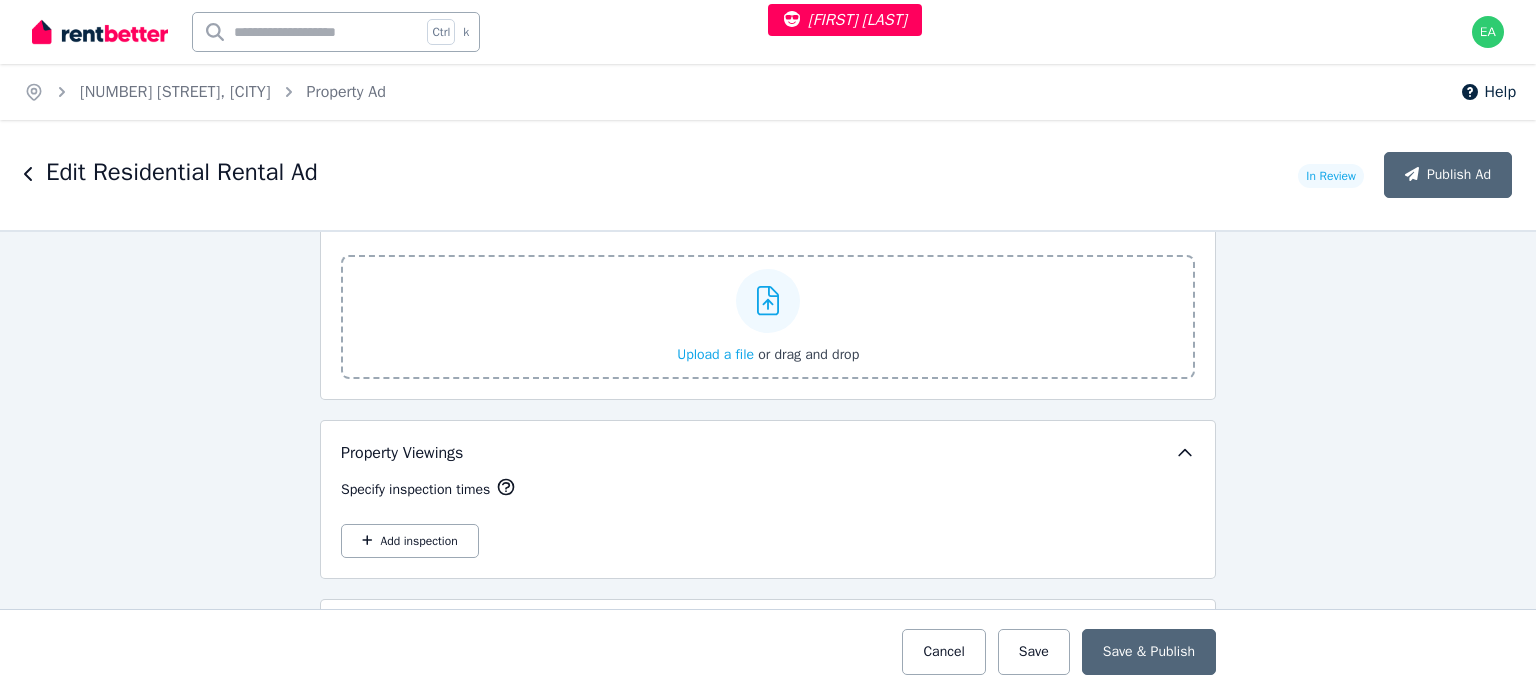 scroll, scrollTop: 2600, scrollLeft: 0, axis: vertical 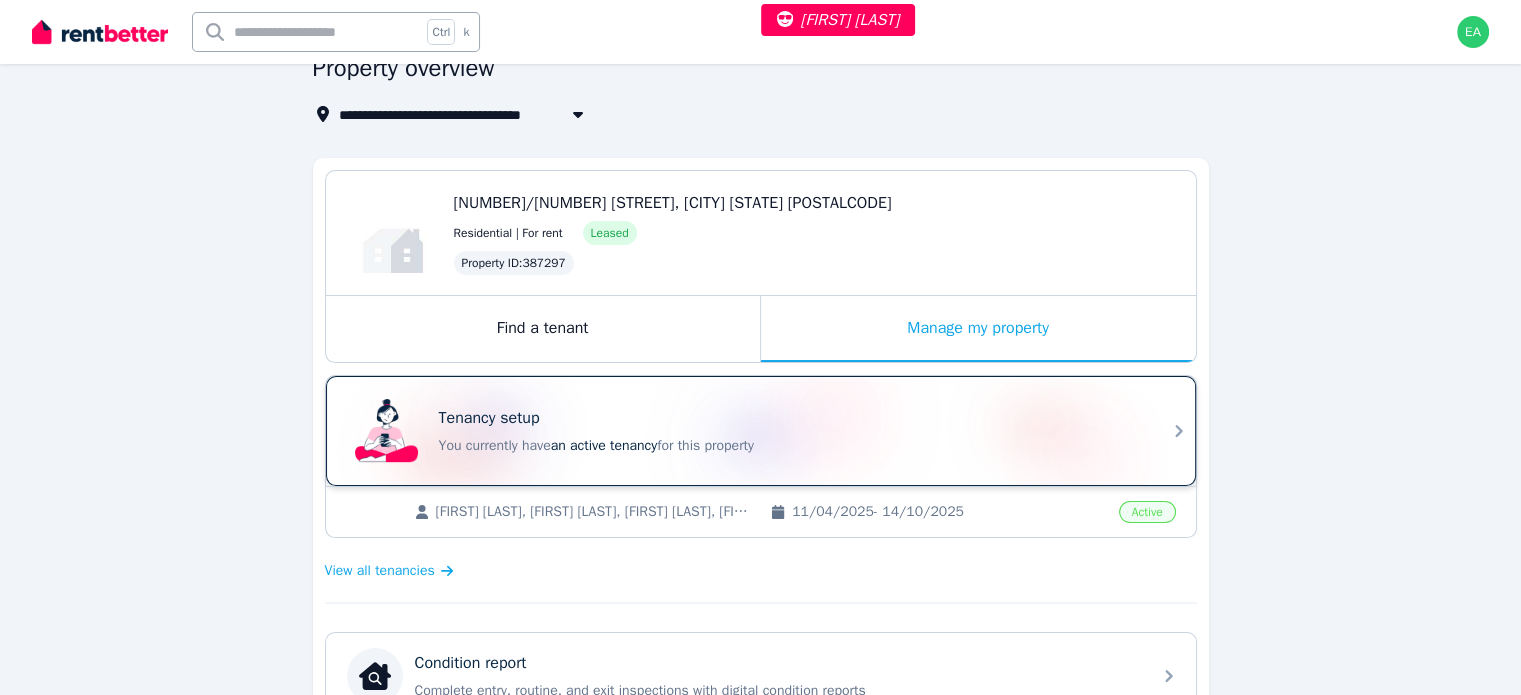 click on "You currently have  an active tenancy  for this property" at bounding box center [789, 446] 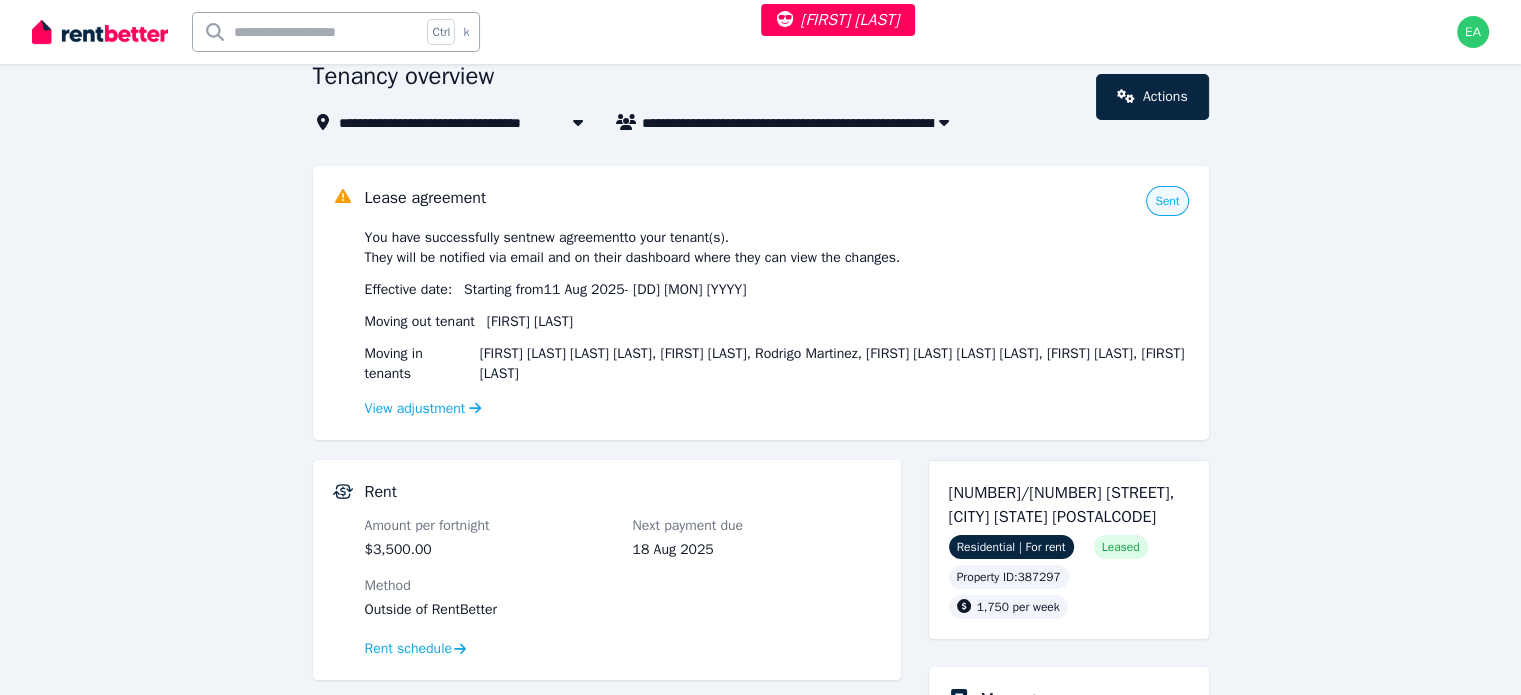 scroll, scrollTop: 300, scrollLeft: 0, axis: vertical 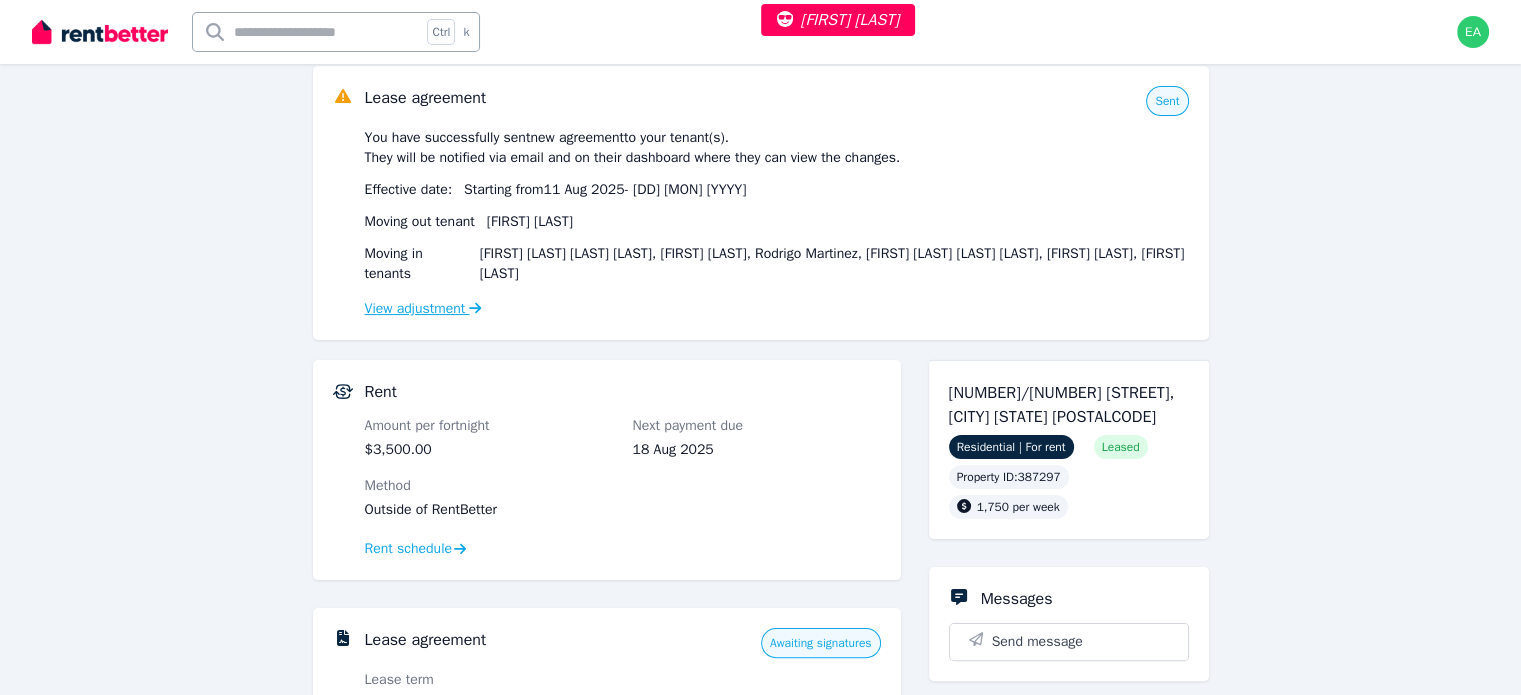 click on "View adjustment" at bounding box center (423, 308) 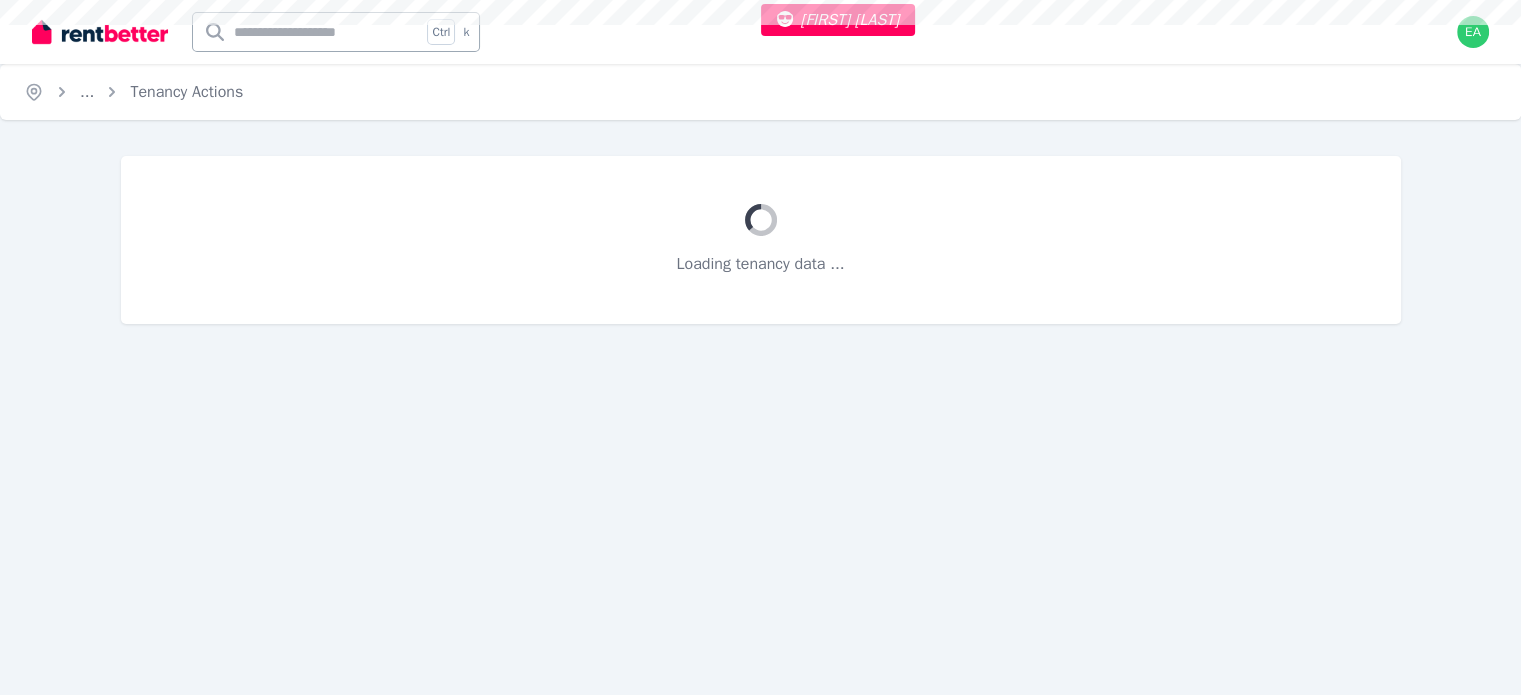 scroll, scrollTop: 0, scrollLeft: 0, axis: both 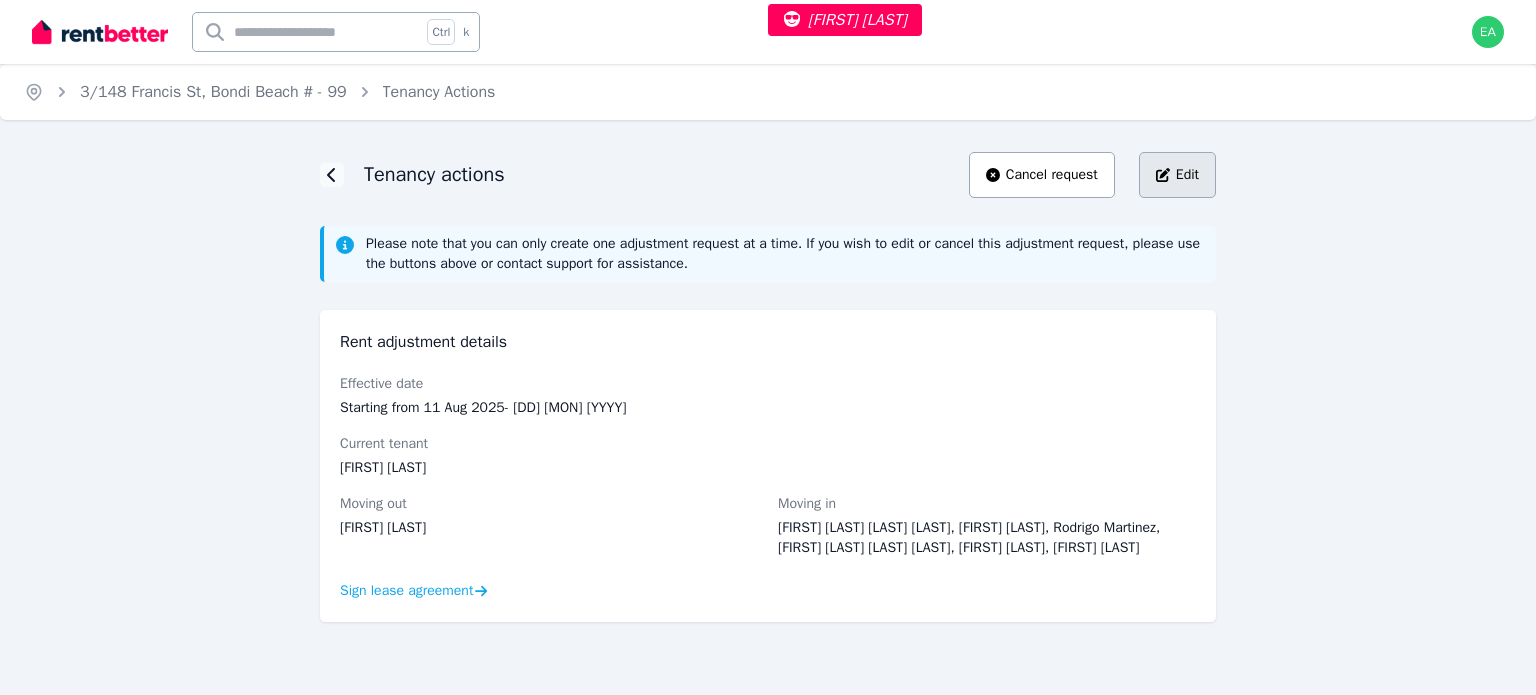 click on "Edit" at bounding box center (1177, 175) 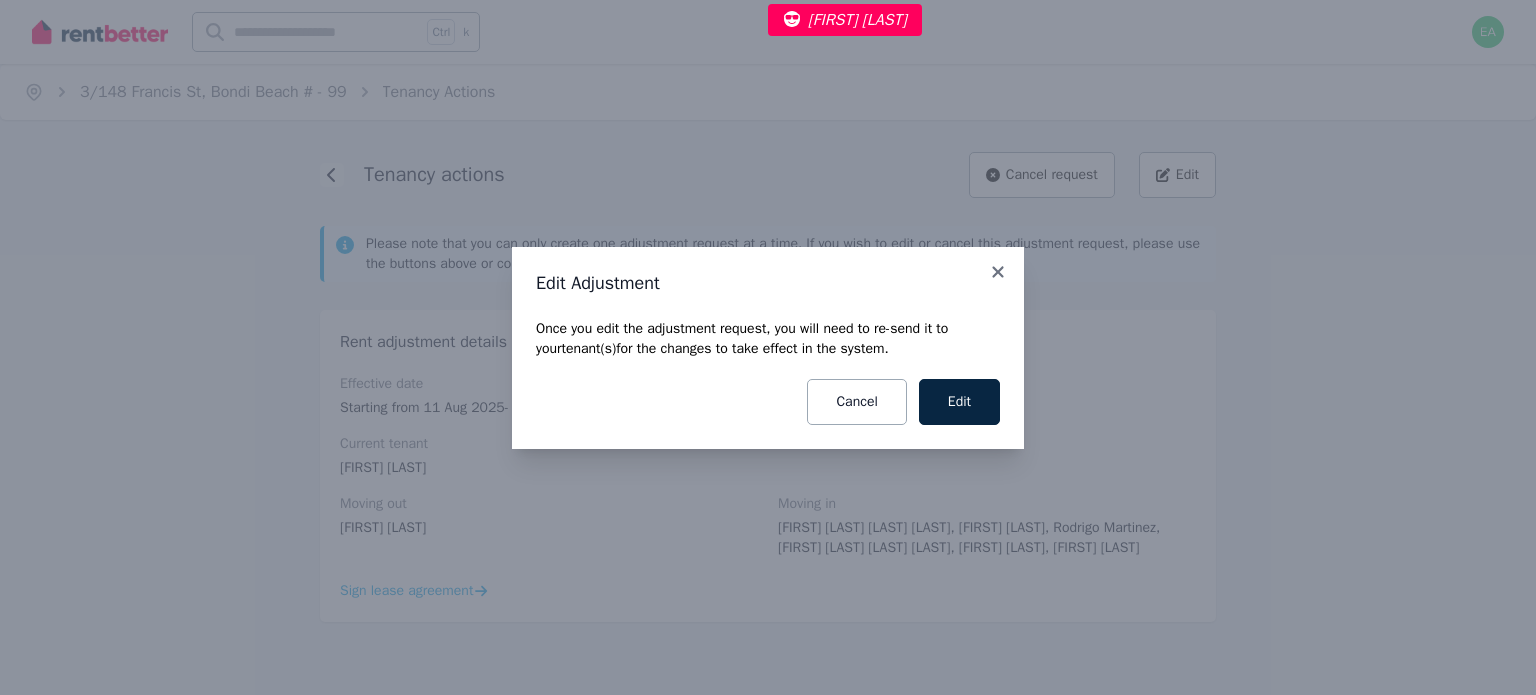 click on "Edit Adjustment Once you edit the adjustment request, you will need to re-send it to your  tenant(s)  for the changes to take effect in the system. Cancel Edit" at bounding box center (768, 347) 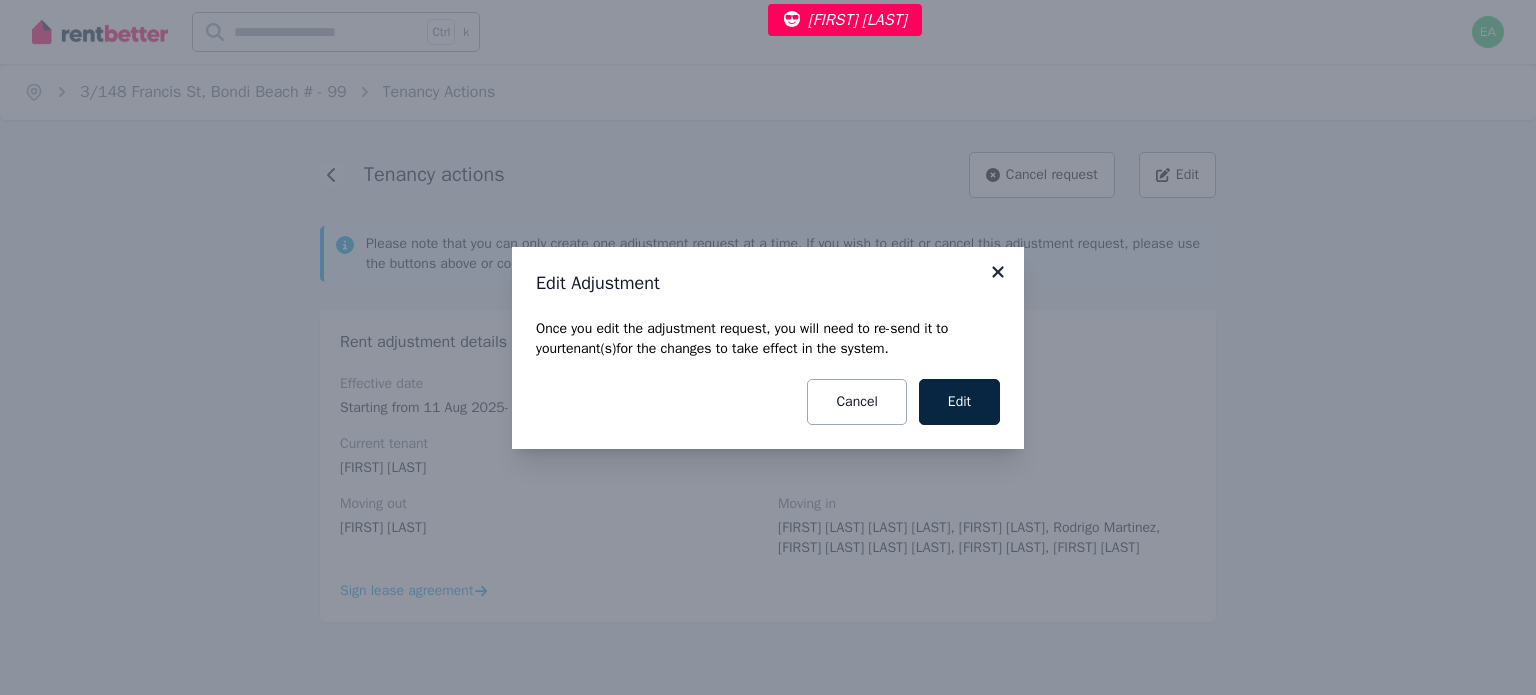 click 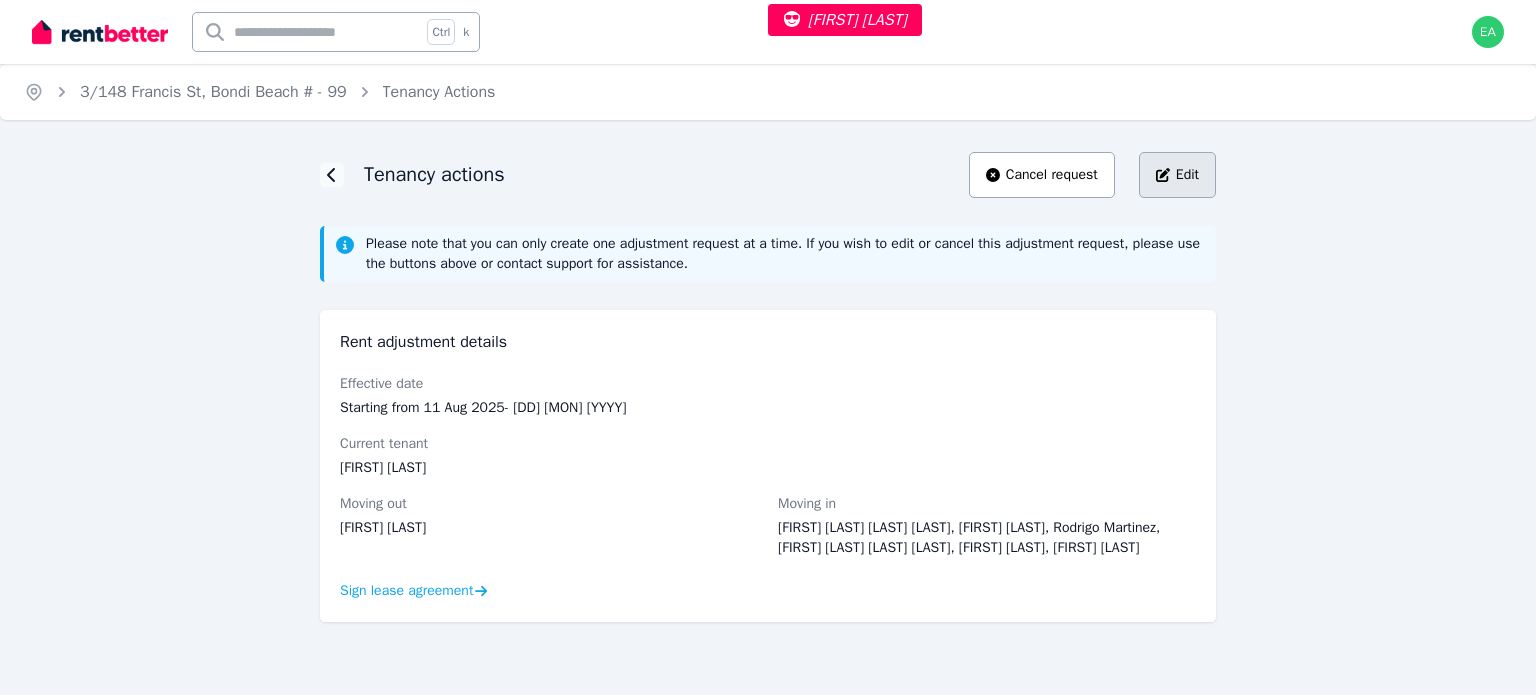 click on "Edit" at bounding box center [1177, 175] 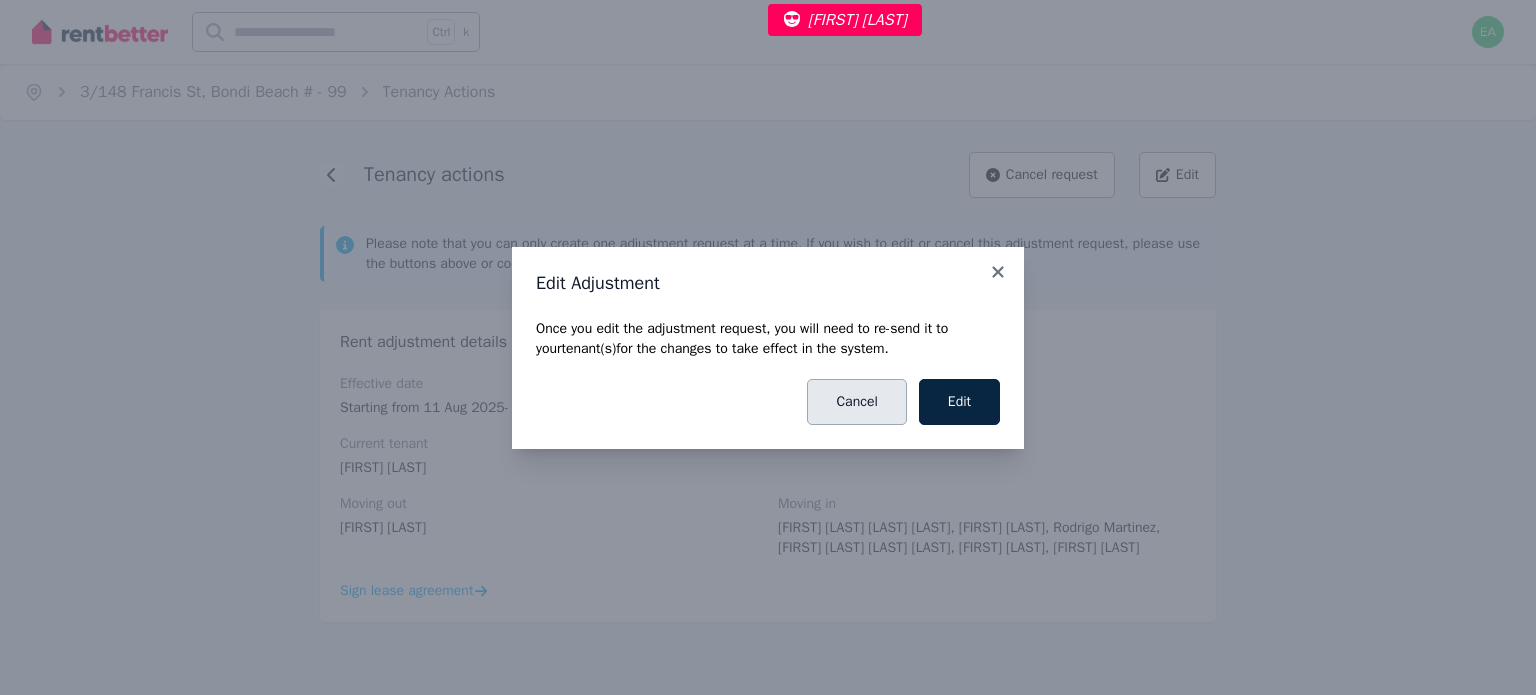 click on "Cancel" at bounding box center [856, 402] 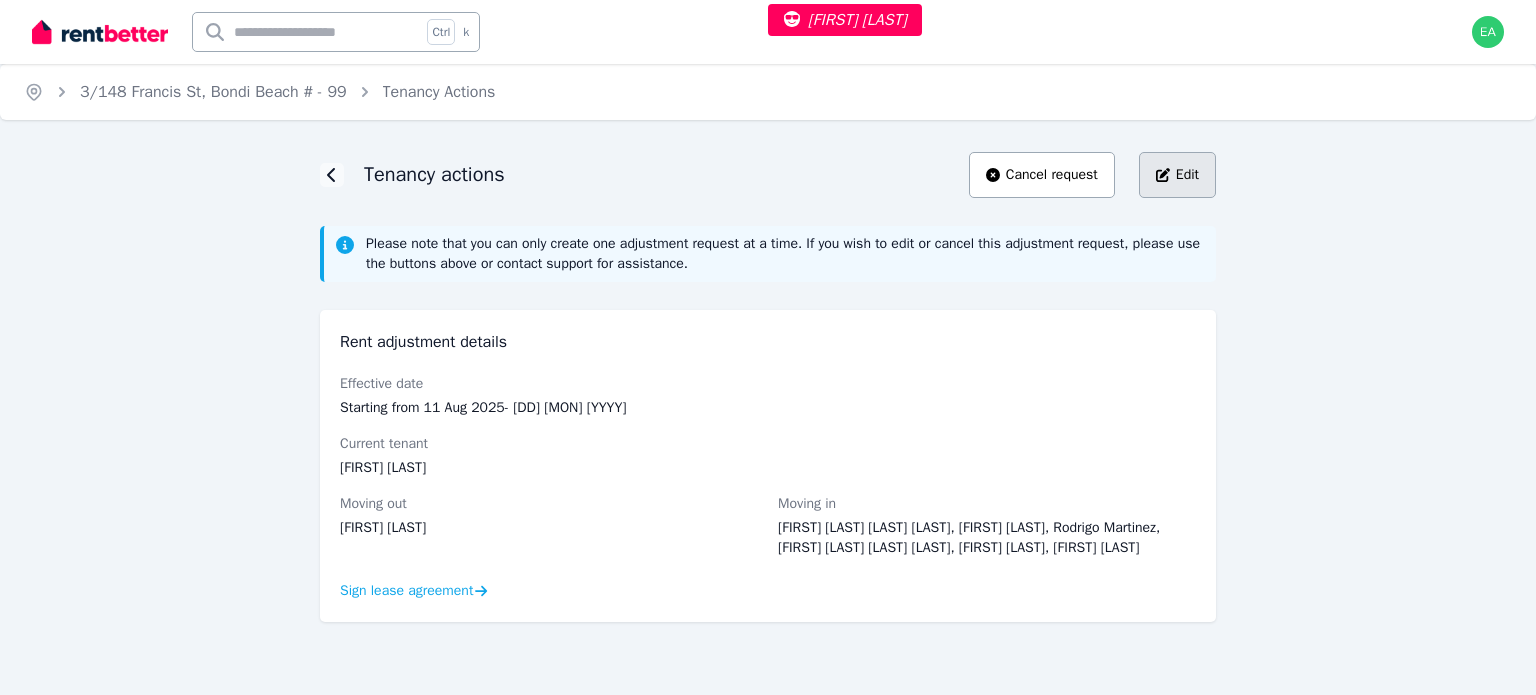 click on "Edit" at bounding box center [1177, 175] 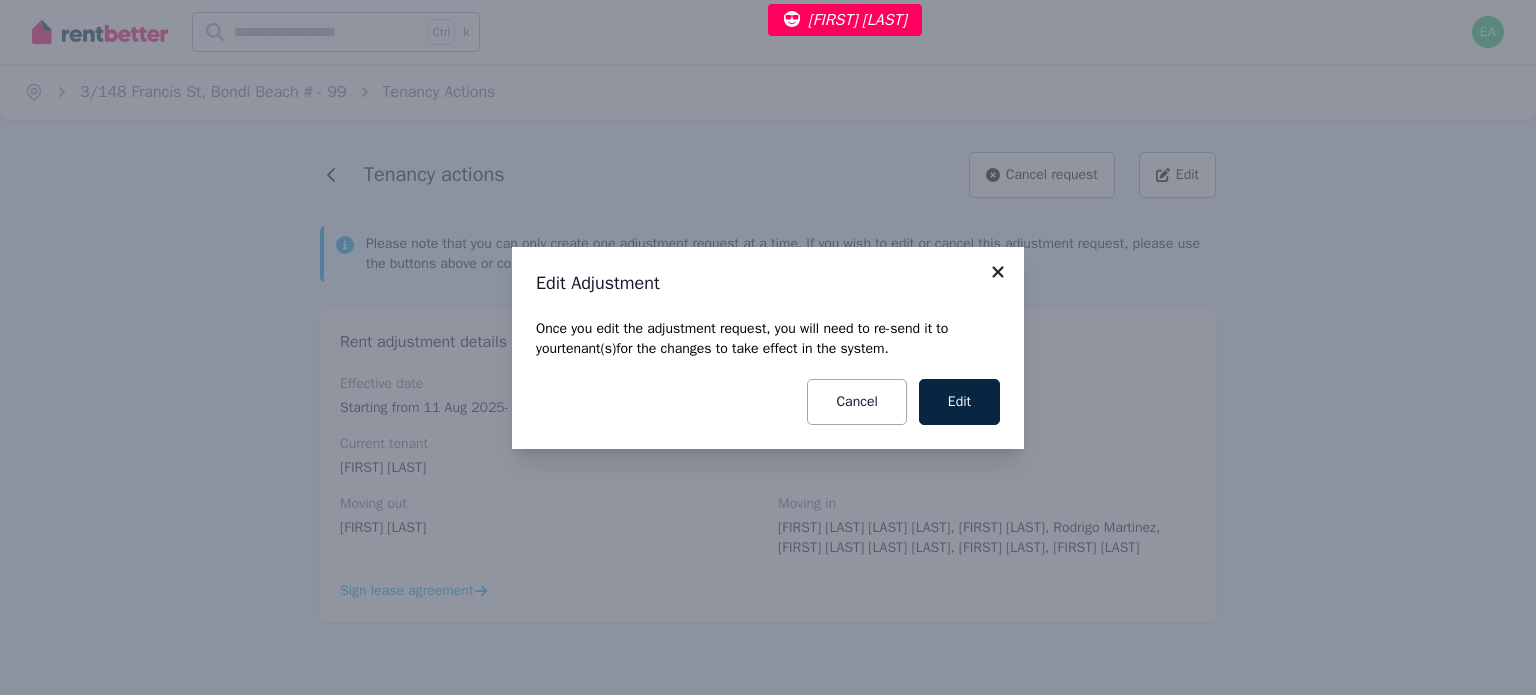 click 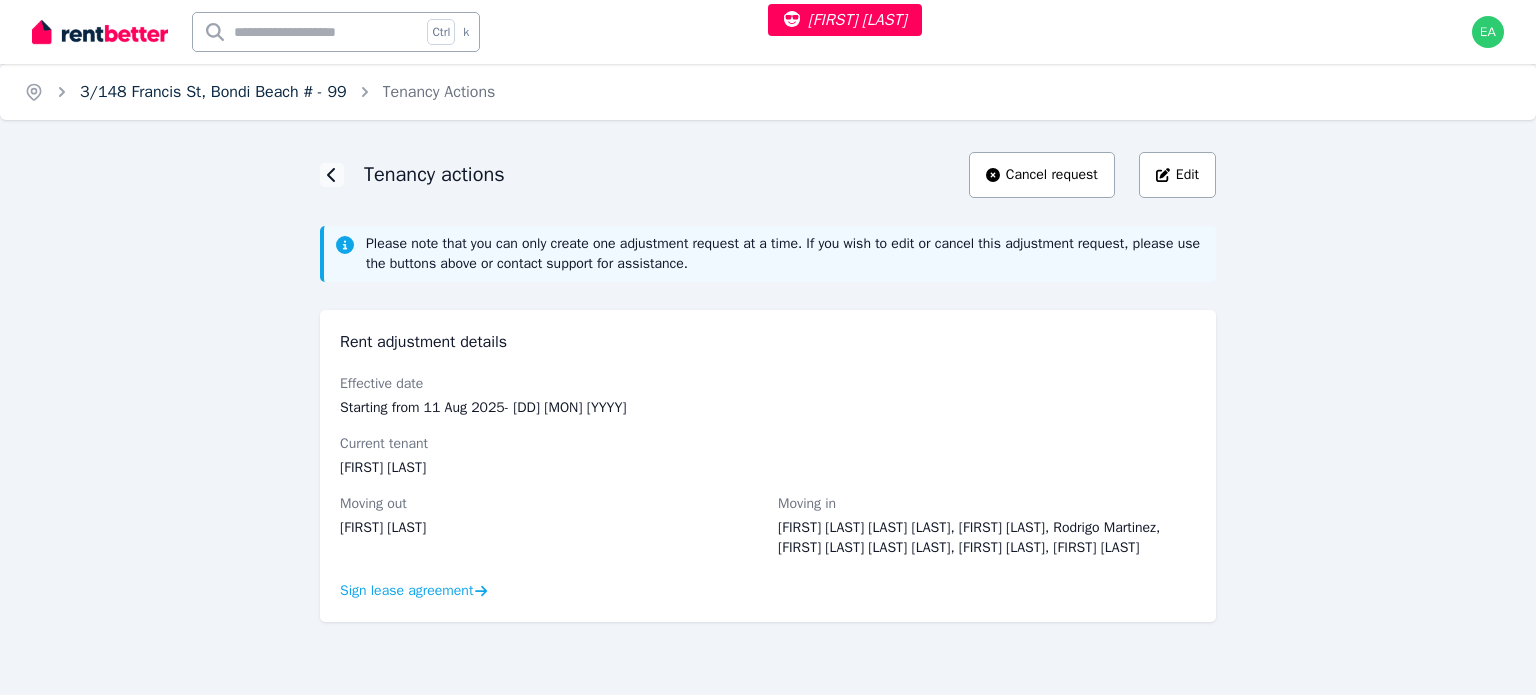 click on "3/148 Francis St, Bondi Beach # - 99" at bounding box center [213, 92] 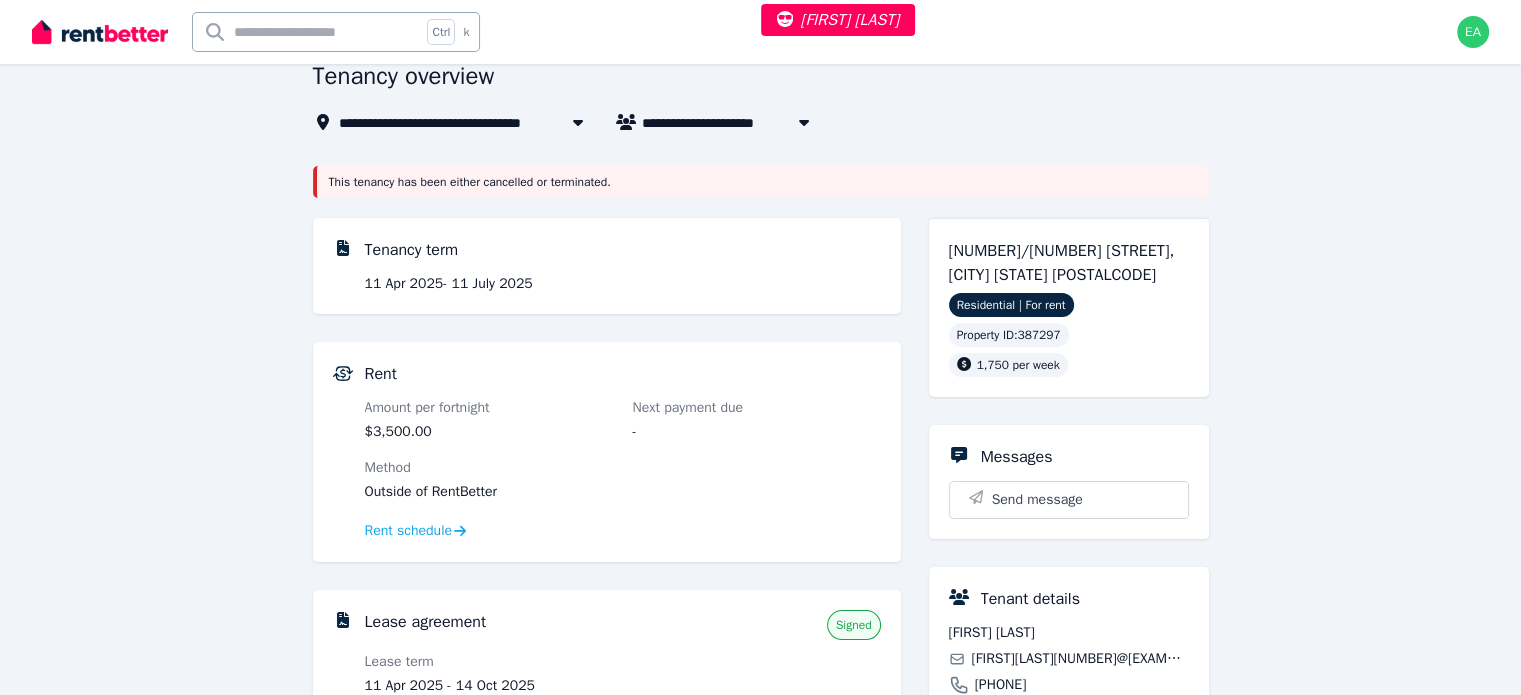 scroll, scrollTop: 100, scrollLeft: 0, axis: vertical 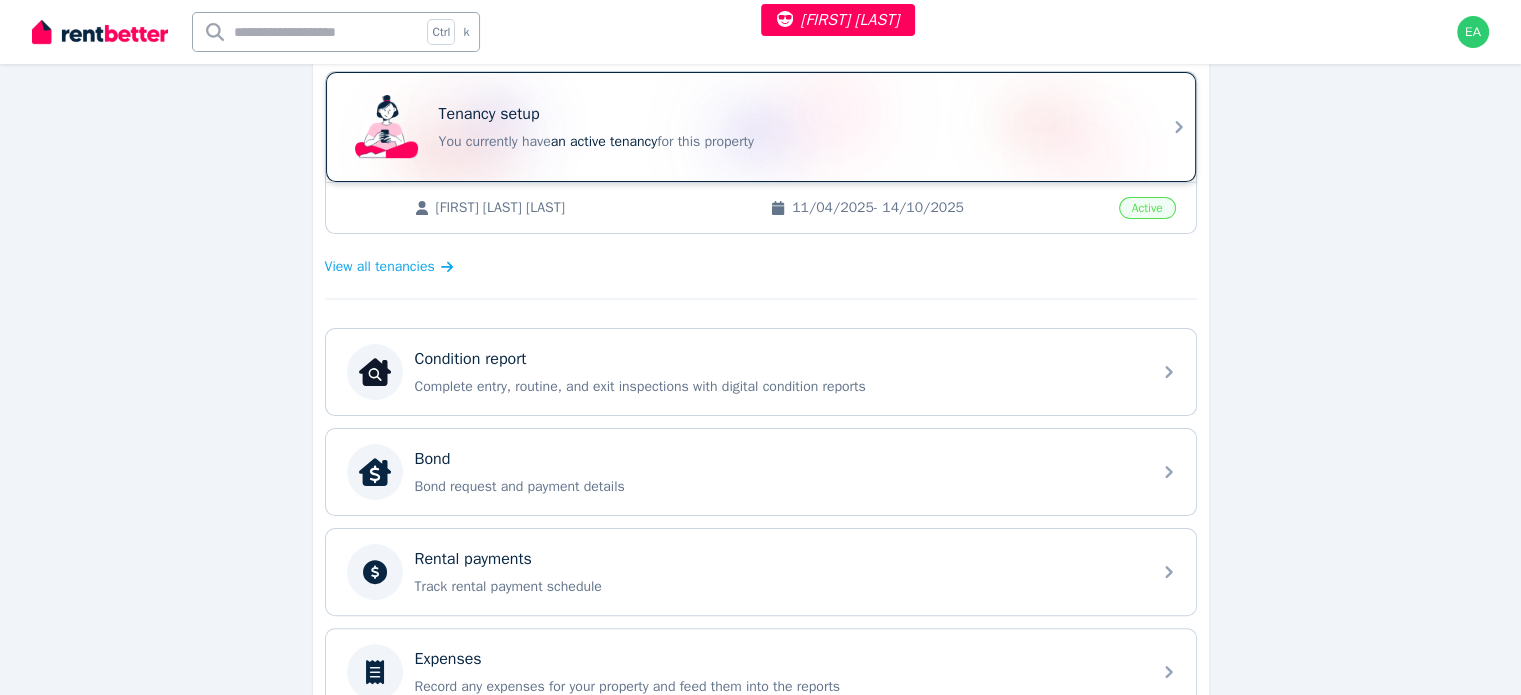 click on "Tenancy setup" at bounding box center [789, 114] 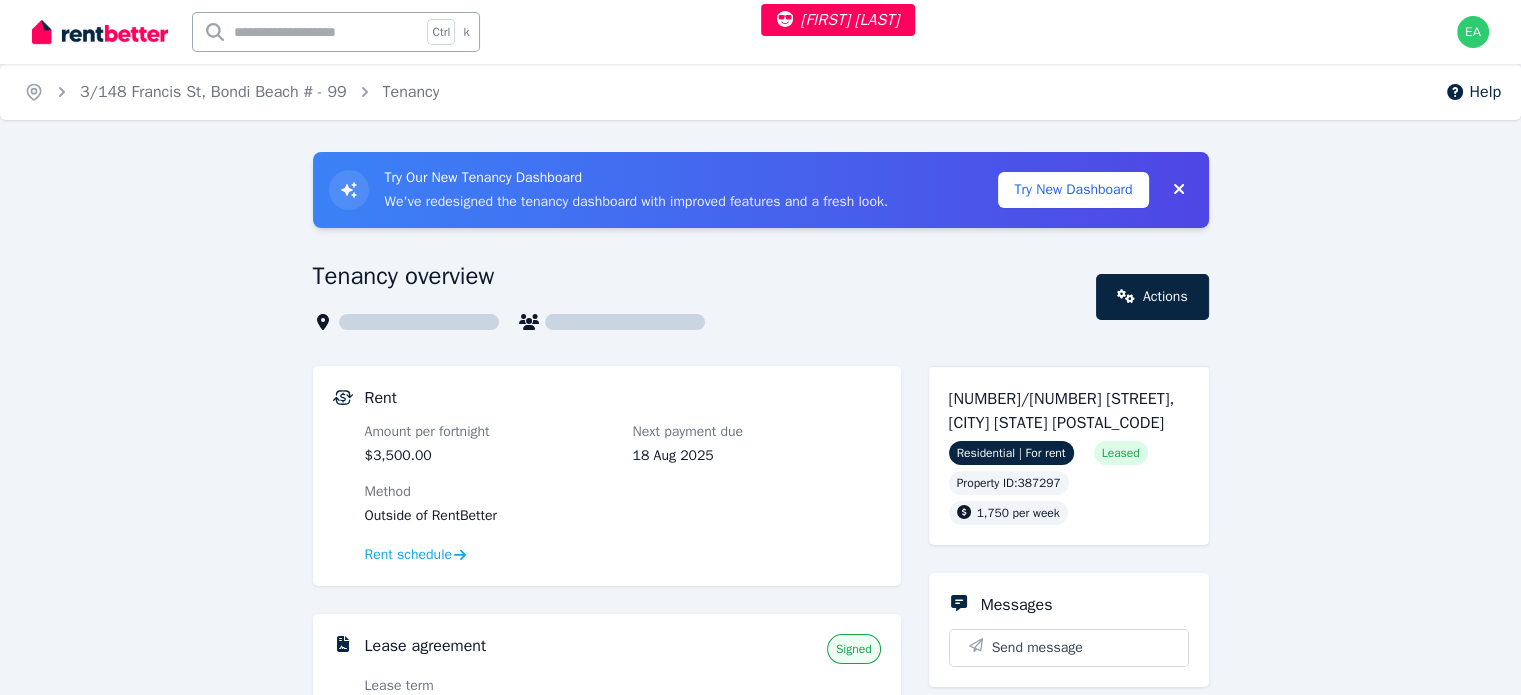 scroll, scrollTop: 100, scrollLeft: 0, axis: vertical 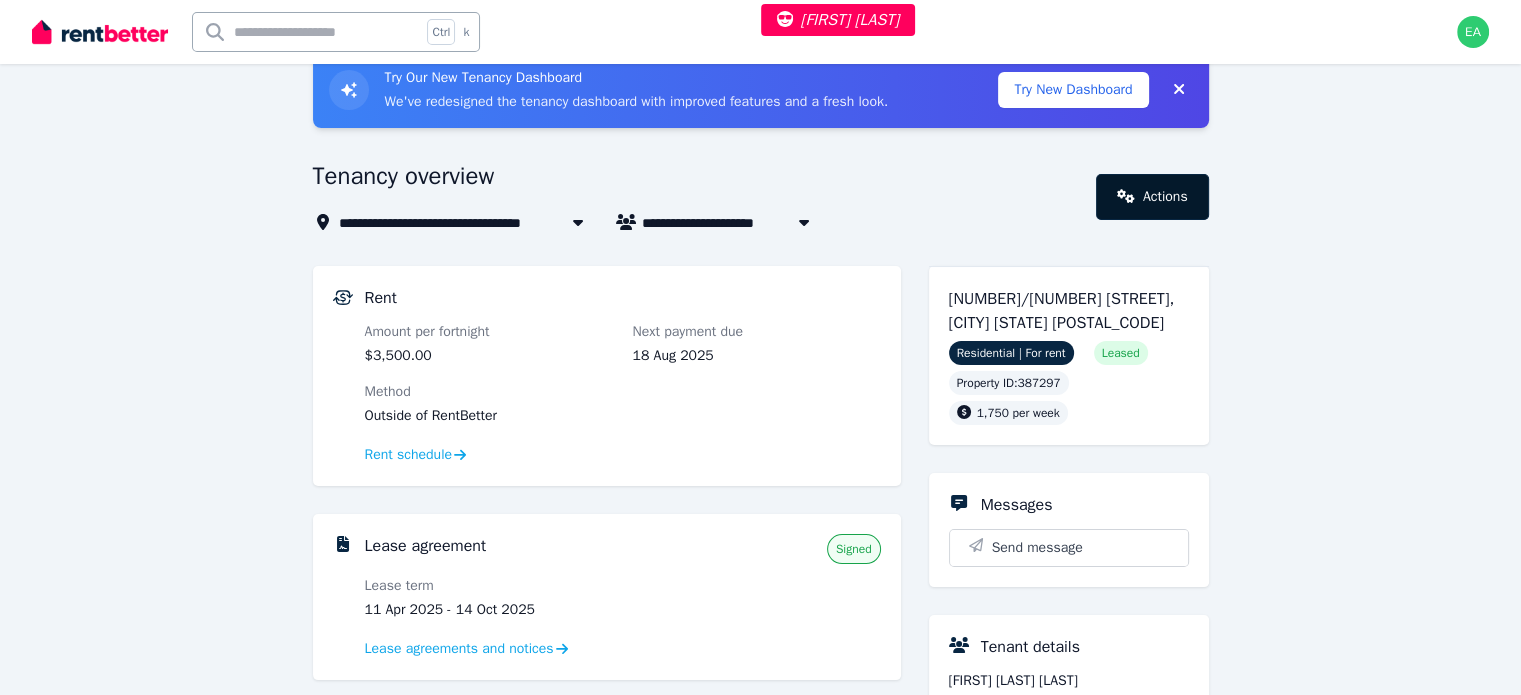 click on "Actions" at bounding box center (1152, 197) 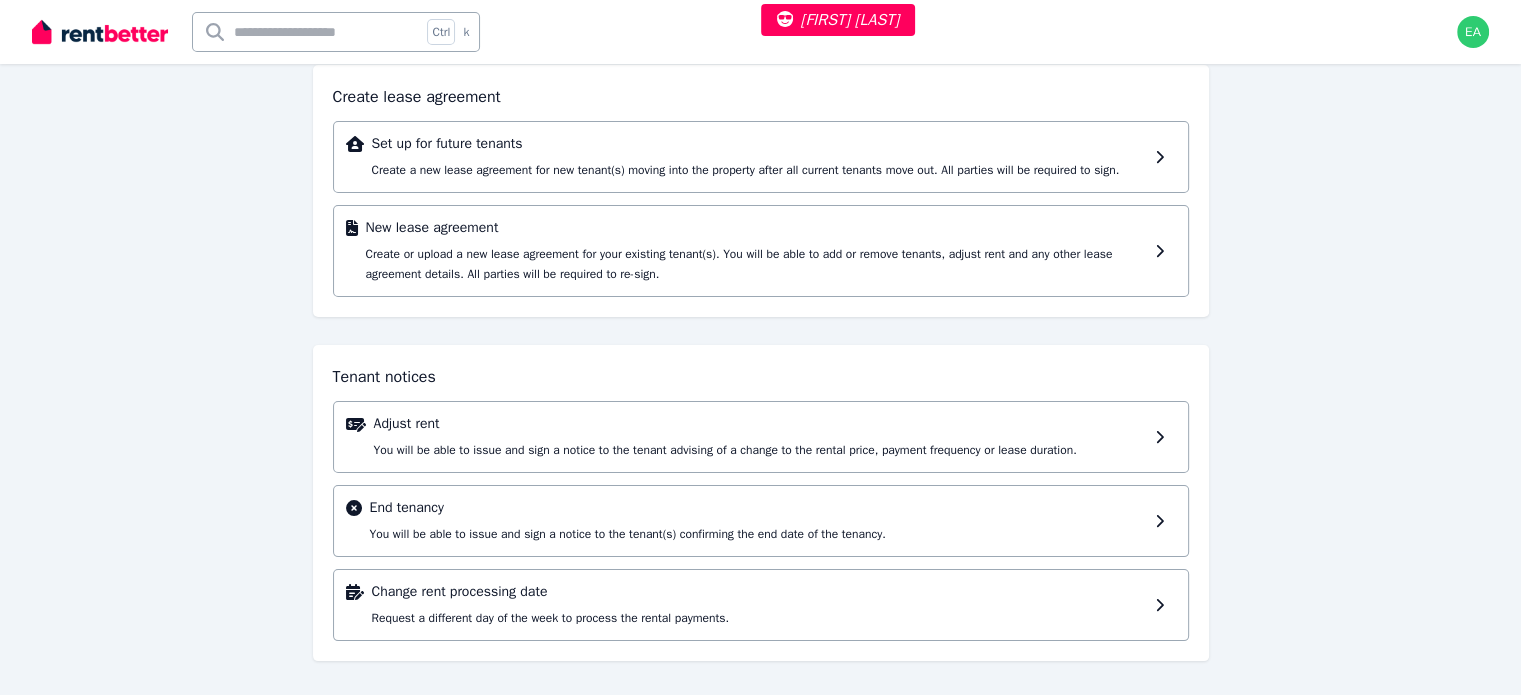 scroll, scrollTop: 0, scrollLeft: 0, axis: both 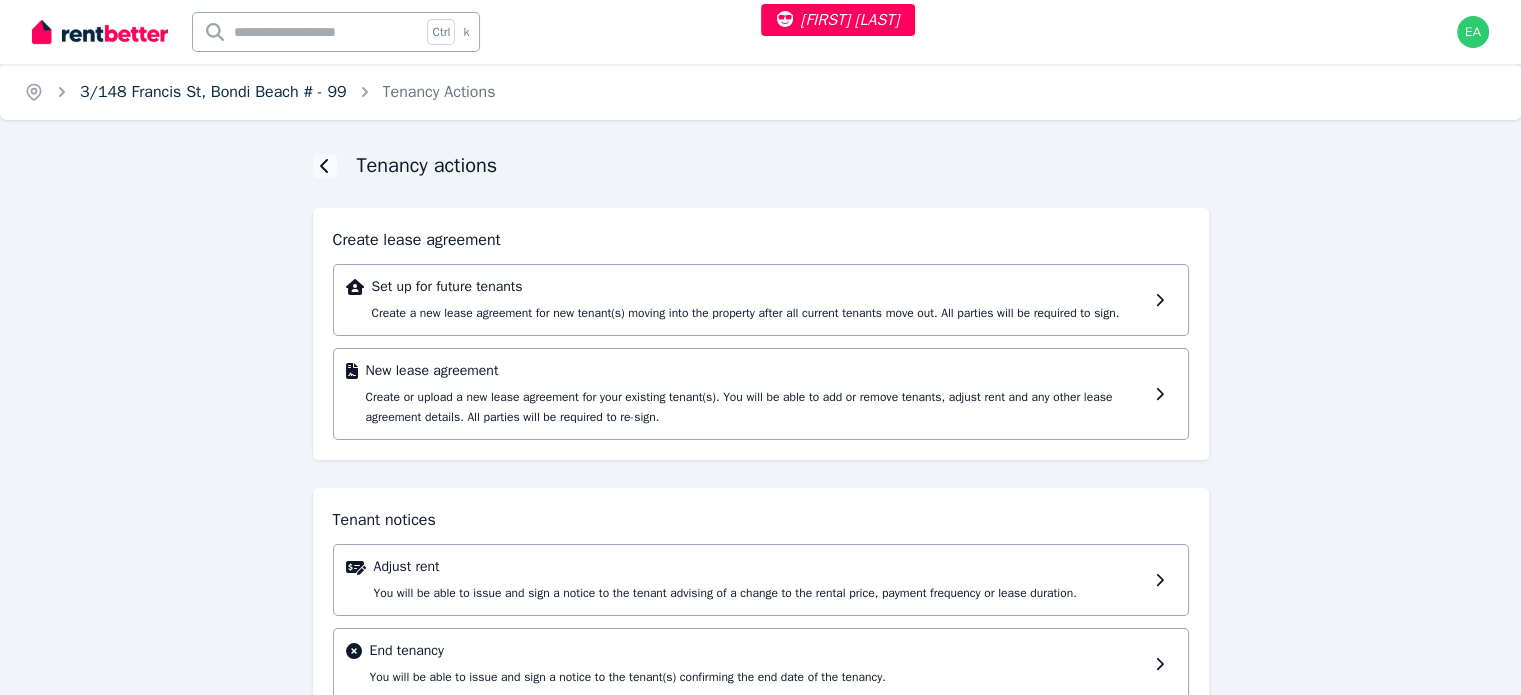 click on "3/148 Francis St, Bondi Beach # - 99" at bounding box center (213, 92) 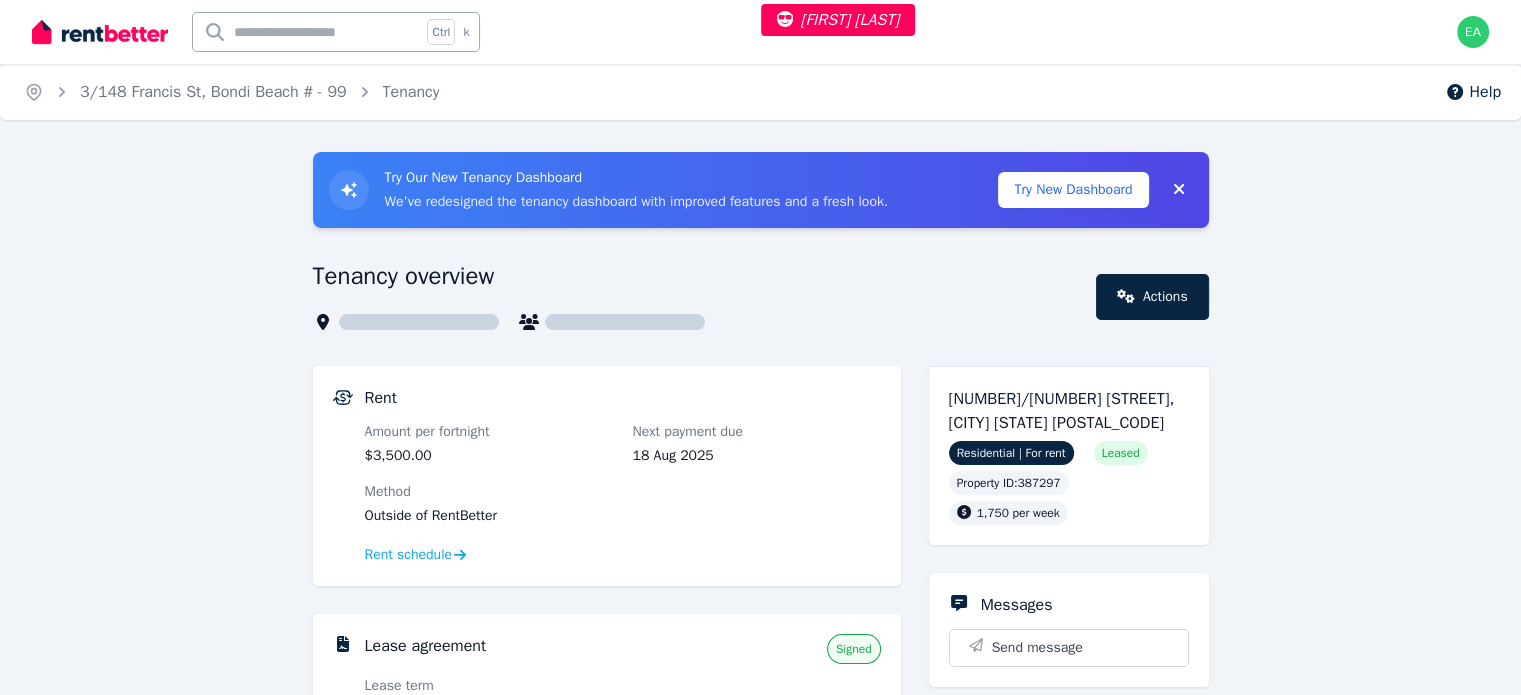 scroll, scrollTop: 200, scrollLeft: 0, axis: vertical 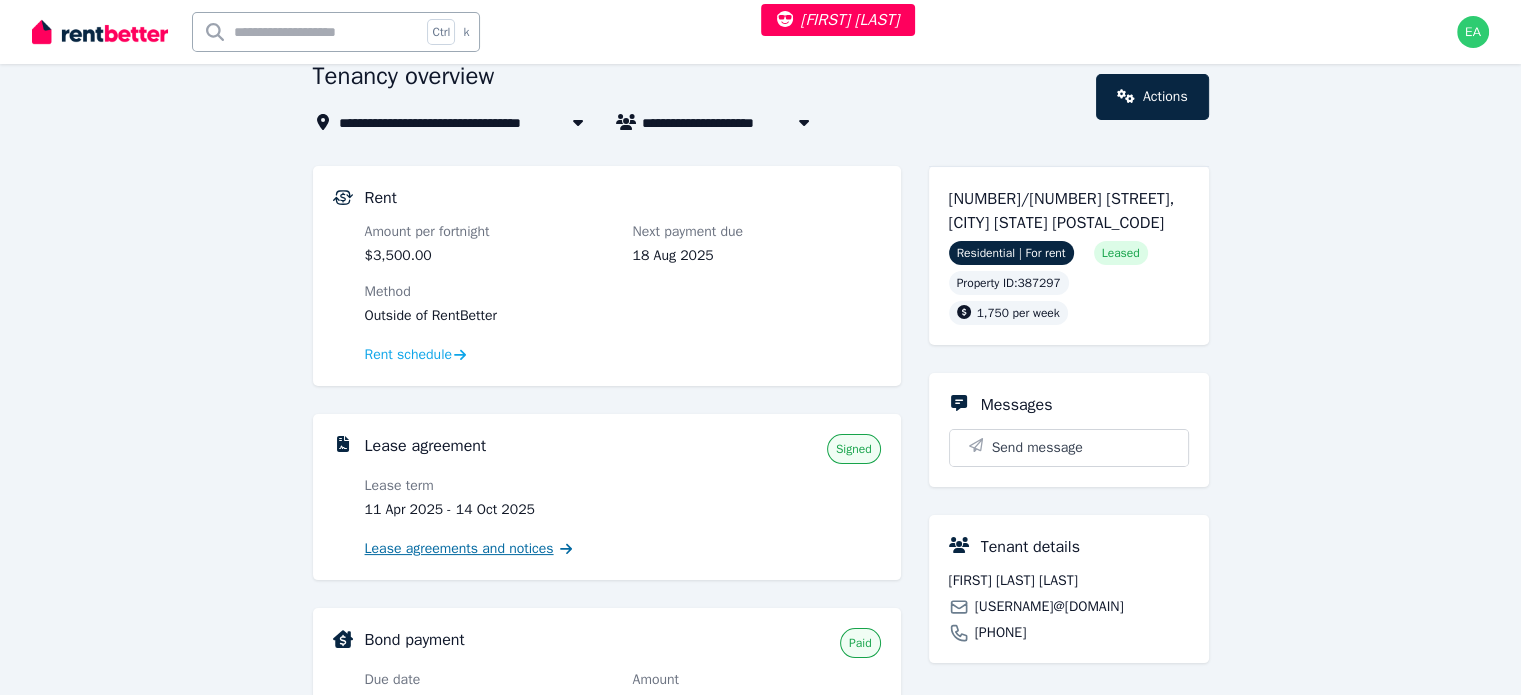 click on "Lease agreements and notices" at bounding box center [459, 549] 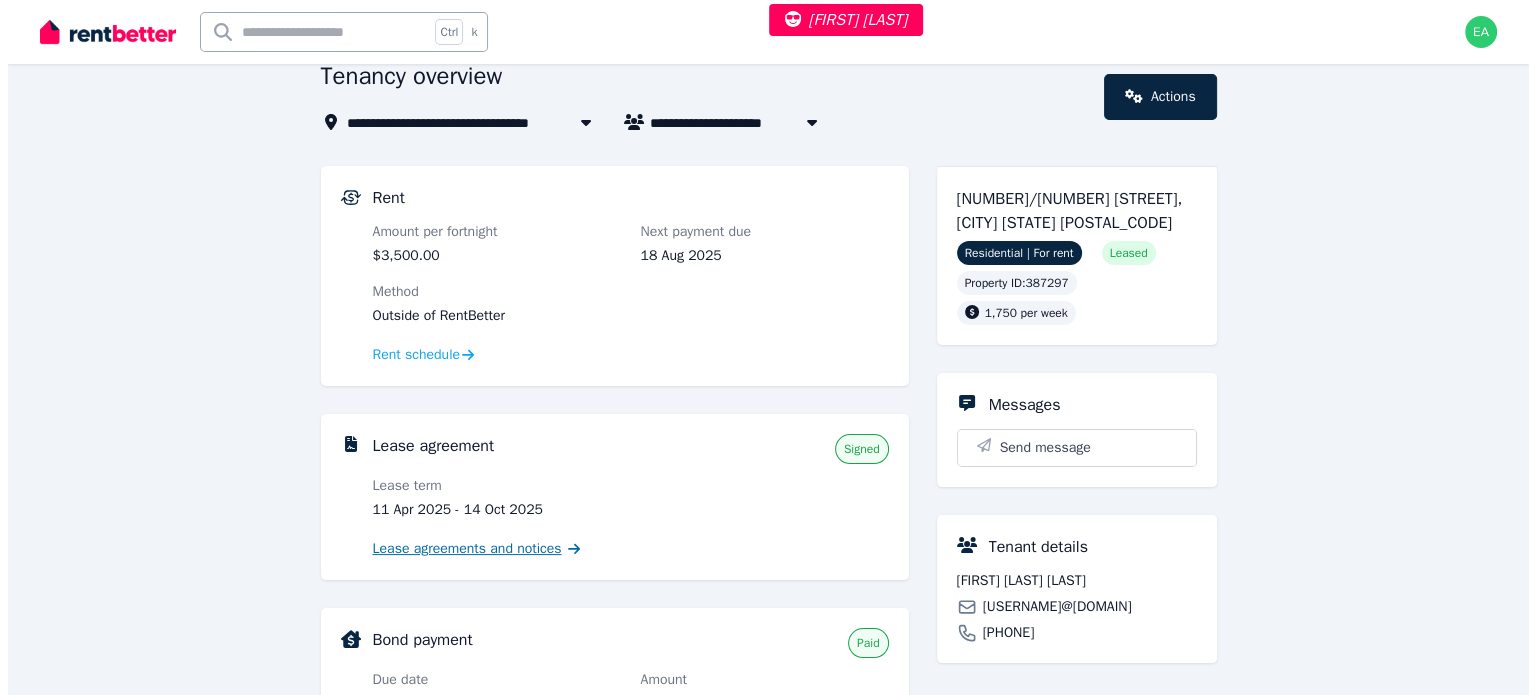 scroll, scrollTop: 0, scrollLeft: 0, axis: both 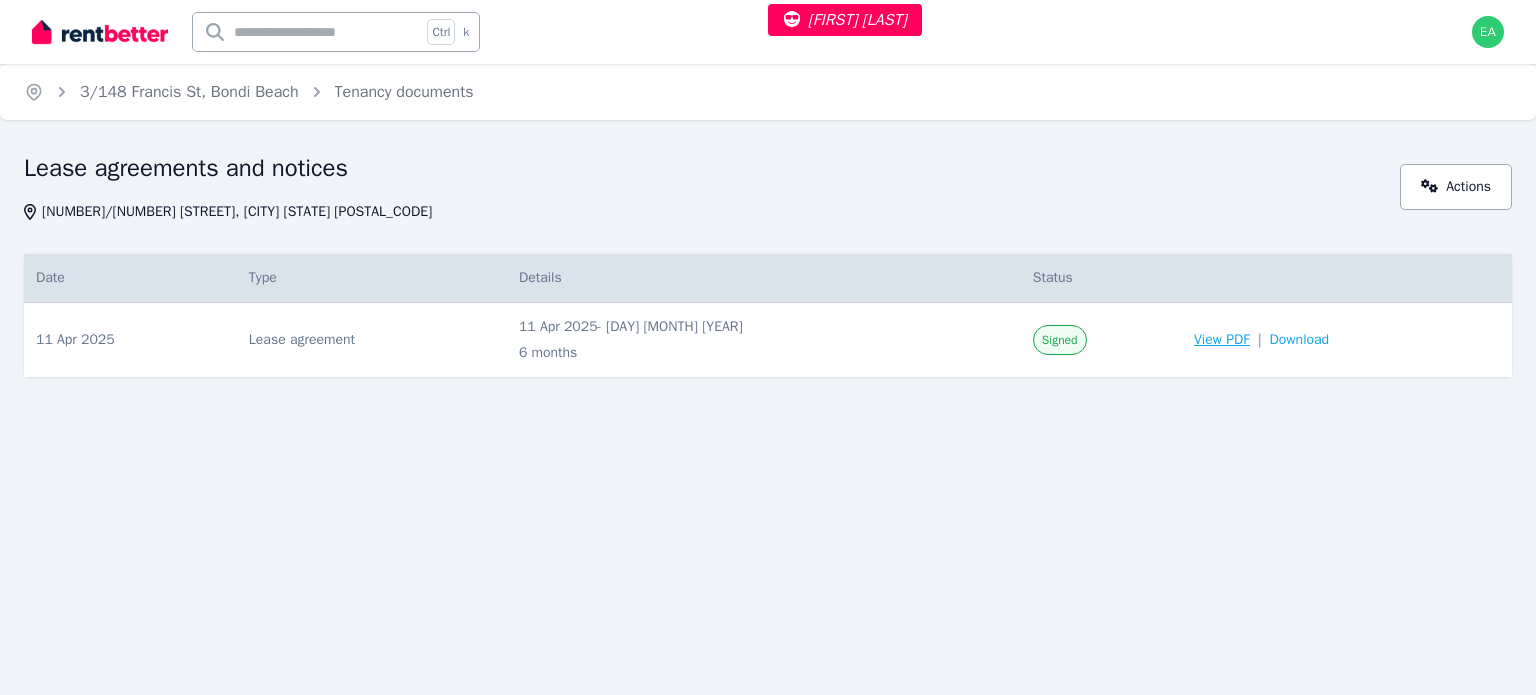 click on "View PDF" at bounding box center (1222, 340) 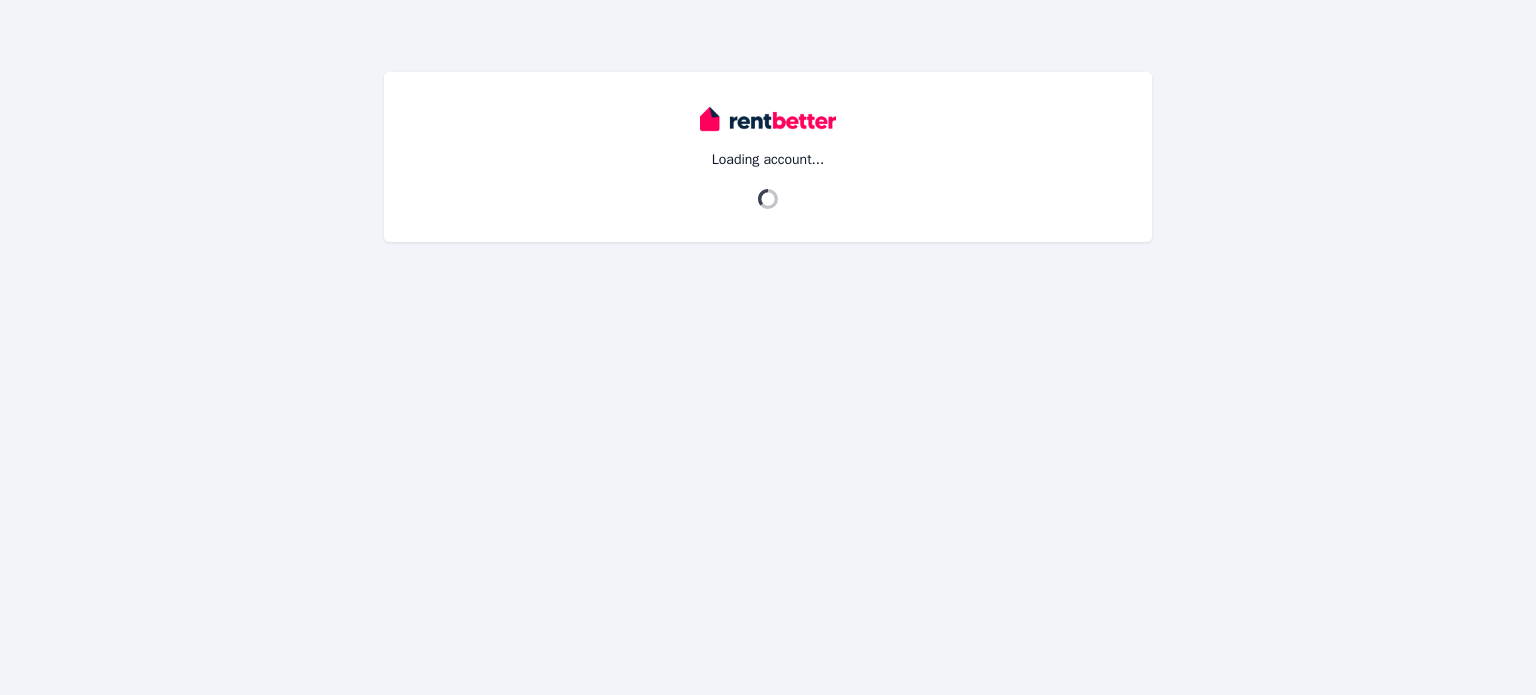 scroll, scrollTop: 0, scrollLeft: 0, axis: both 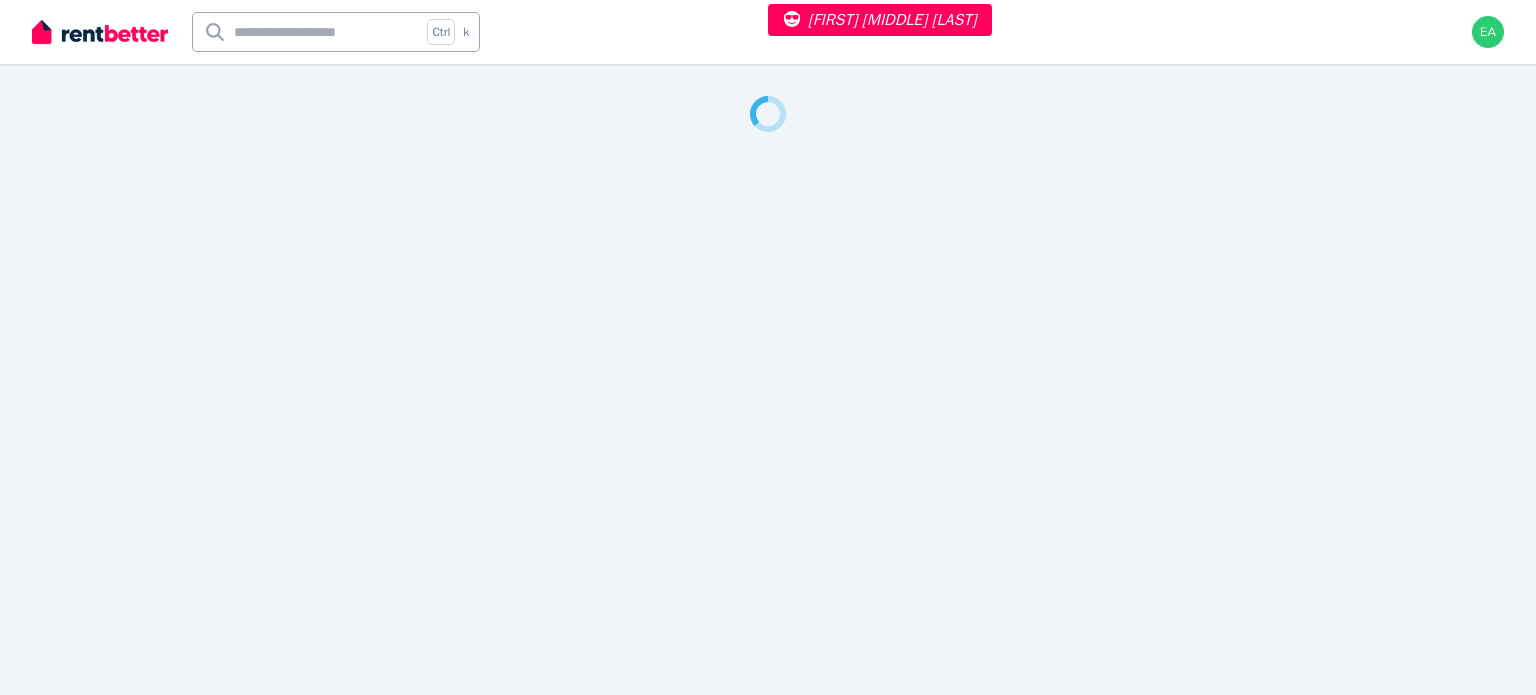 select on "**" 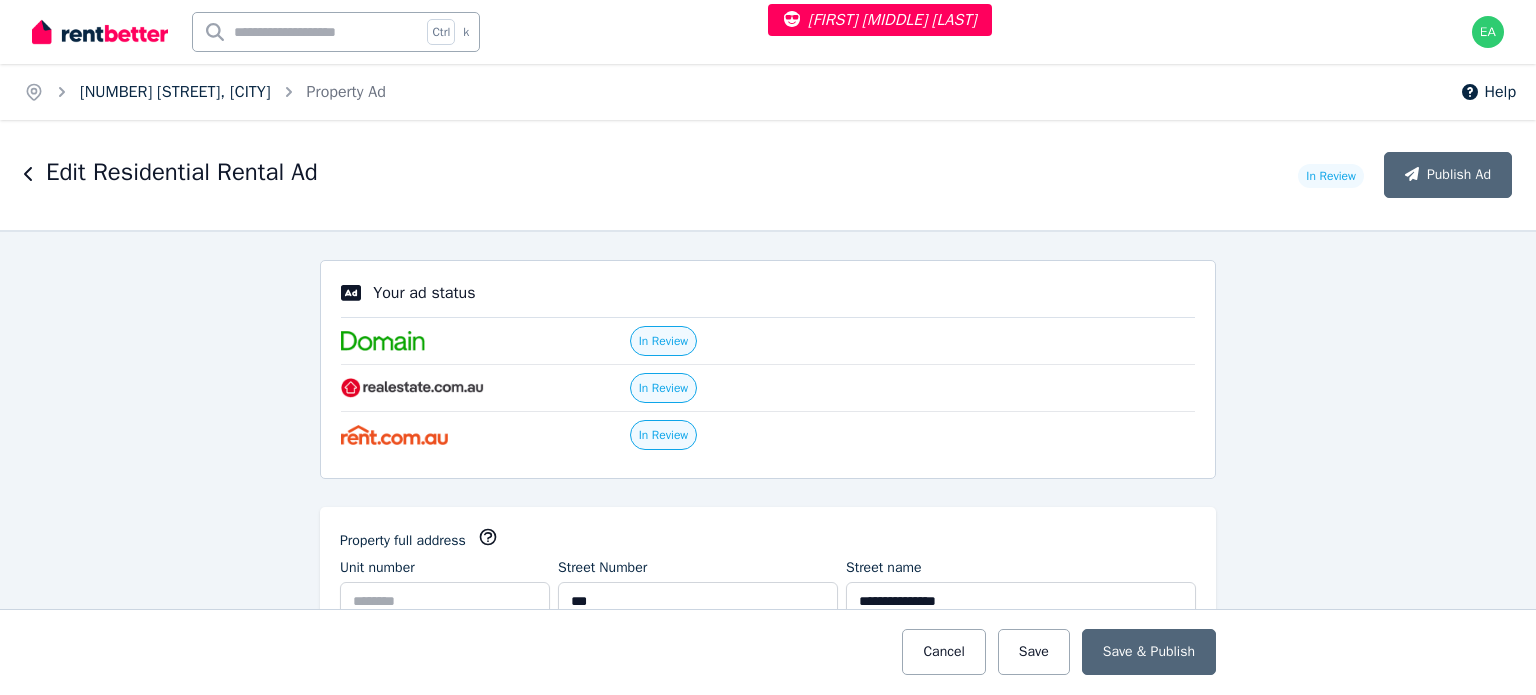 click on "484 Henley Beach Rd, Lockleys" at bounding box center (175, 92) 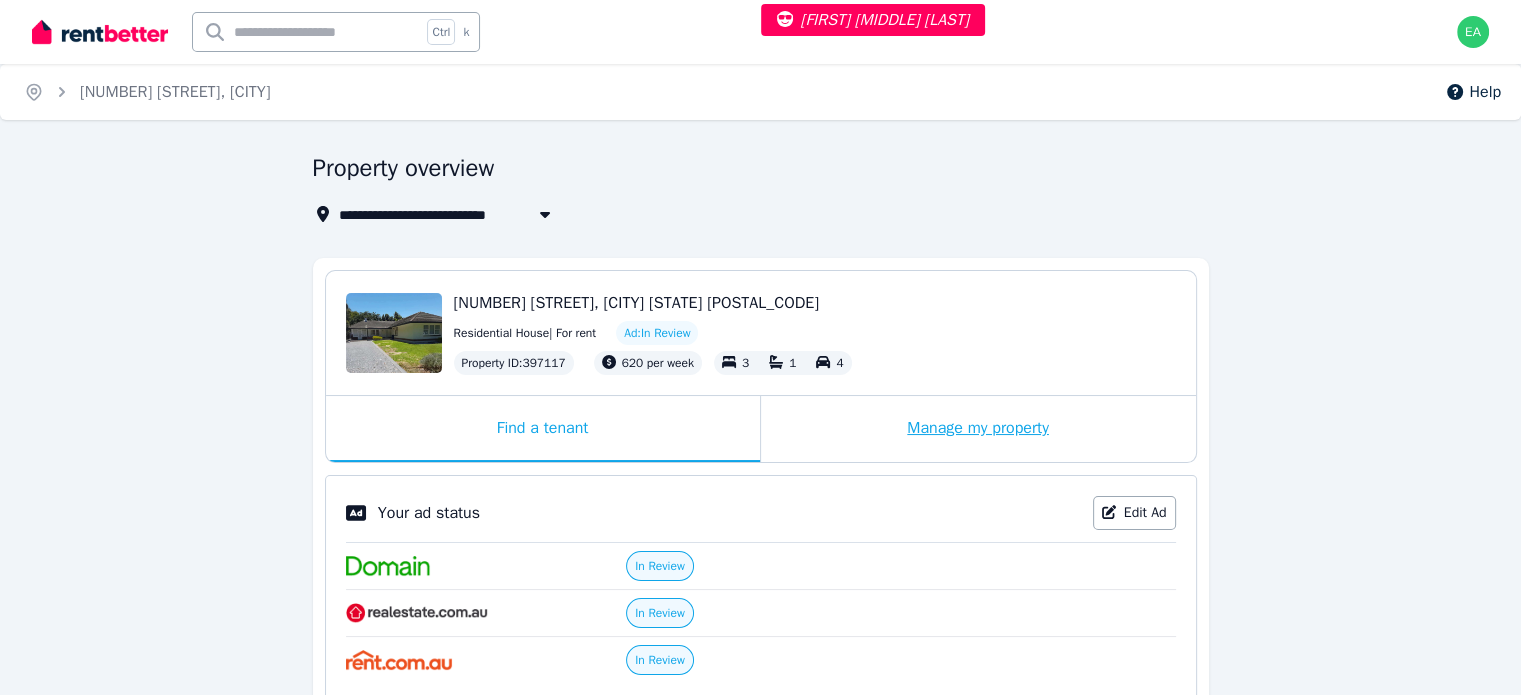 click on "Manage my property" at bounding box center [978, 429] 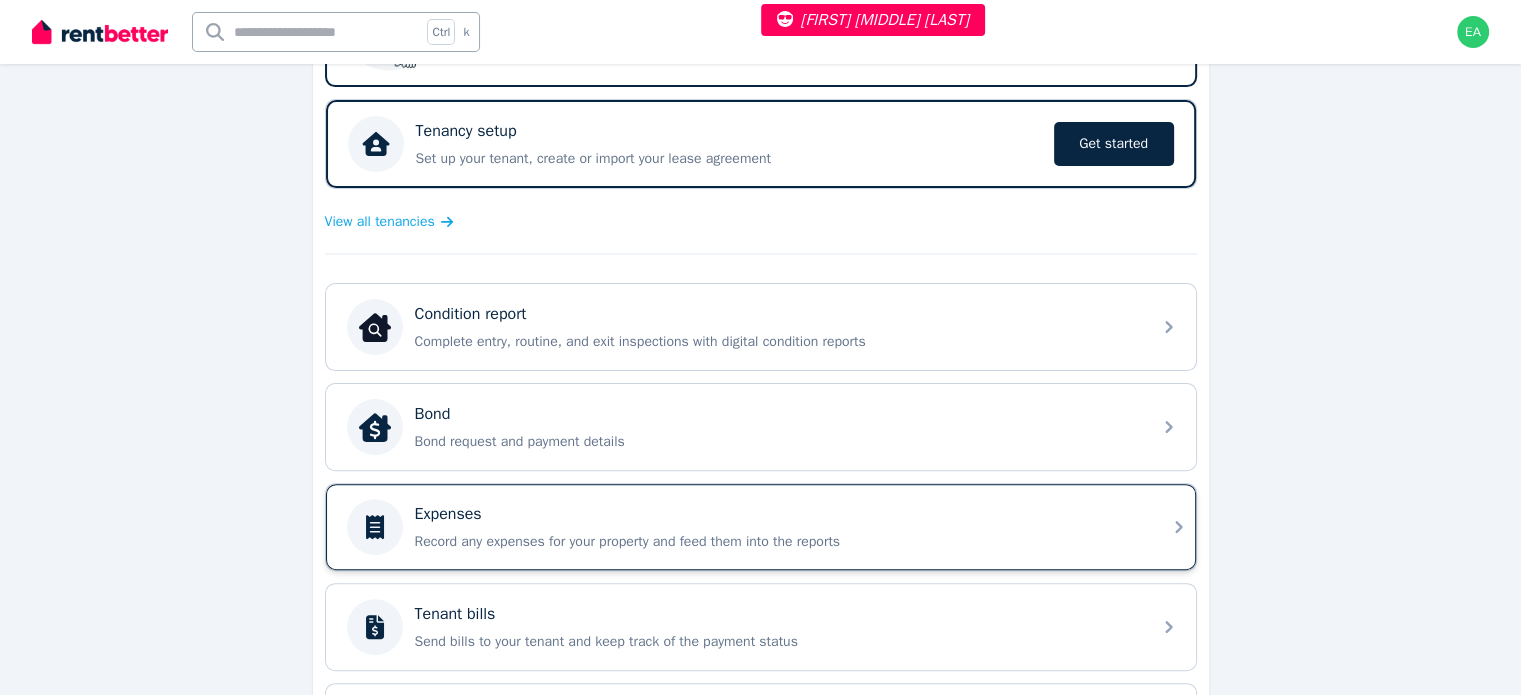 scroll, scrollTop: 600, scrollLeft: 0, axis: vertical 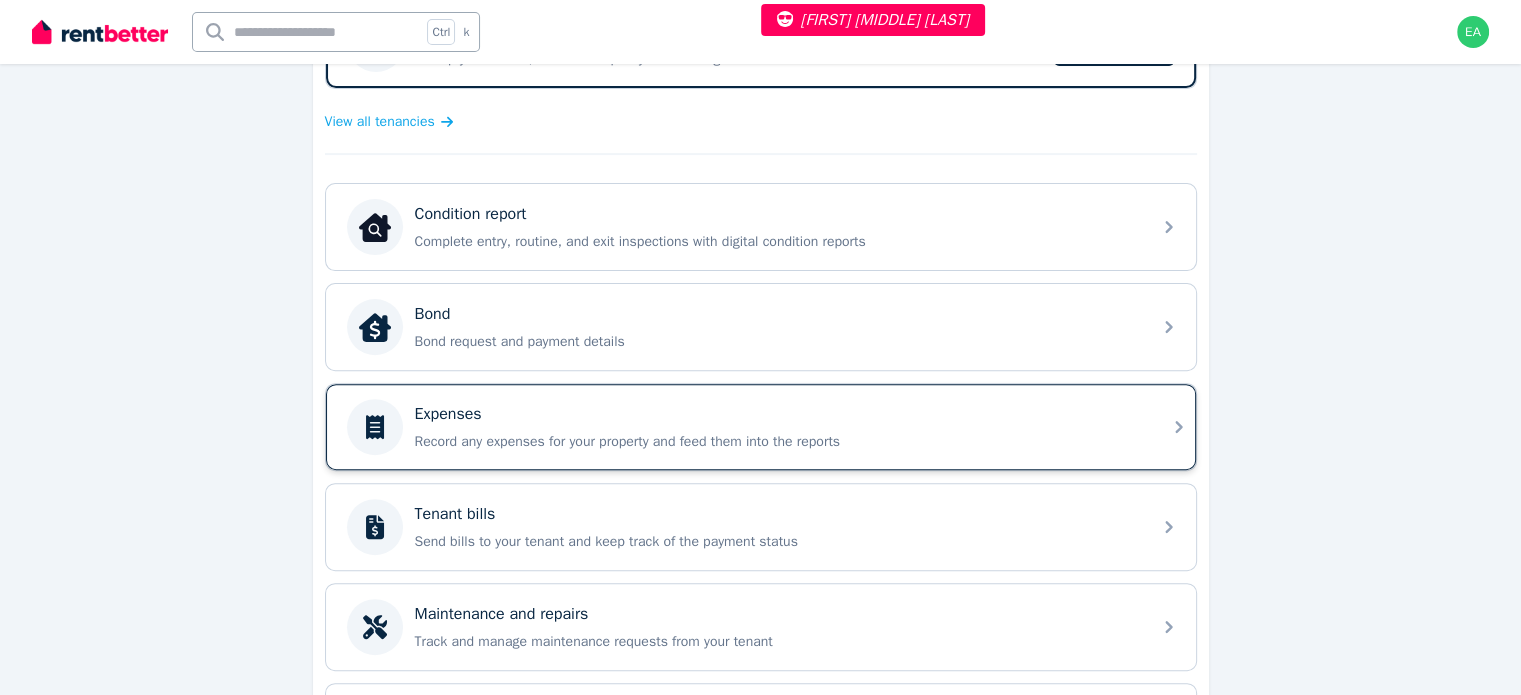 click on "Record any expenses for your property and feed them into the reports" at bounding box center [777, 442] 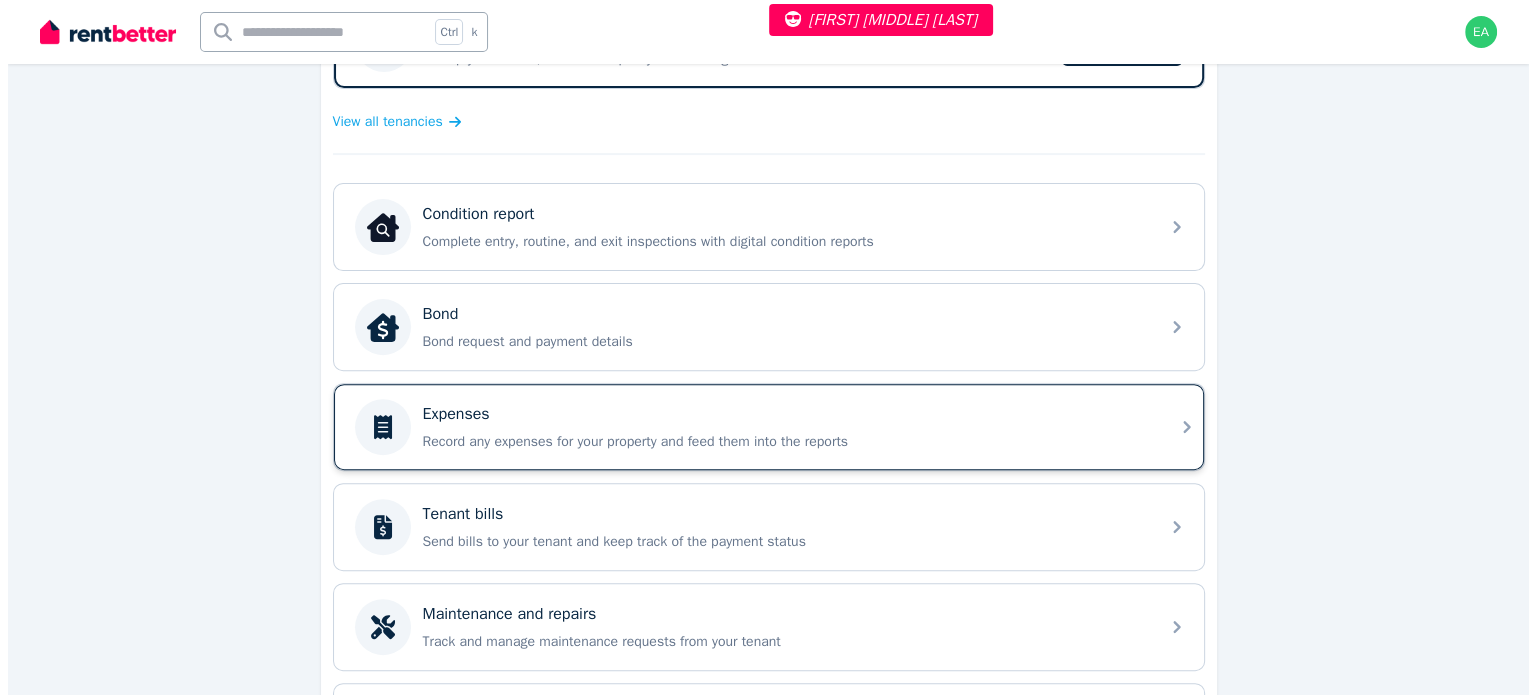 scroll, scrollTop: 0, scrollLeft: 0, axis: both 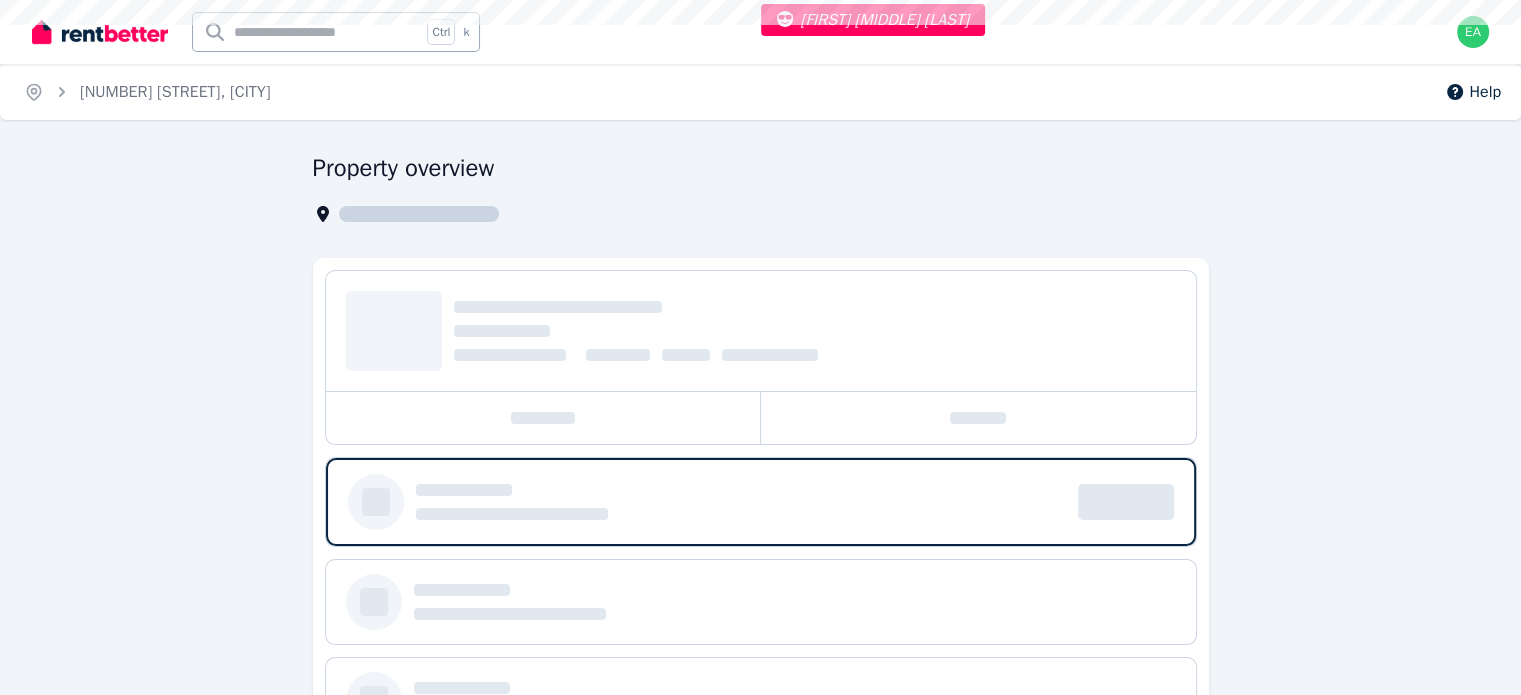 select on "**" 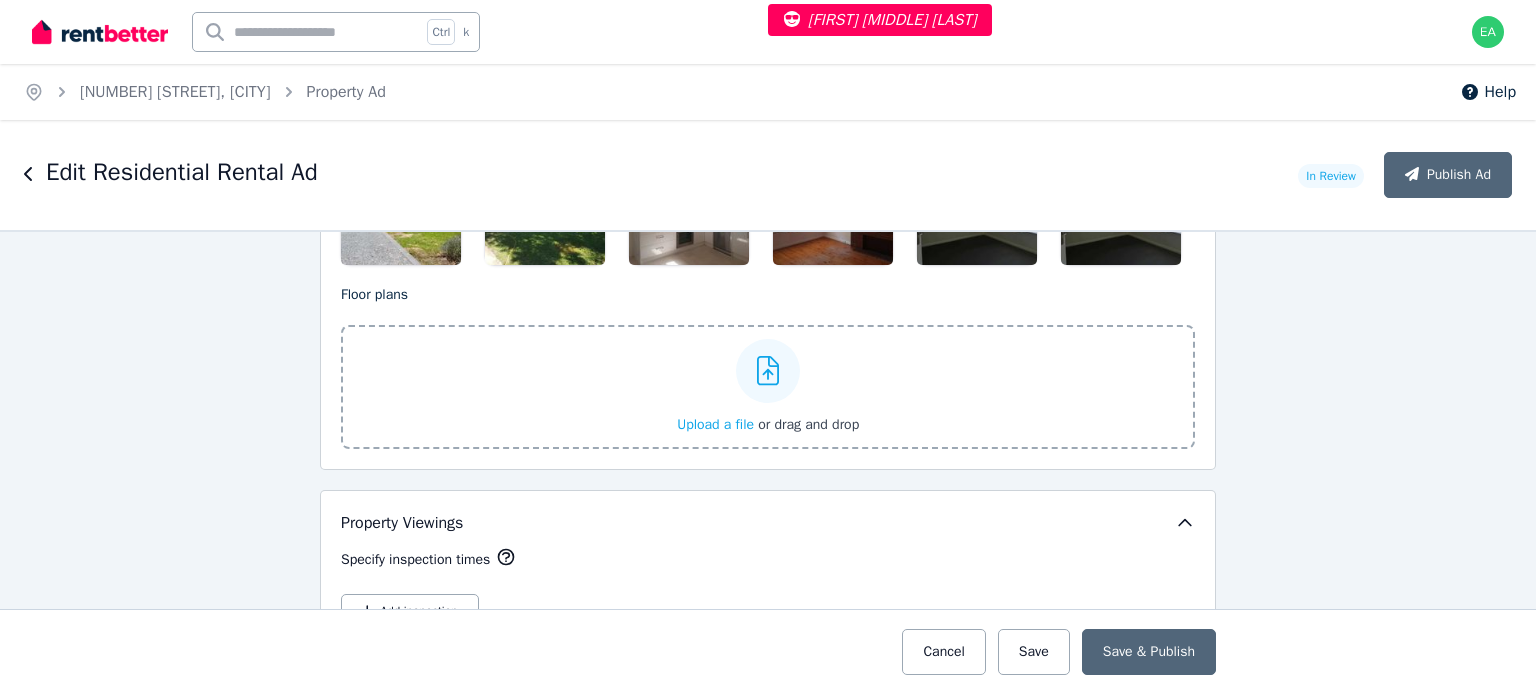 scroll, scrollTop: 2600, scrollLeft: 0, axis: vertical 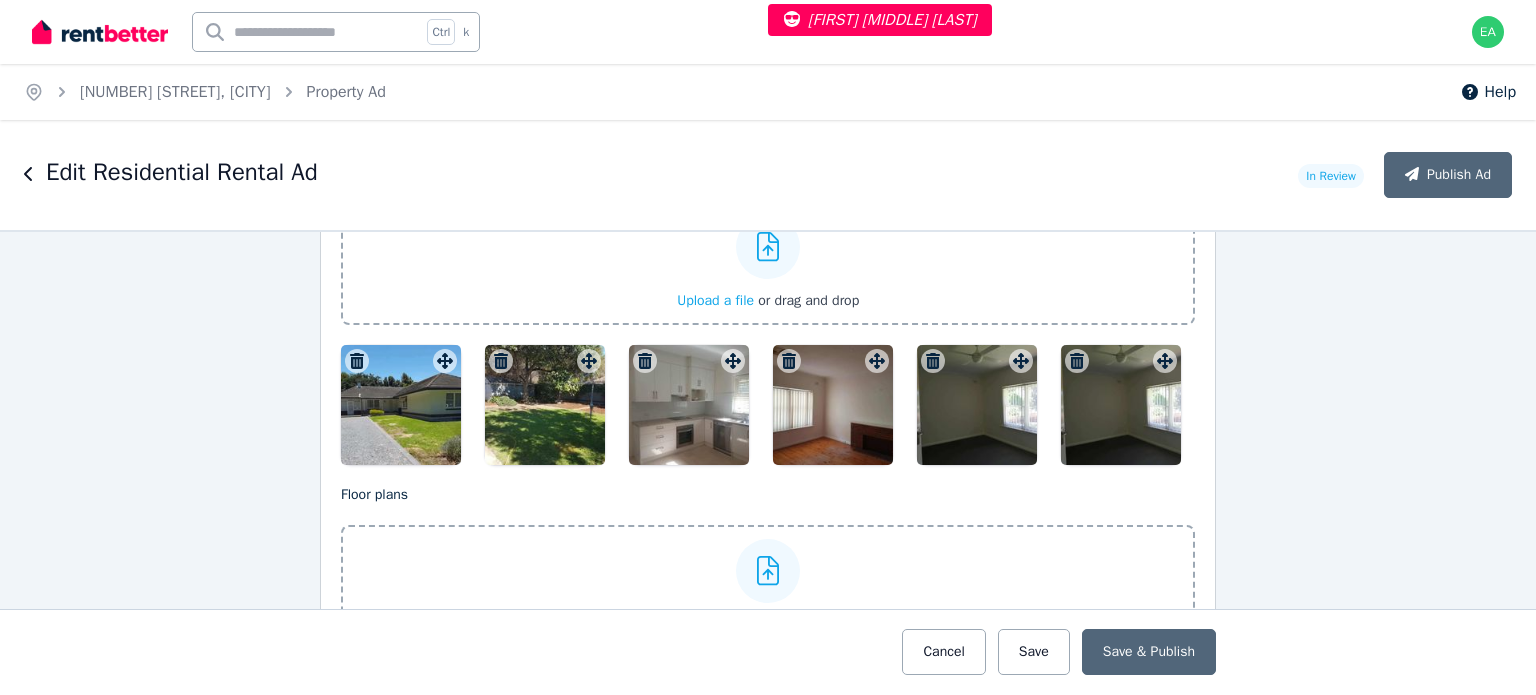 click at bounding box center [401, 405] 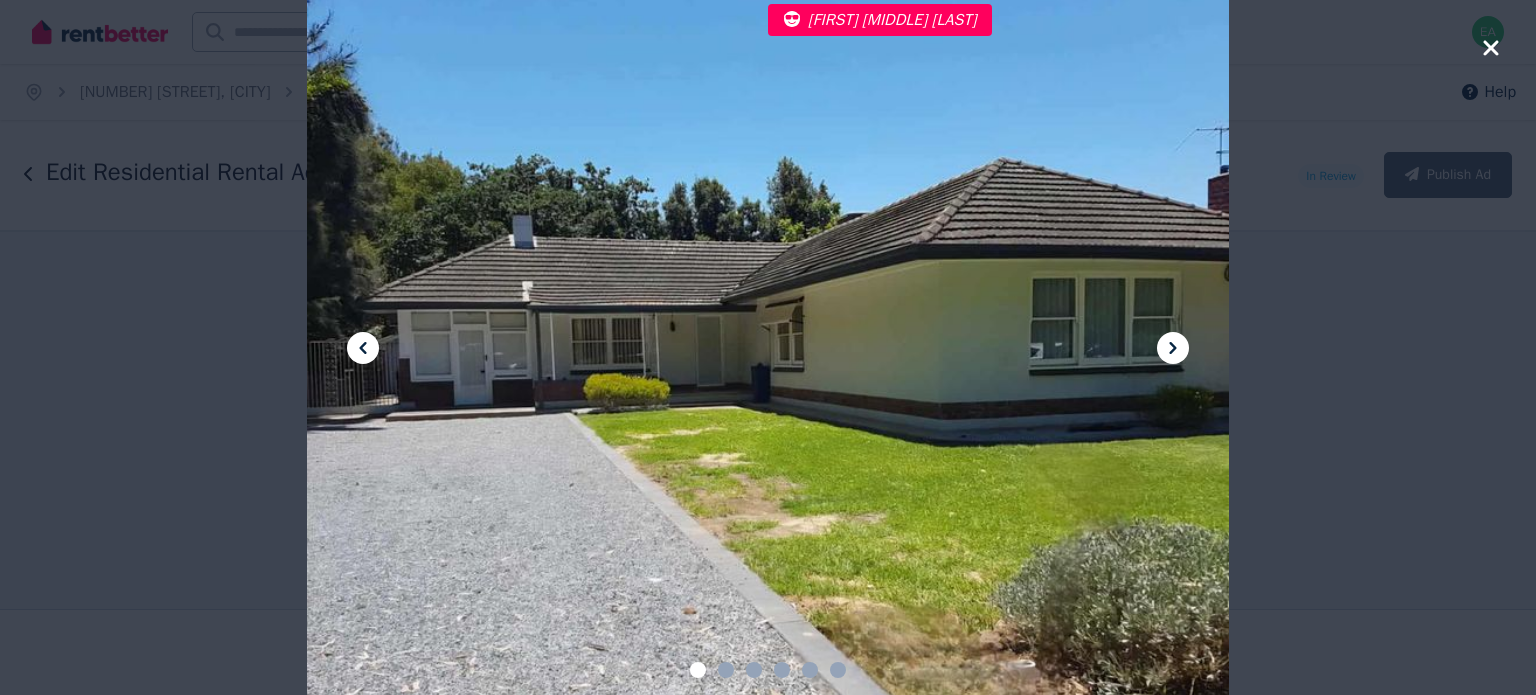 click 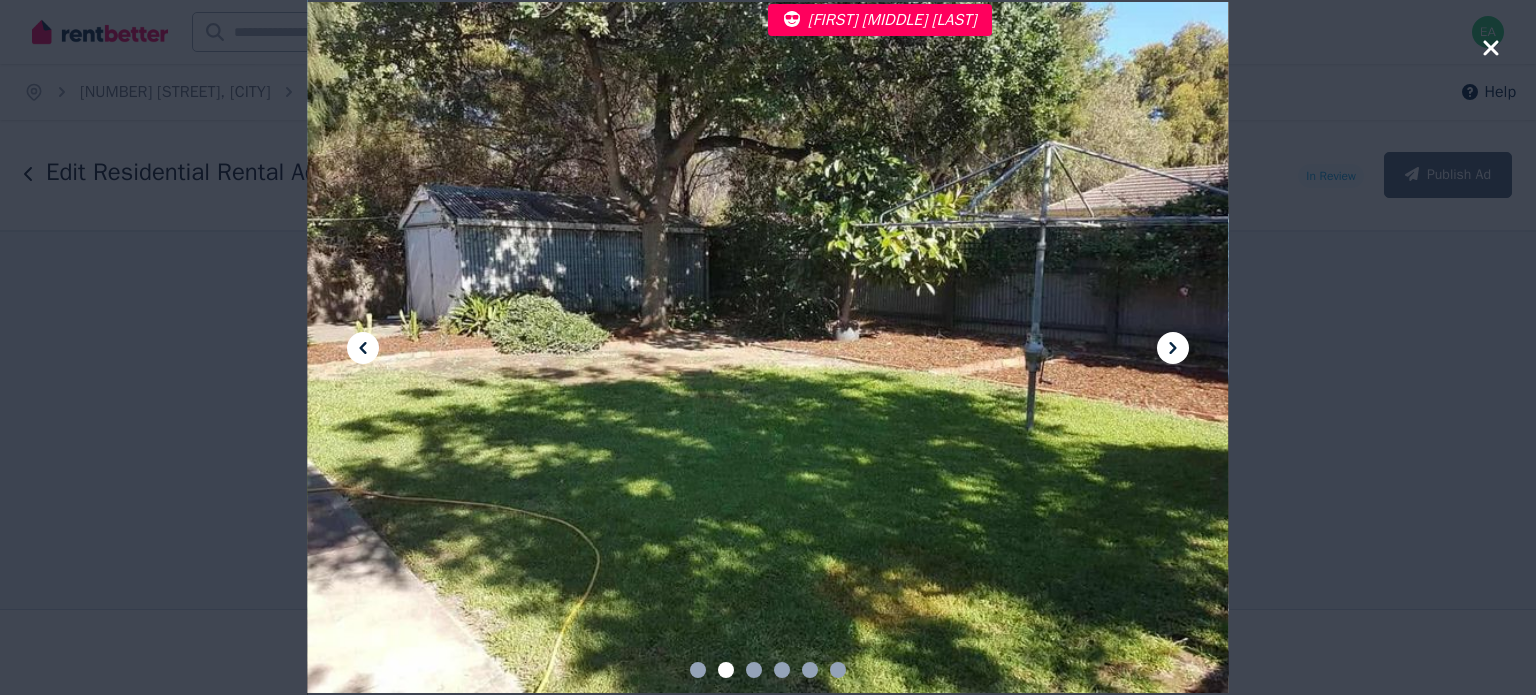 click 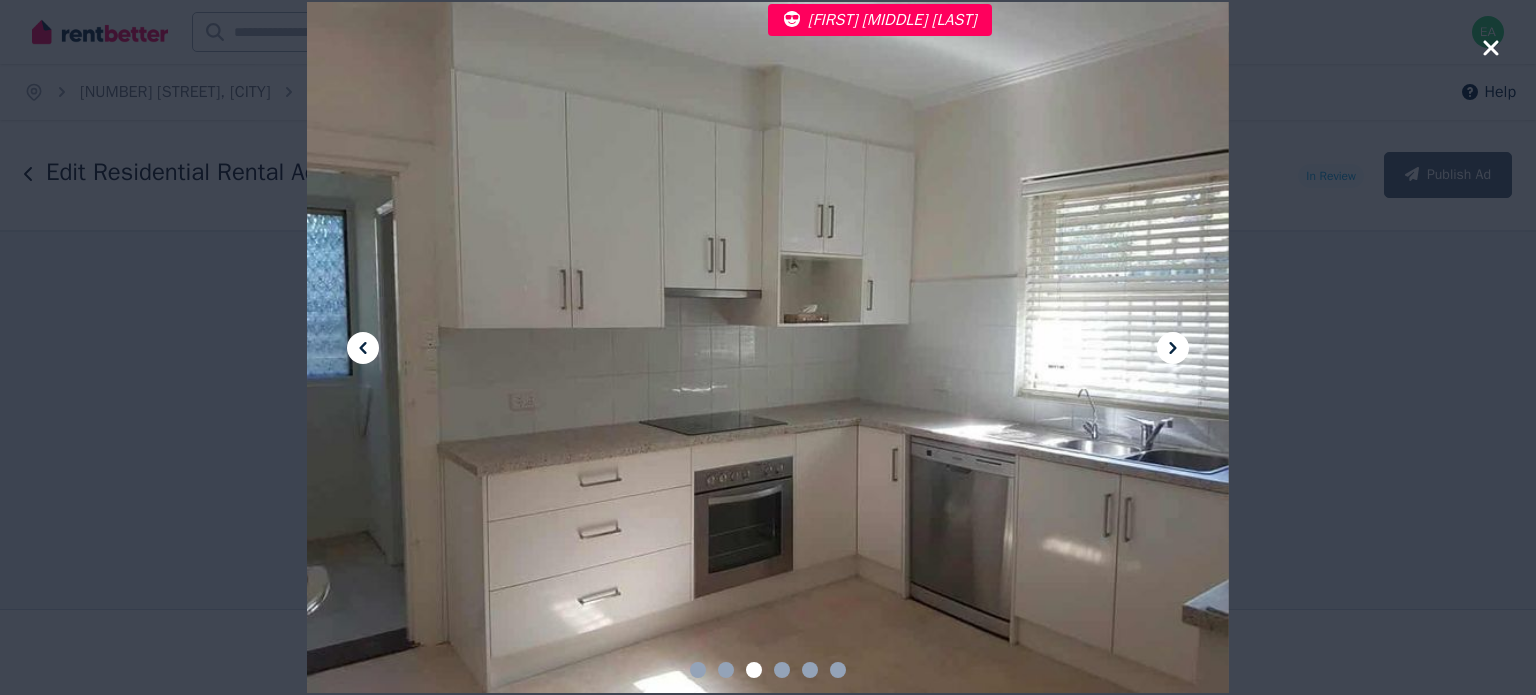 click 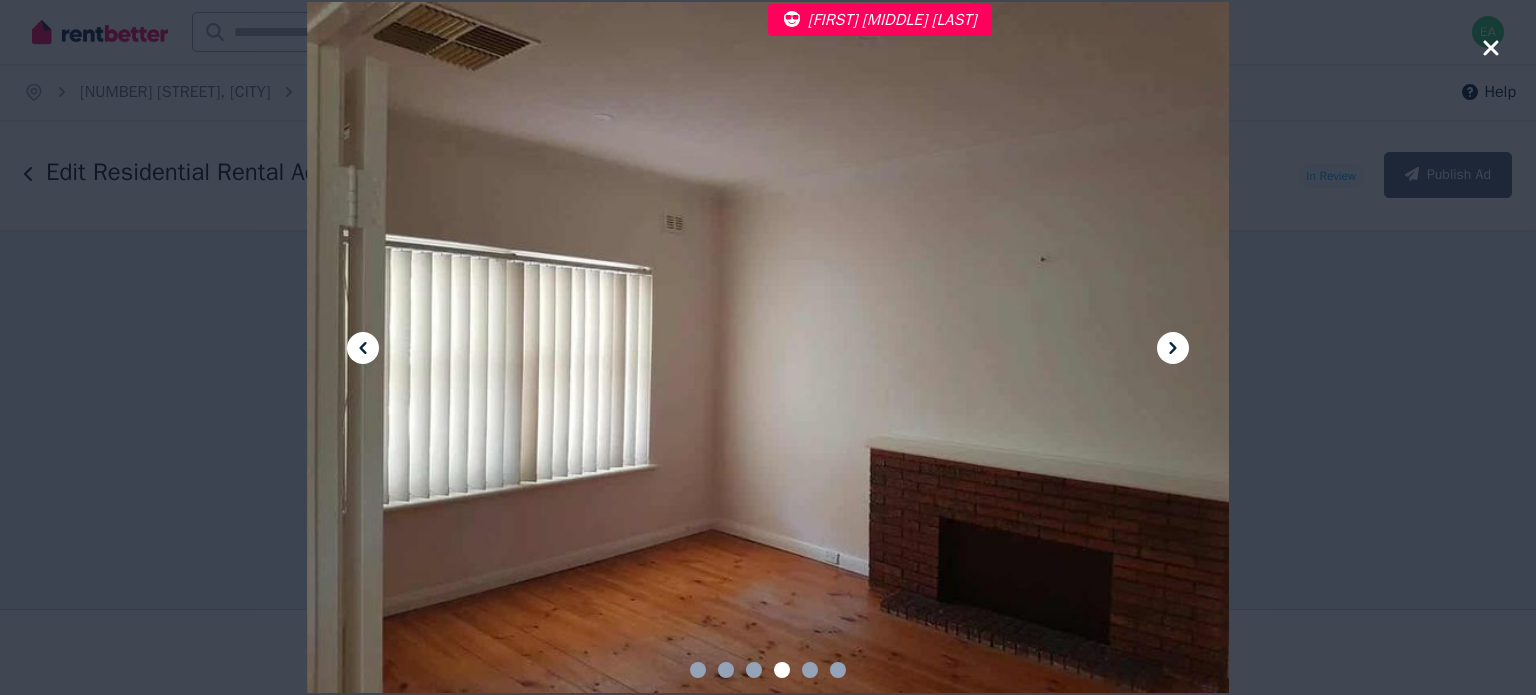 click 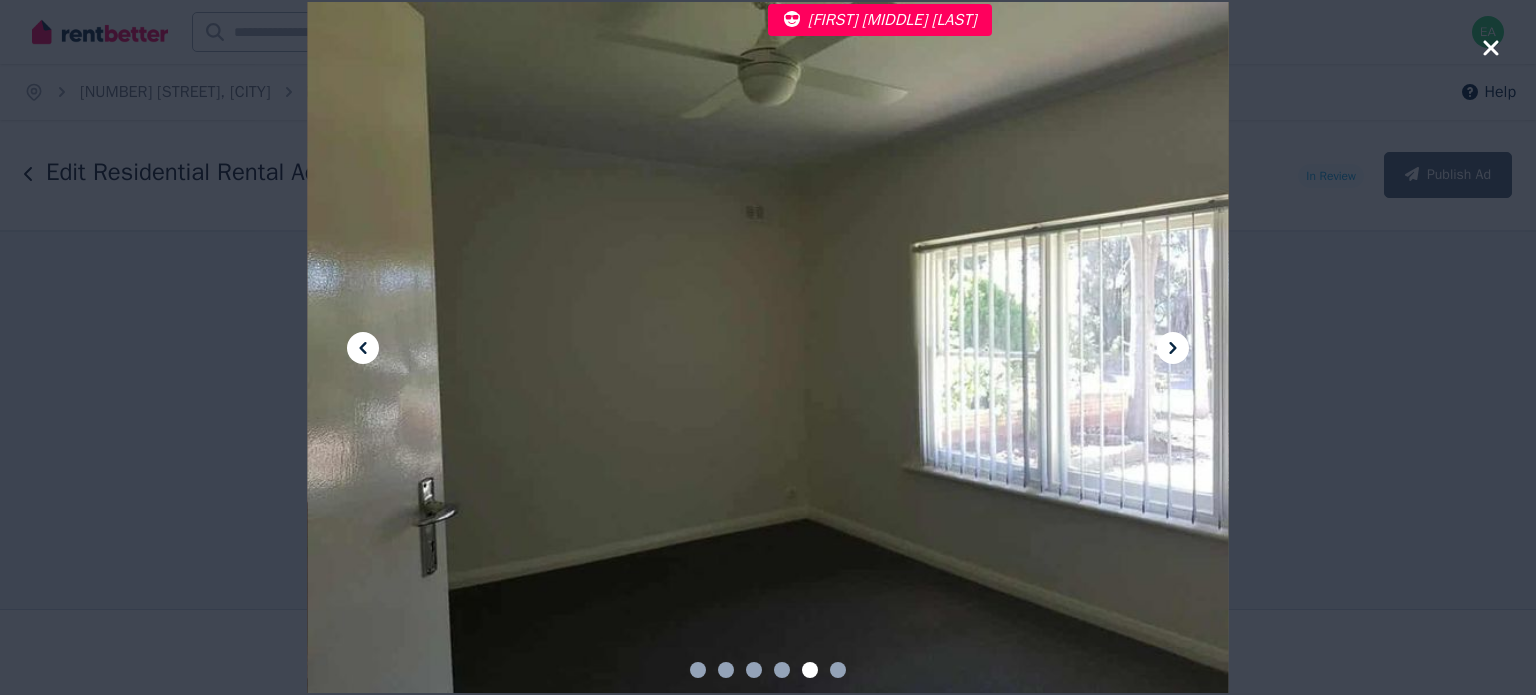 click 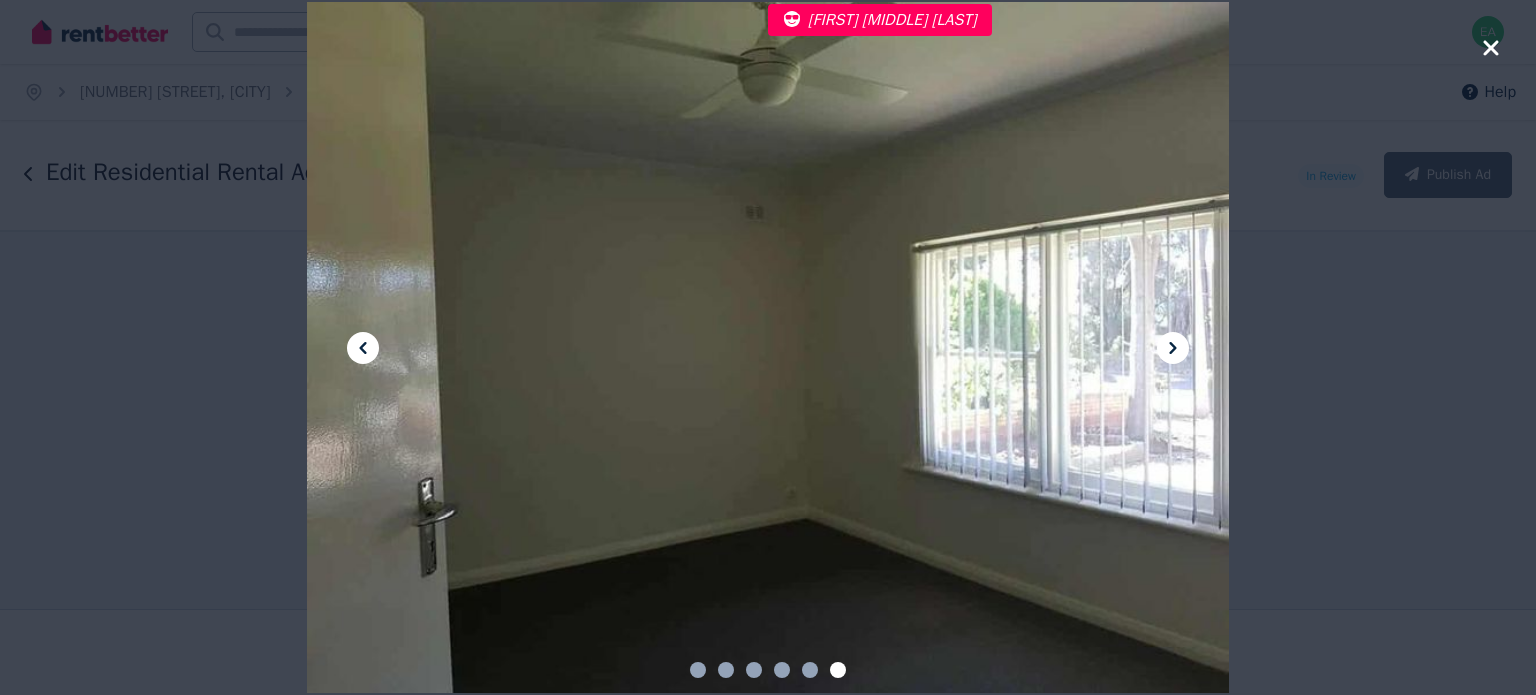 click 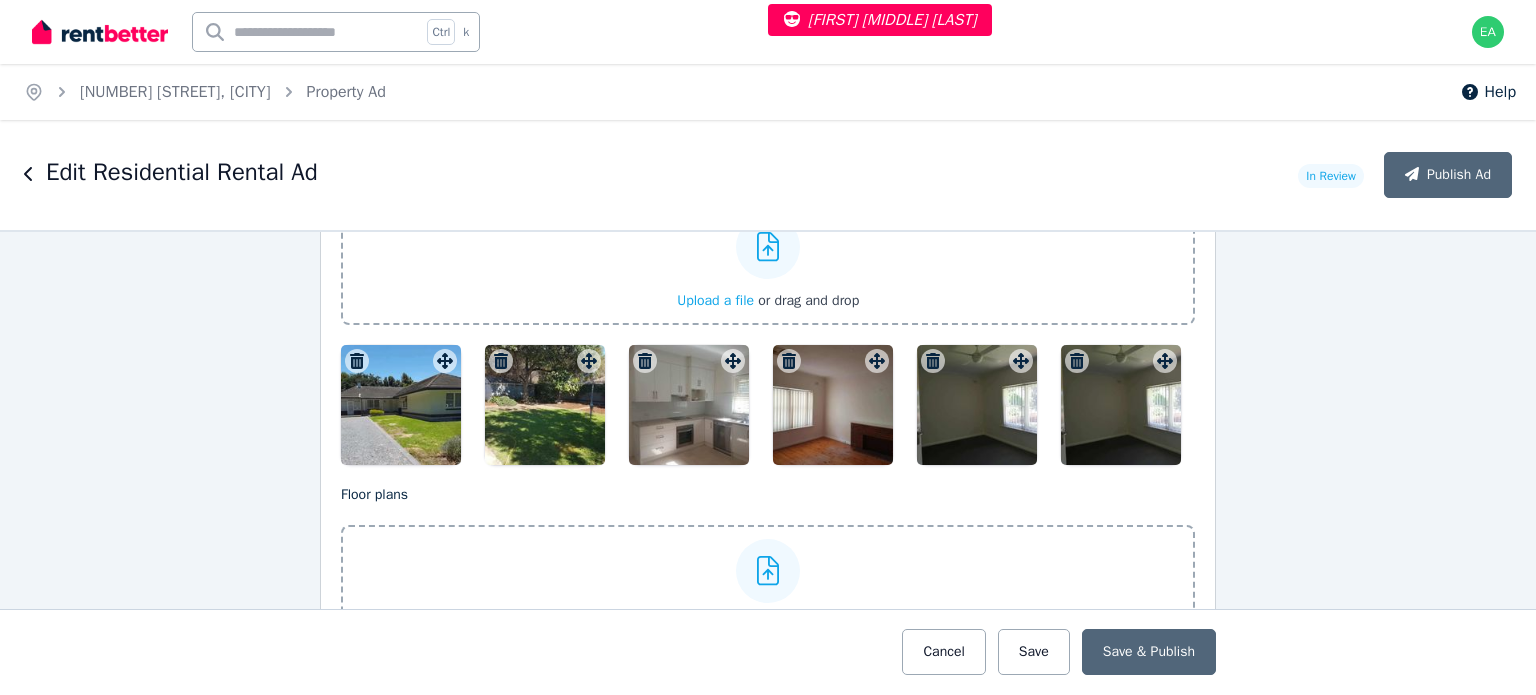 click at bounding box center [401, 405] 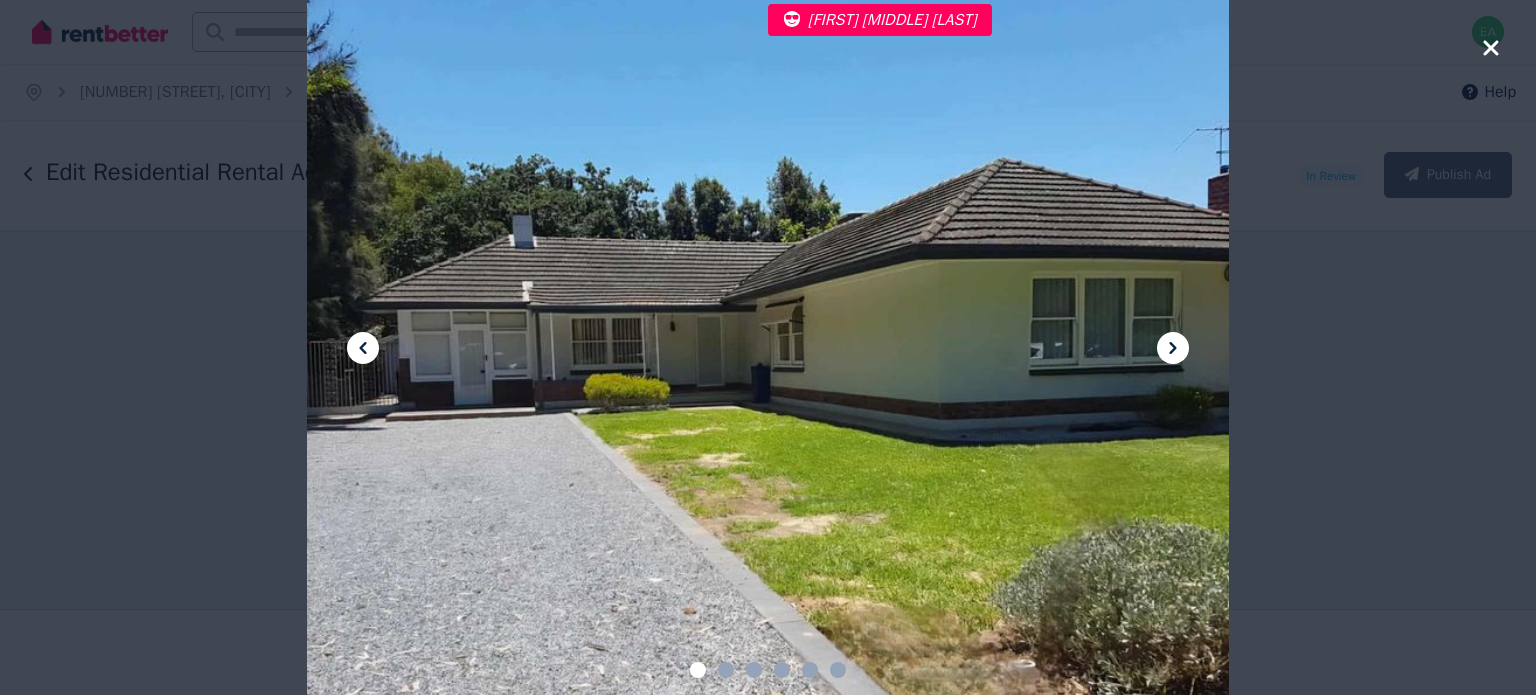 click 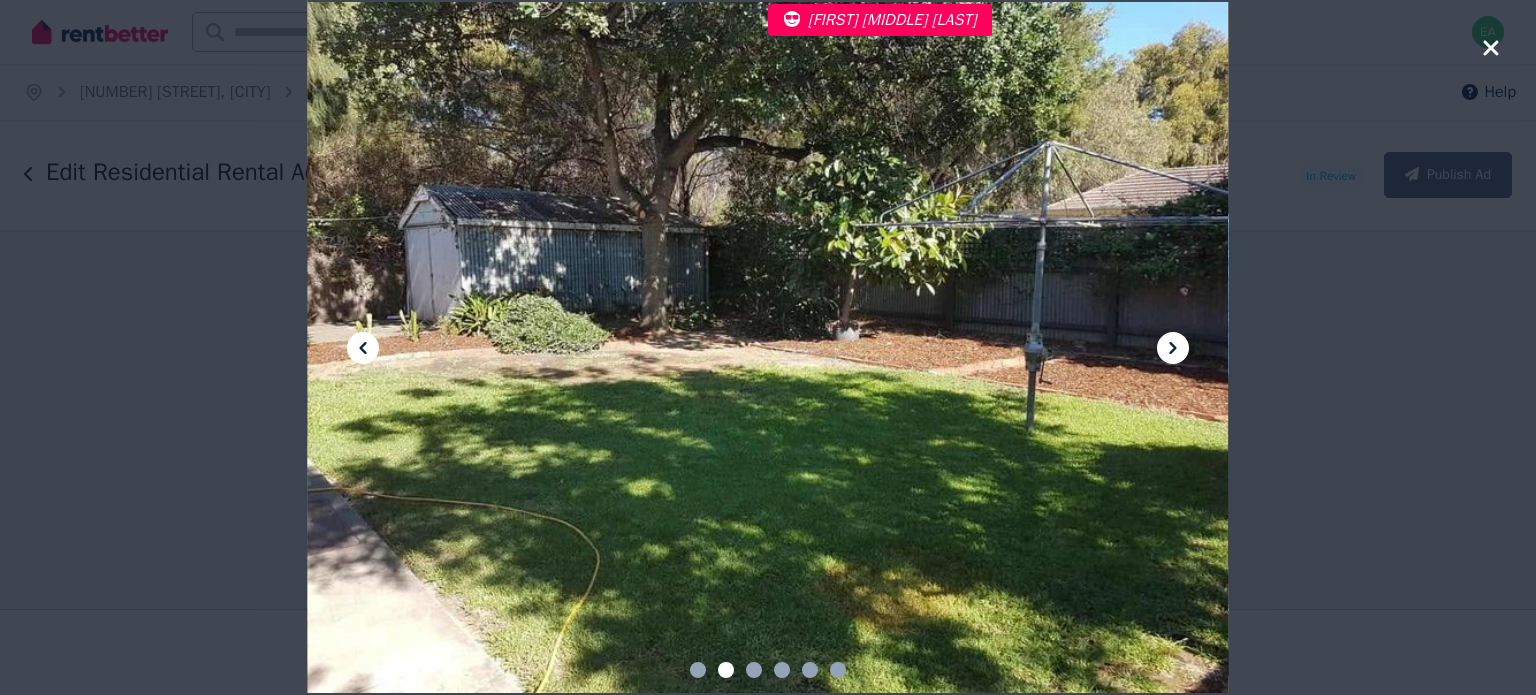 click 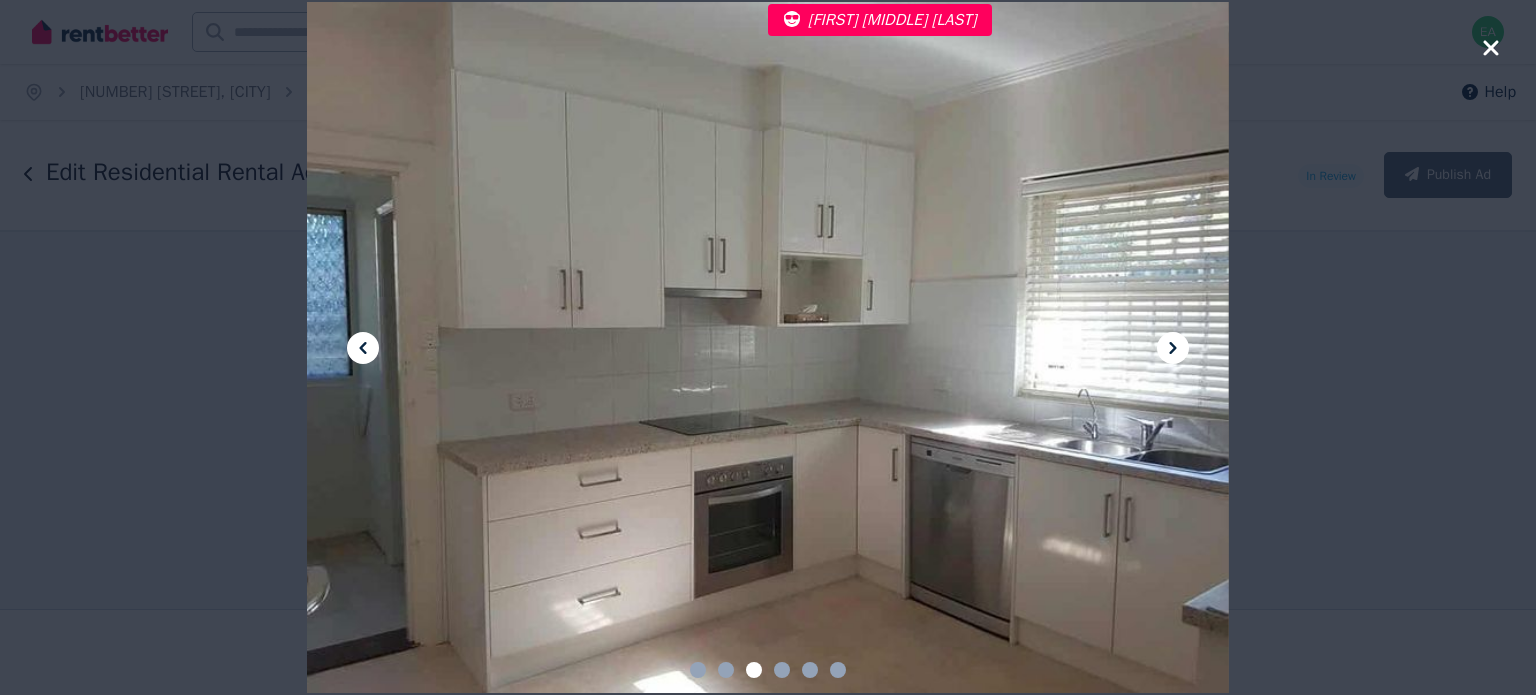 click 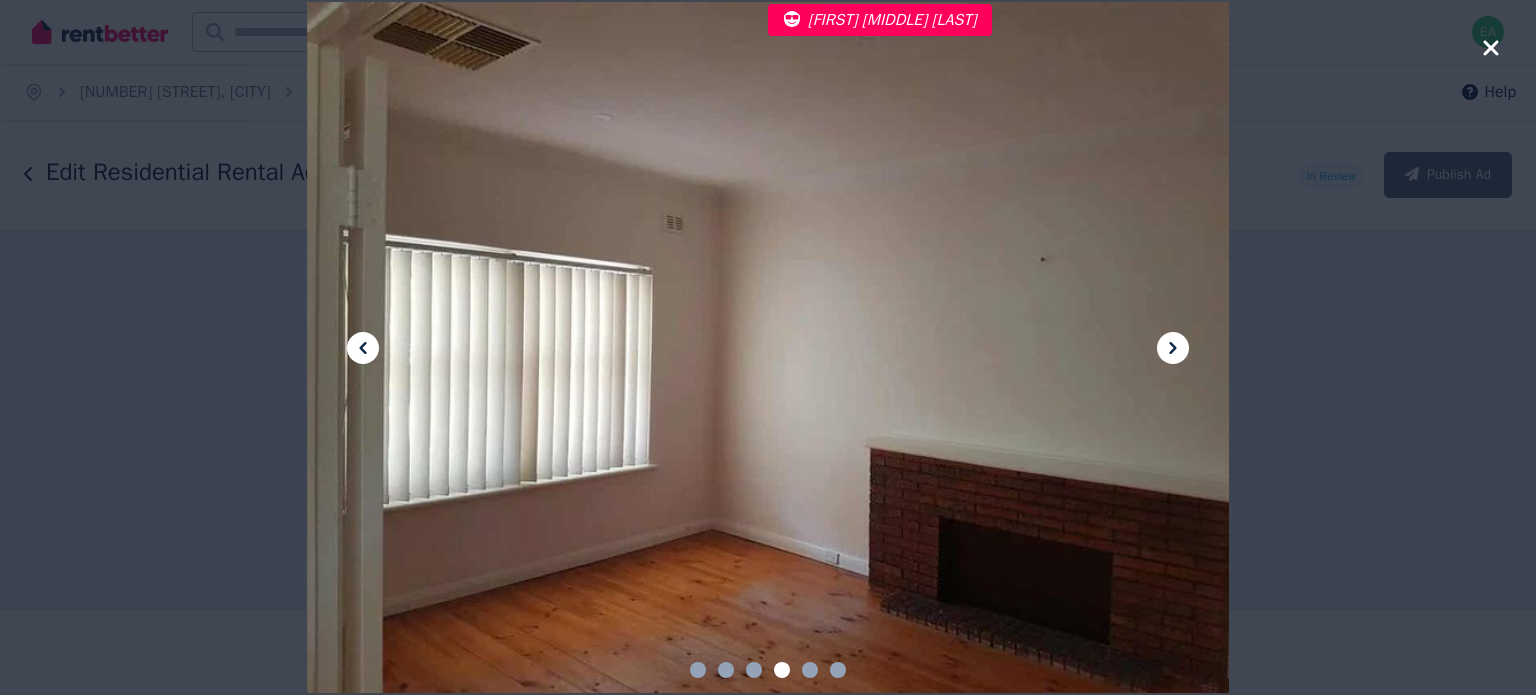 click 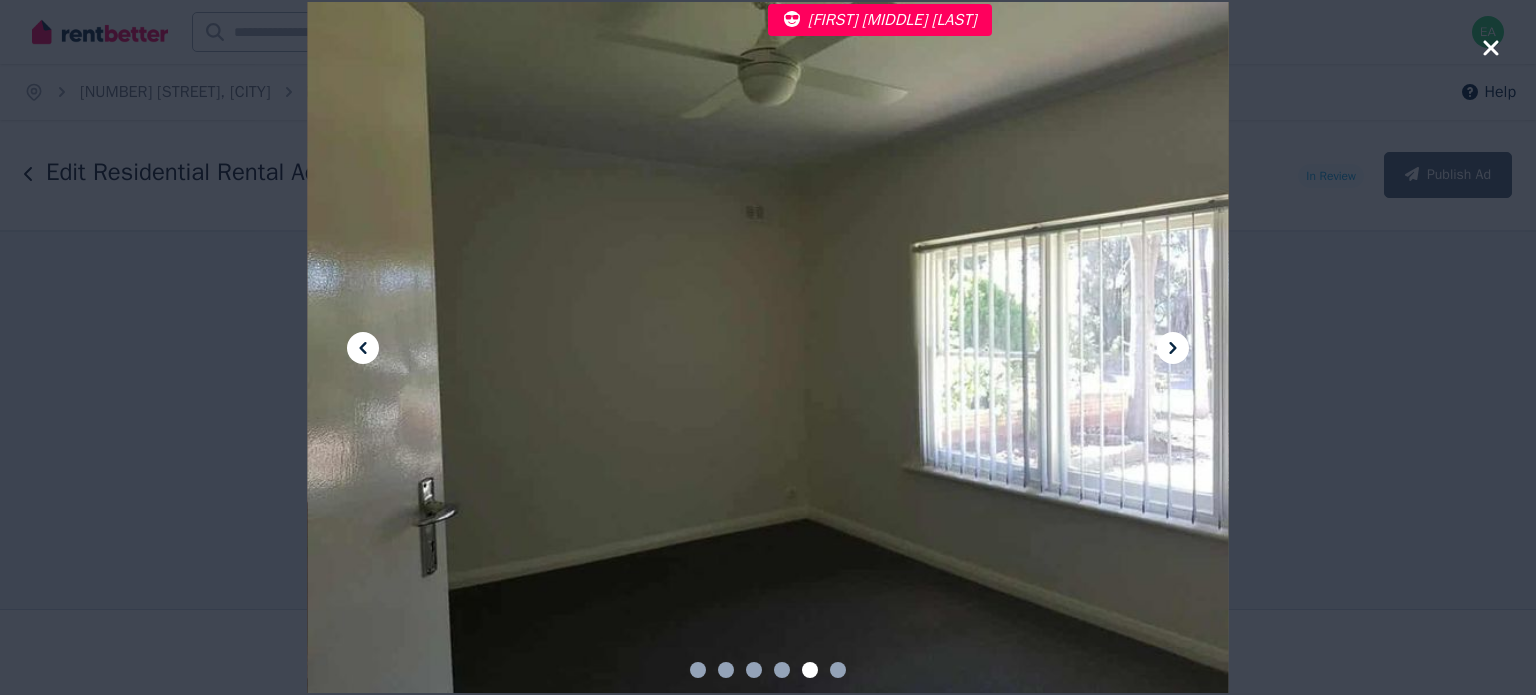 click 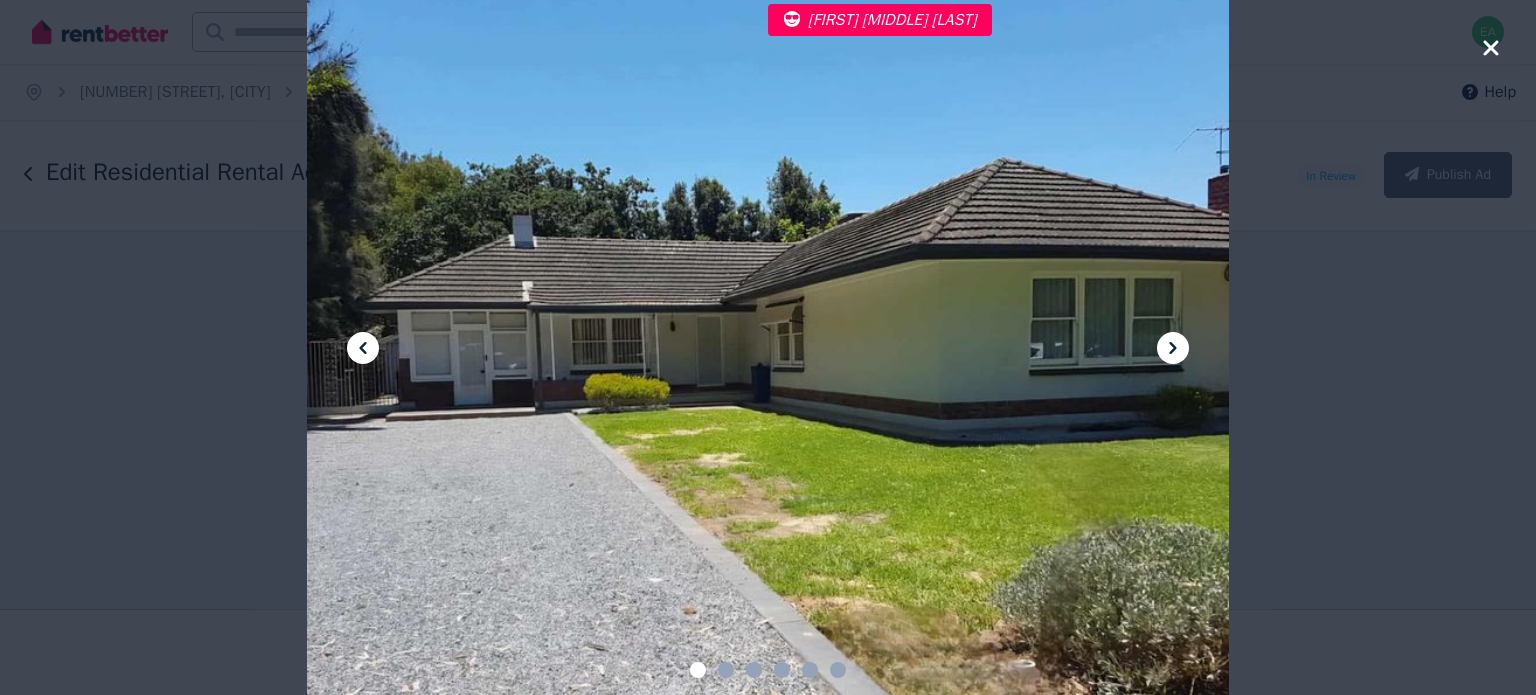 click 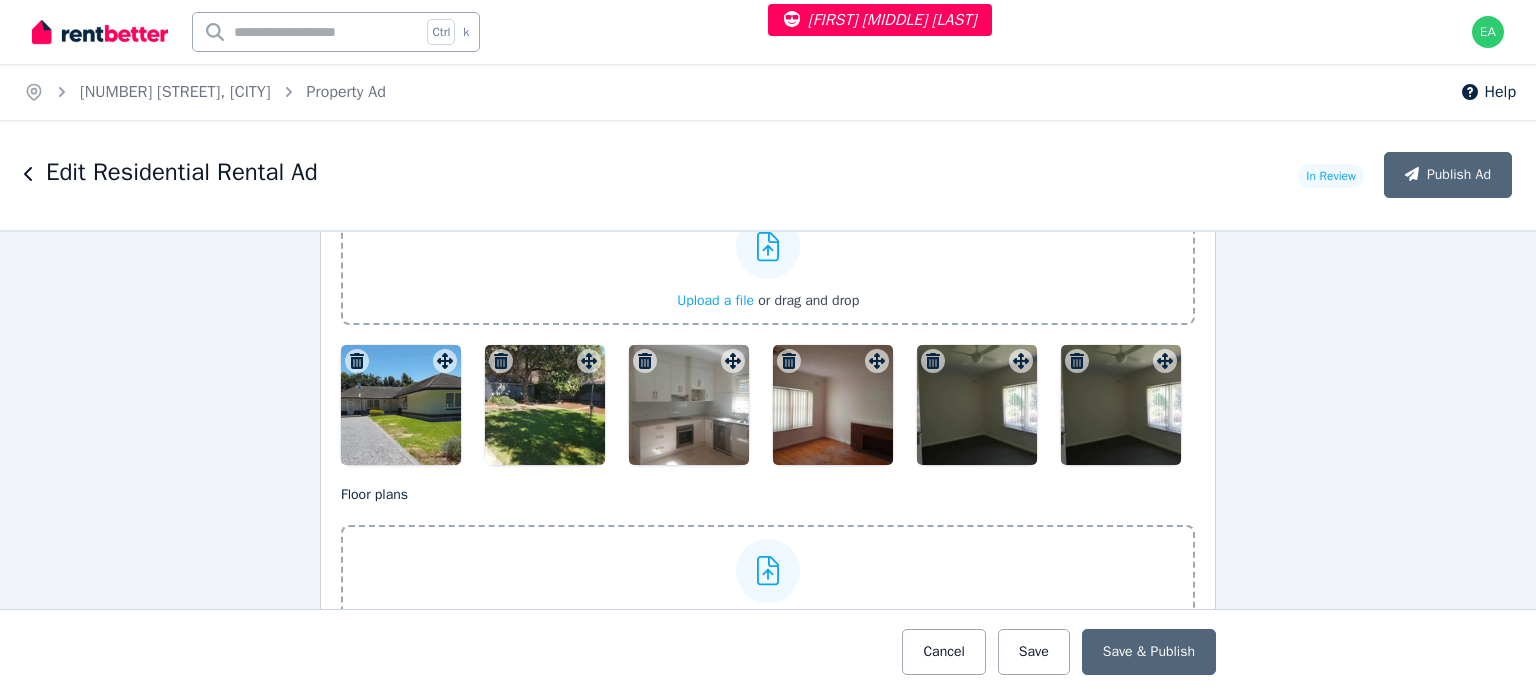 scroll, scrollTop: 2200, scrollLeft: 0, axis: vertical 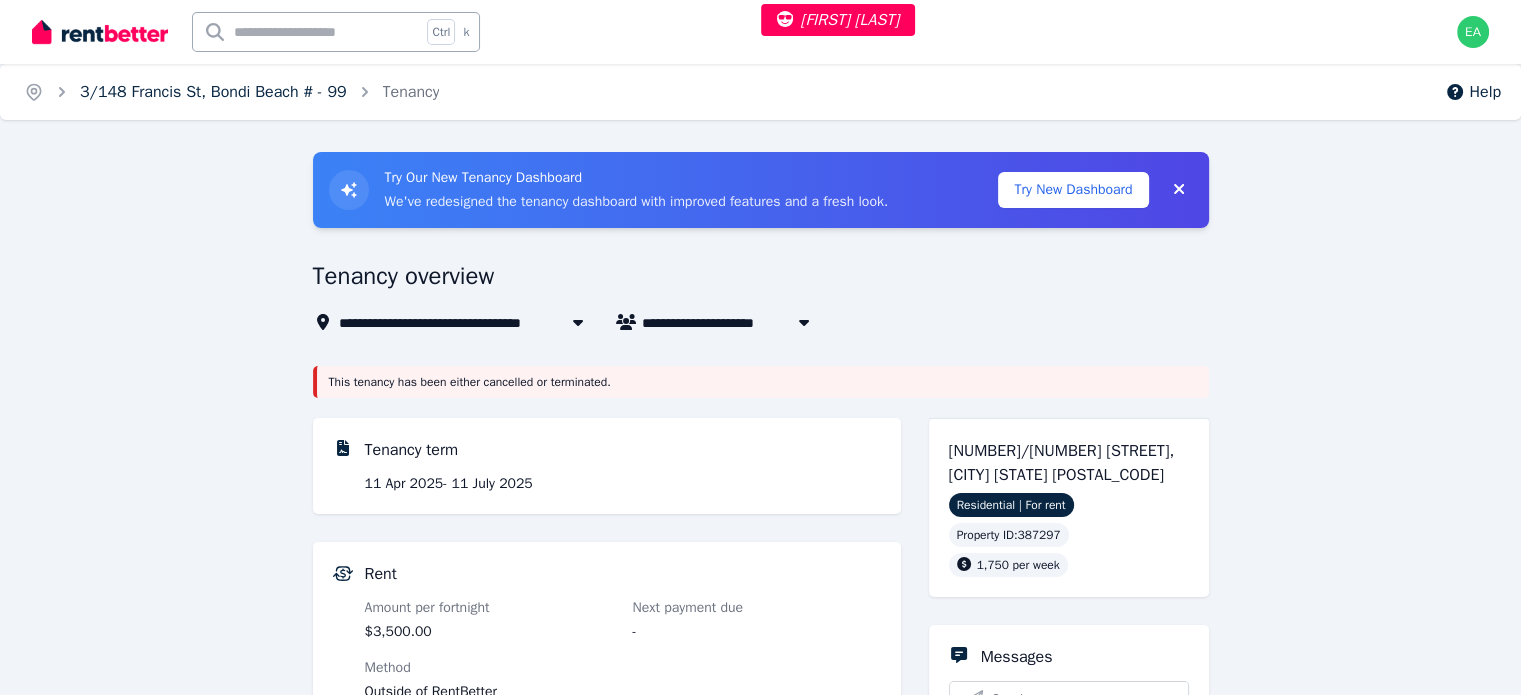 click on "3/148 Francis St, Bondi Beach # - 99" at bounding box center (213, 92) 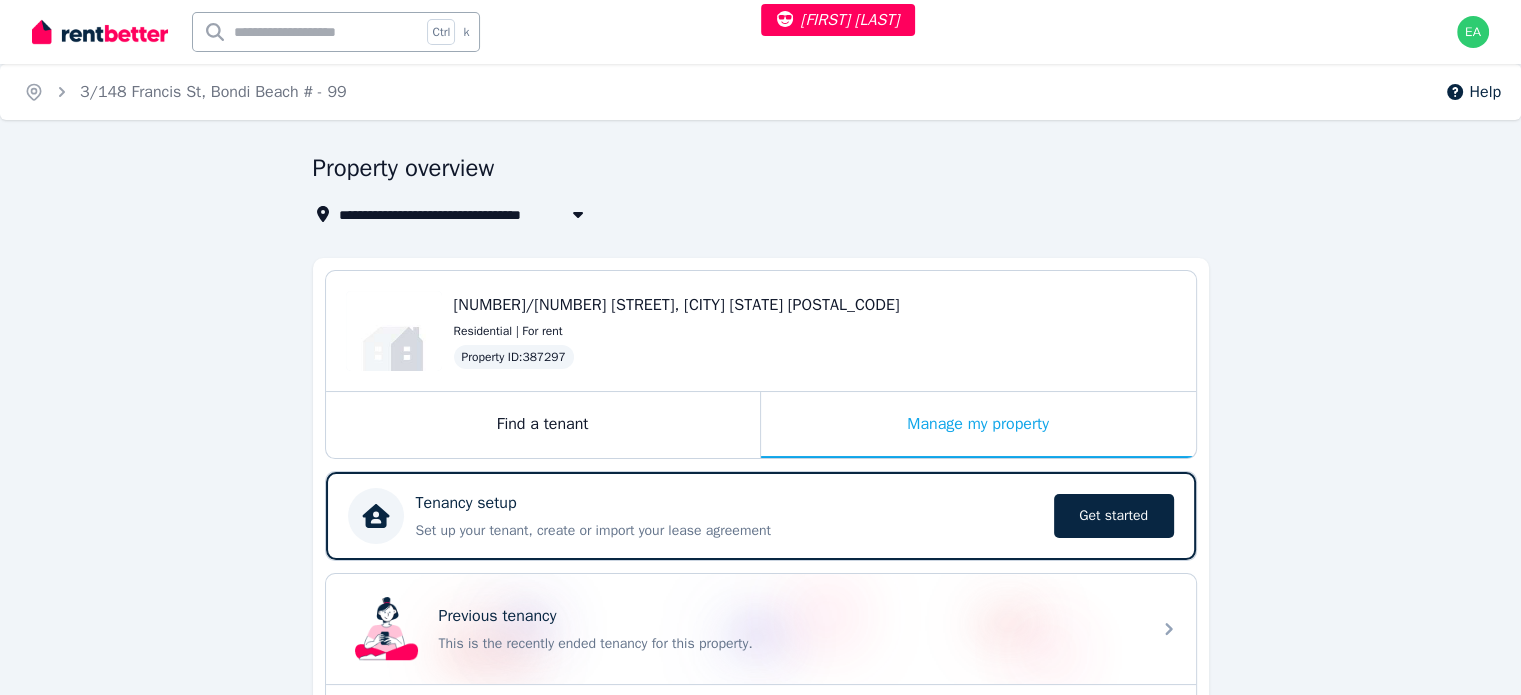 scroll, scrollTop: 200, scrollLeft: 0, axis: vertical 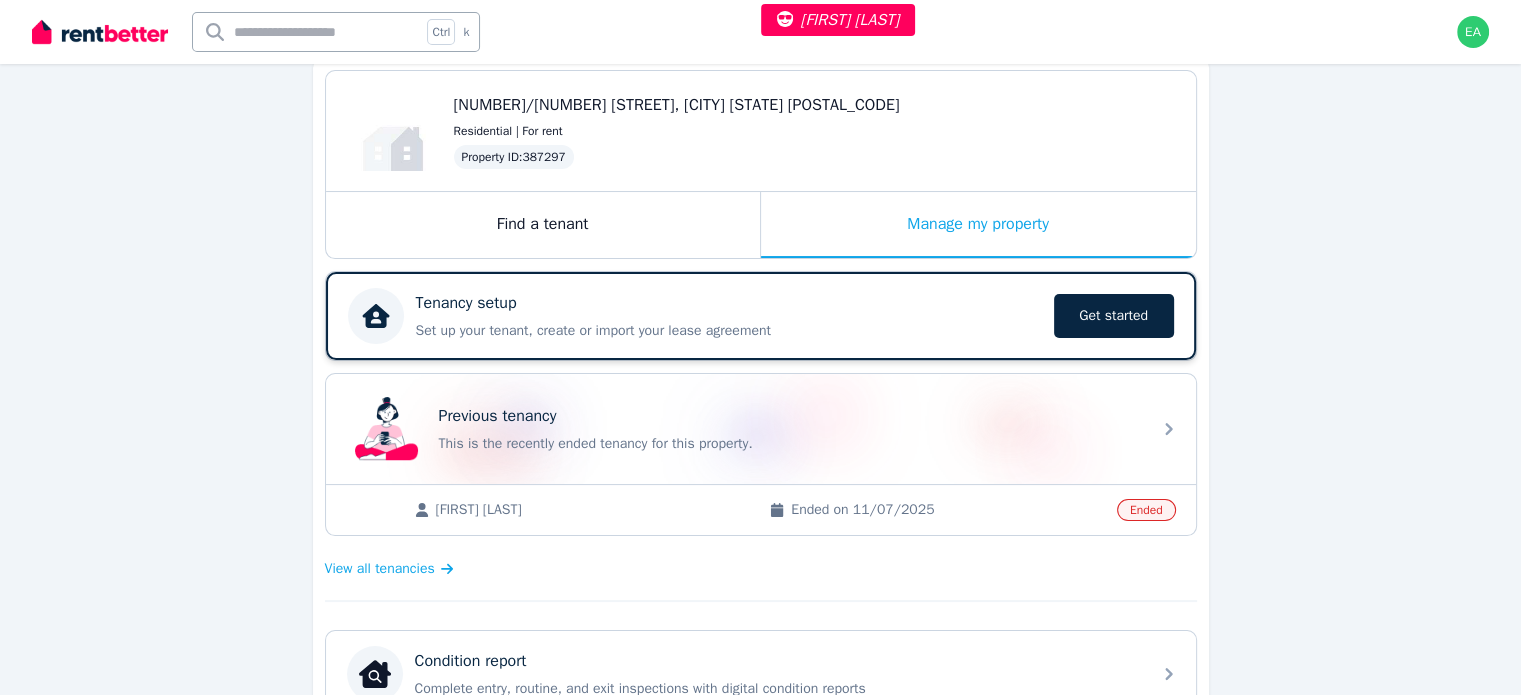 click on "Tenancy setup" at bounding box center [729, 303] 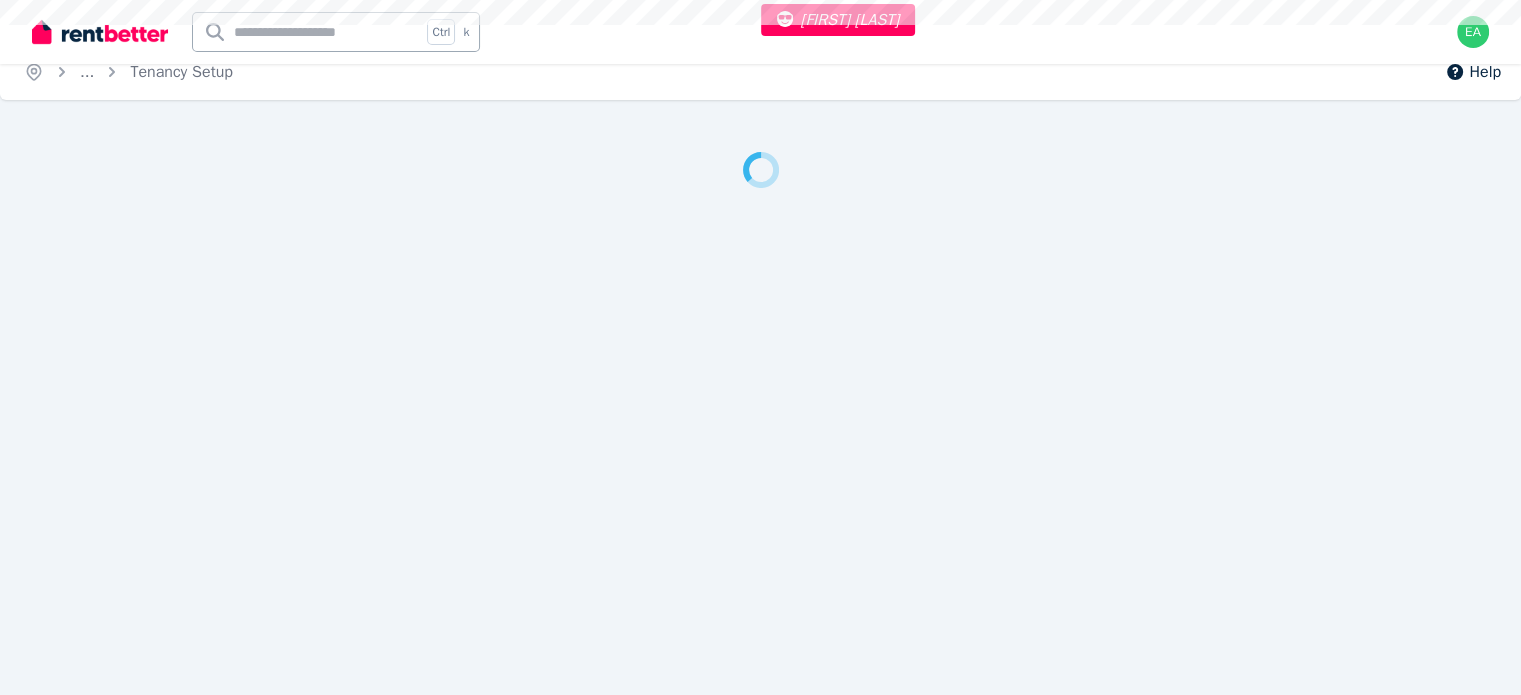 scroll, scrollTop: 0, scrollLeft: 0, axis: both 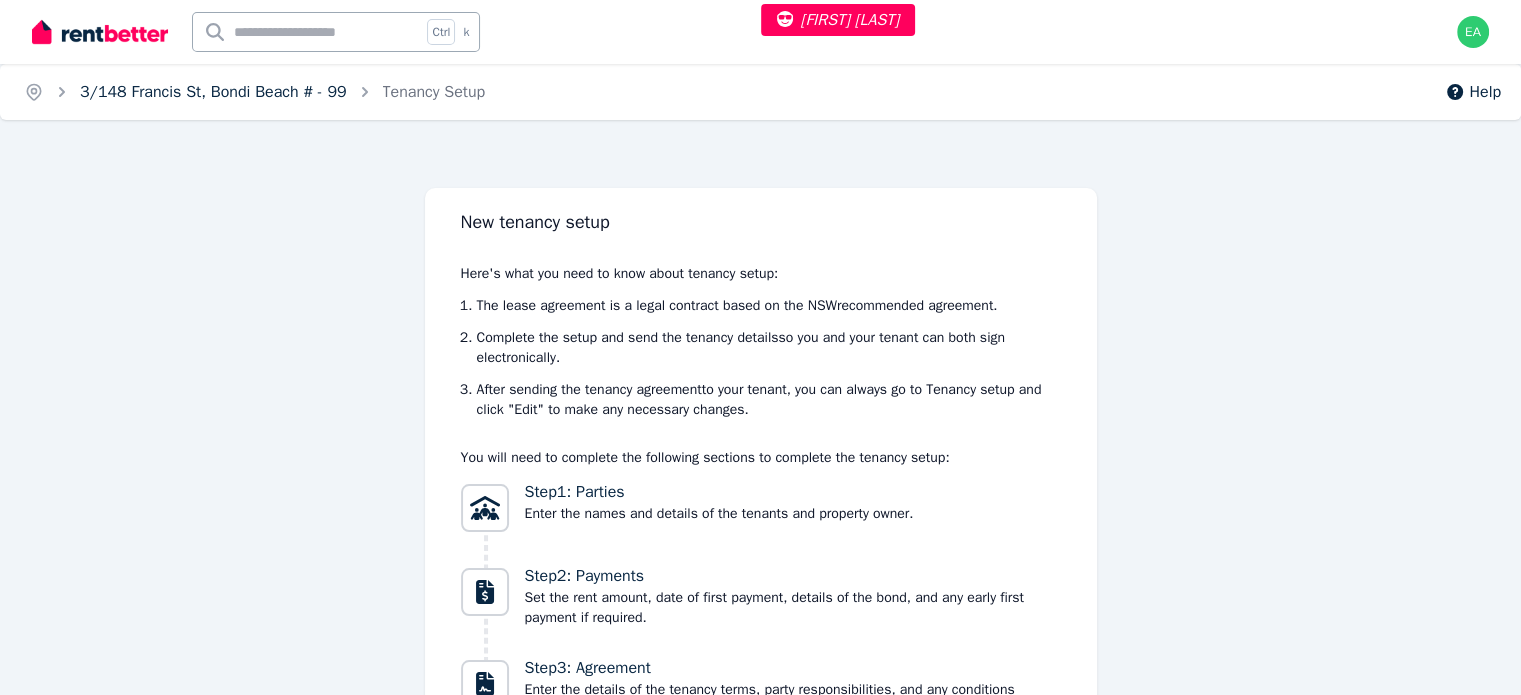 click on "3/148 Francis St, Bondi Beach # - 99" at bounding box center (213, 92) 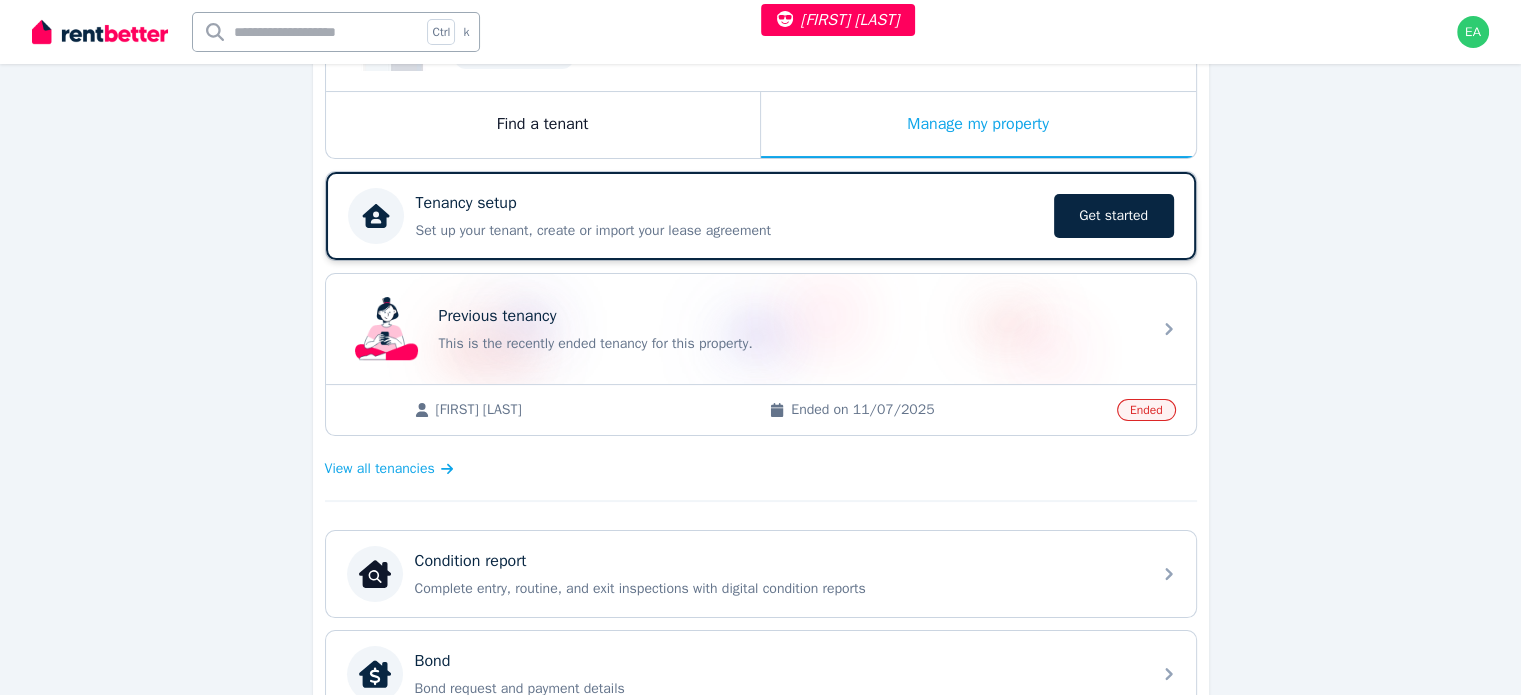 scroll, scrollTop: 100, scrollLeft: 0, axis: vertical 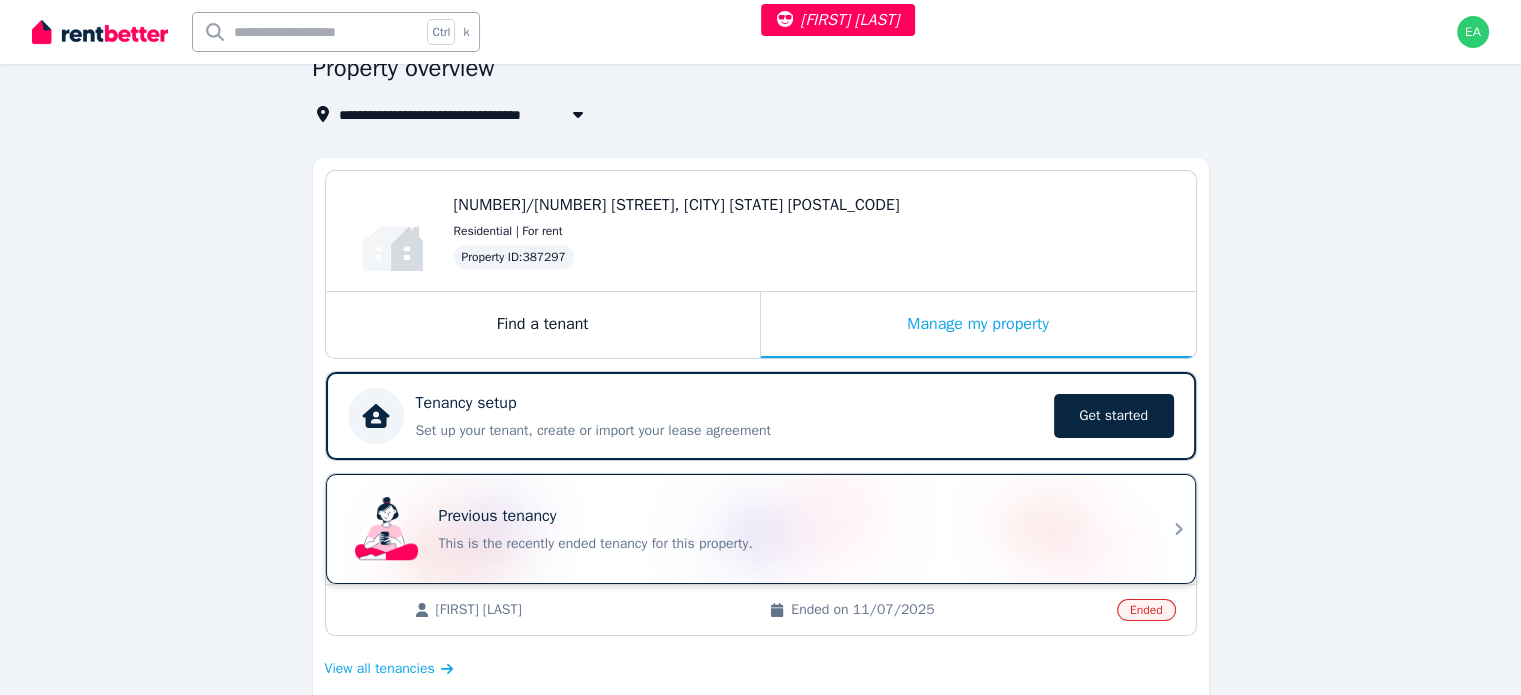 click on "Previous tenancy This is the recently ended tenancy for this property." at bounding box center [743, 529] 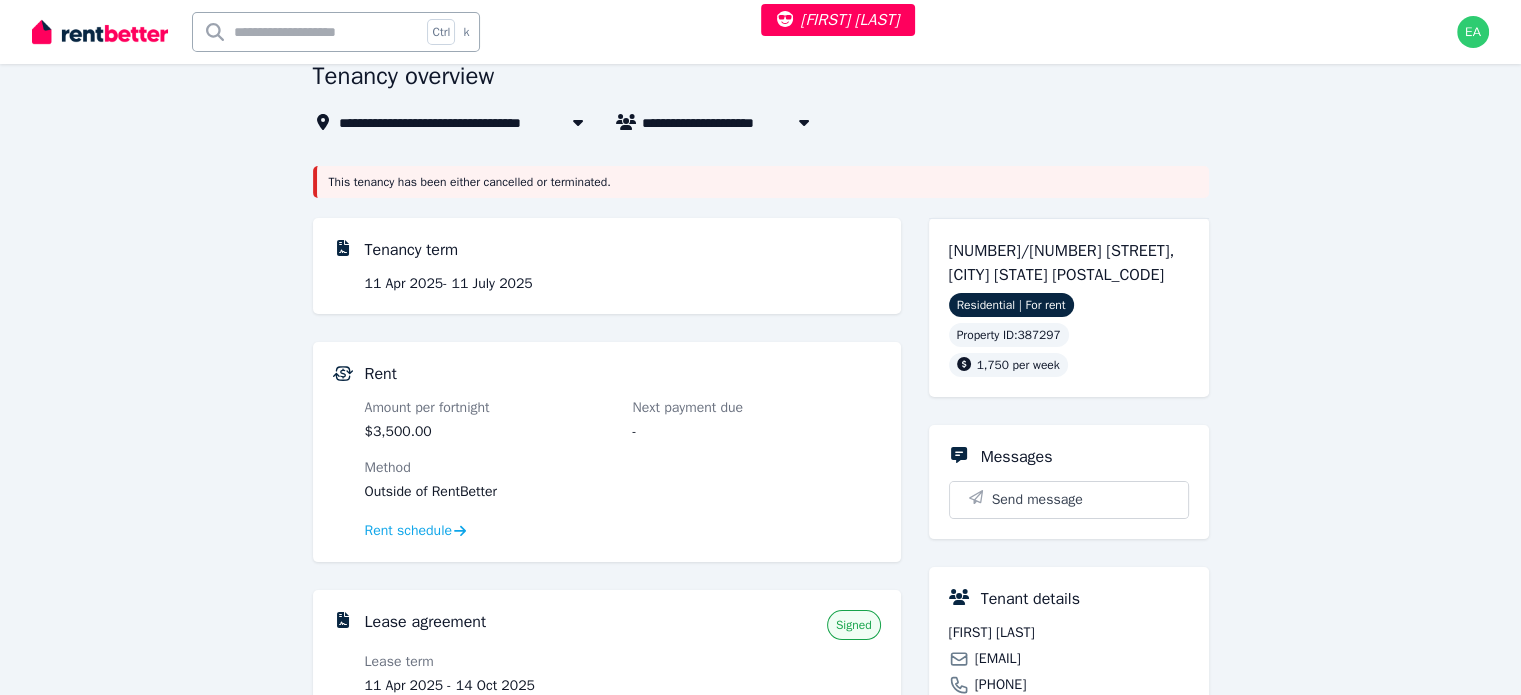 scroll, scrollTop: 400, scrollLeft: 0, axis: vertical 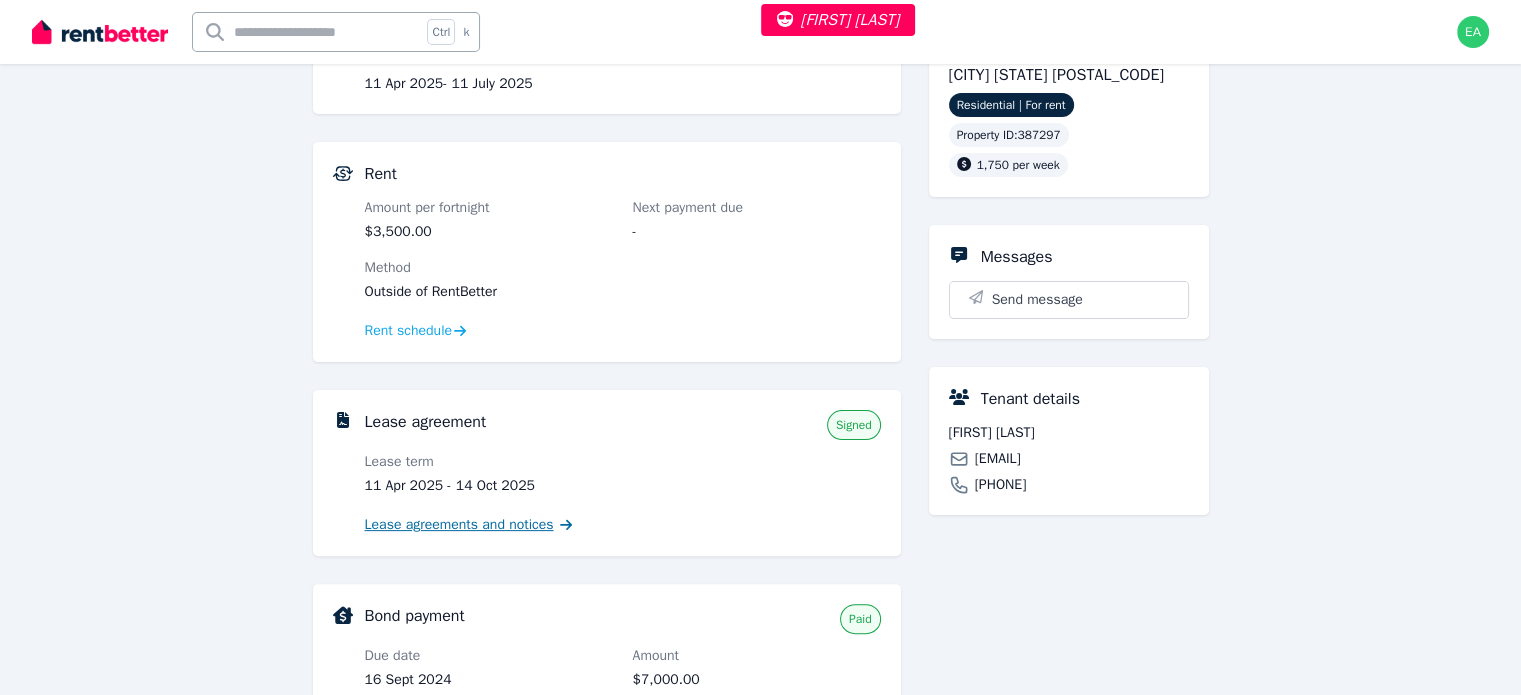 click on "Lease agreements and notices" at bounding box center (459, 525) 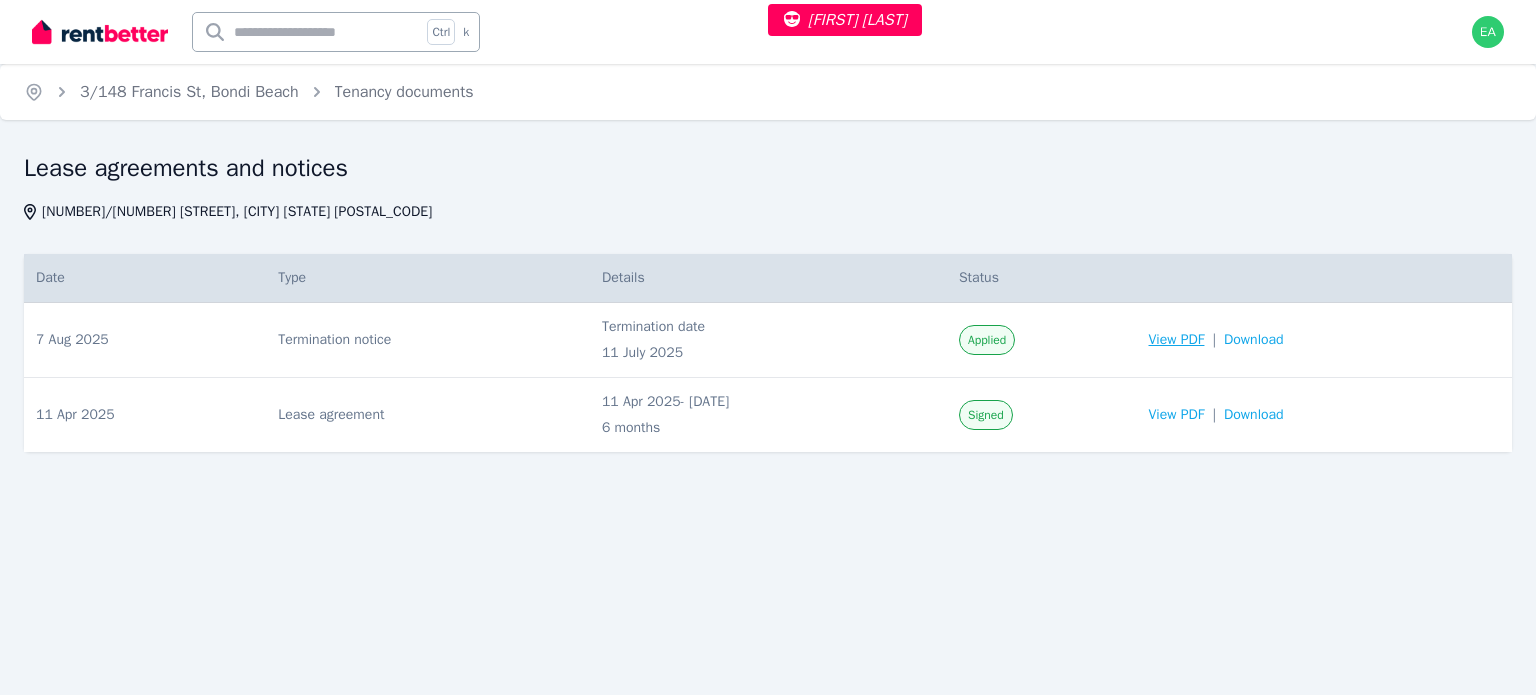 click on "View PDF" at bounding box center [1177, 340] 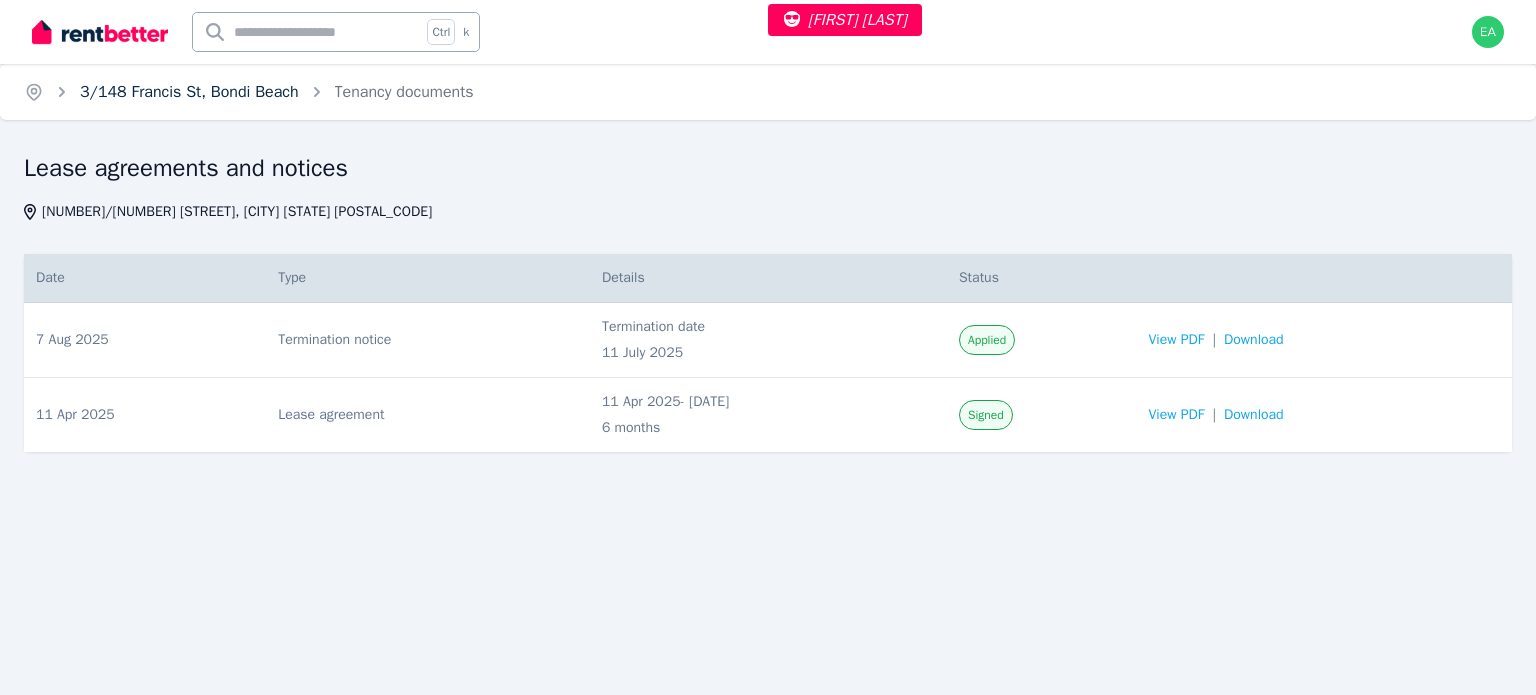click on "3/148 Francis St, Bondi Beach" at bounding box center (189, 92) 